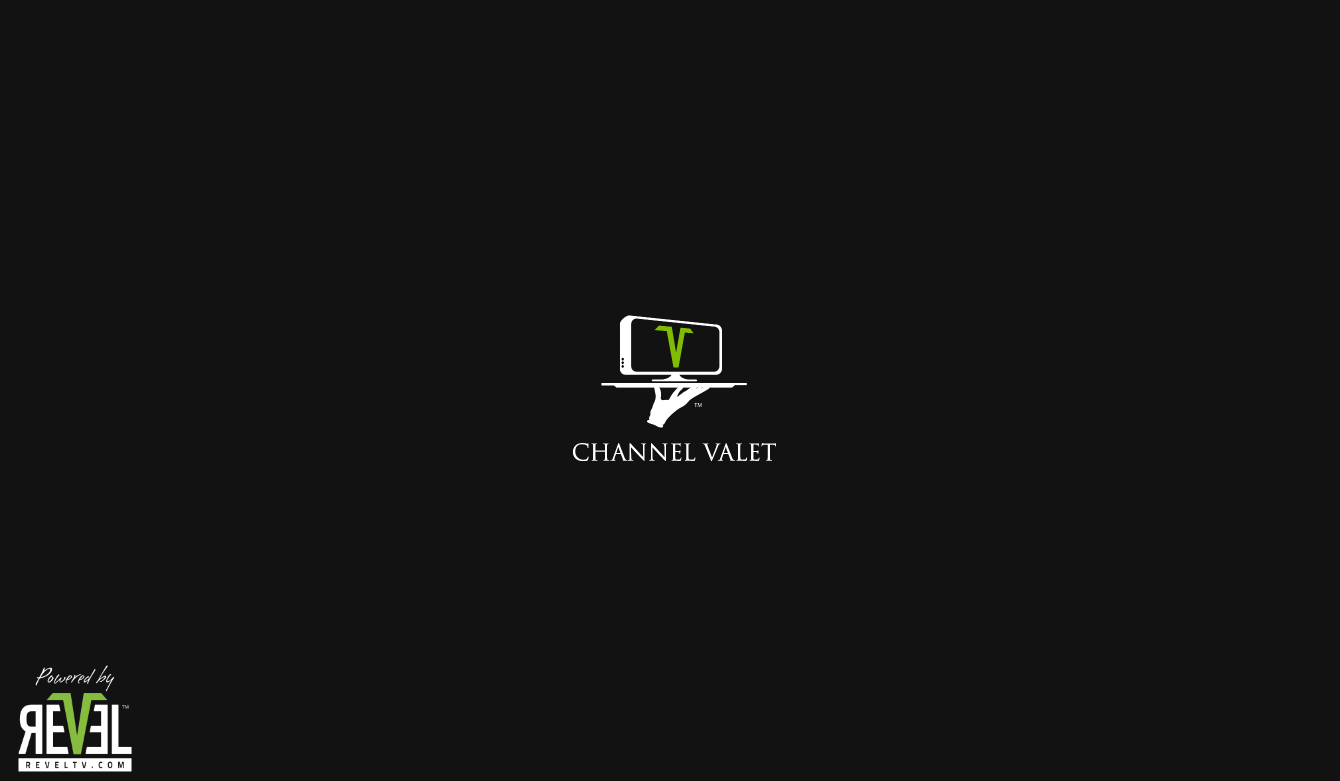 scroll, scrollTop: 0, scrollLeft: 0, axis: both 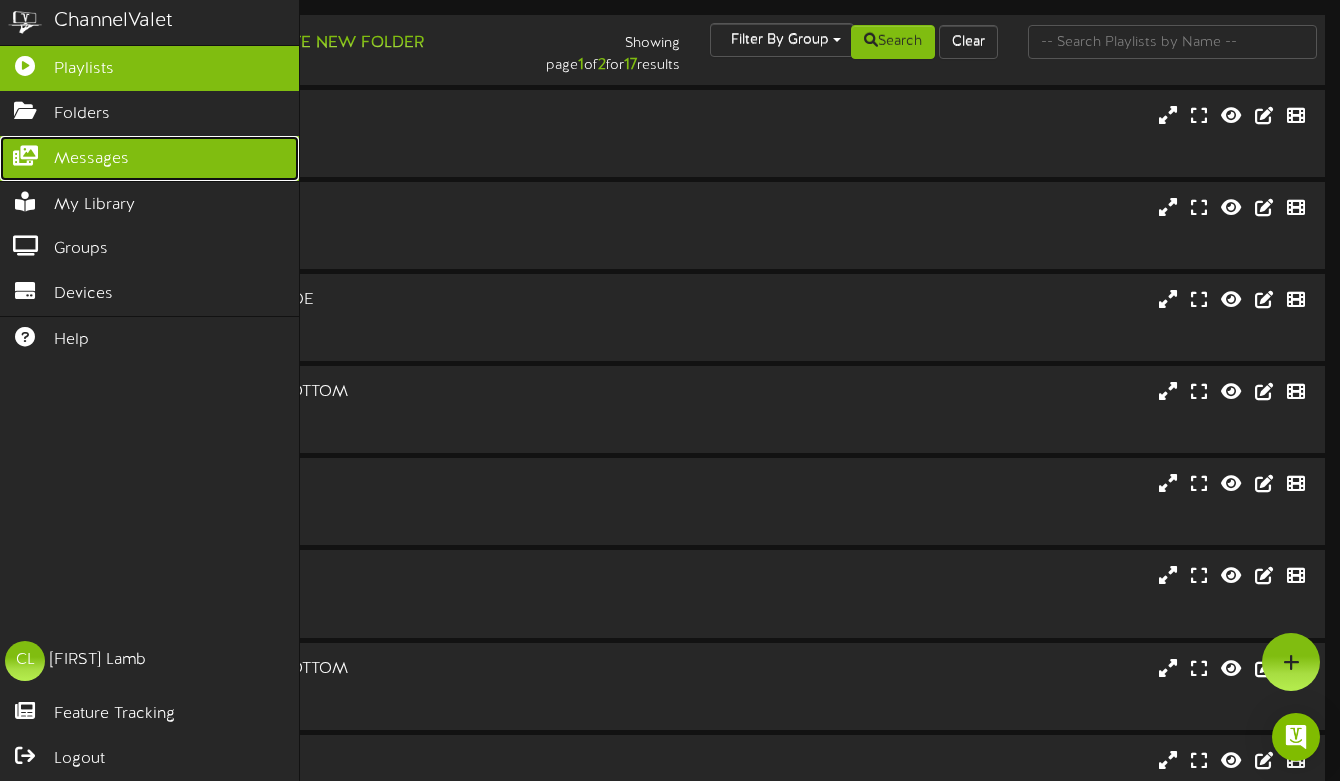 click on "Messages" at bounding box center (91, 159) 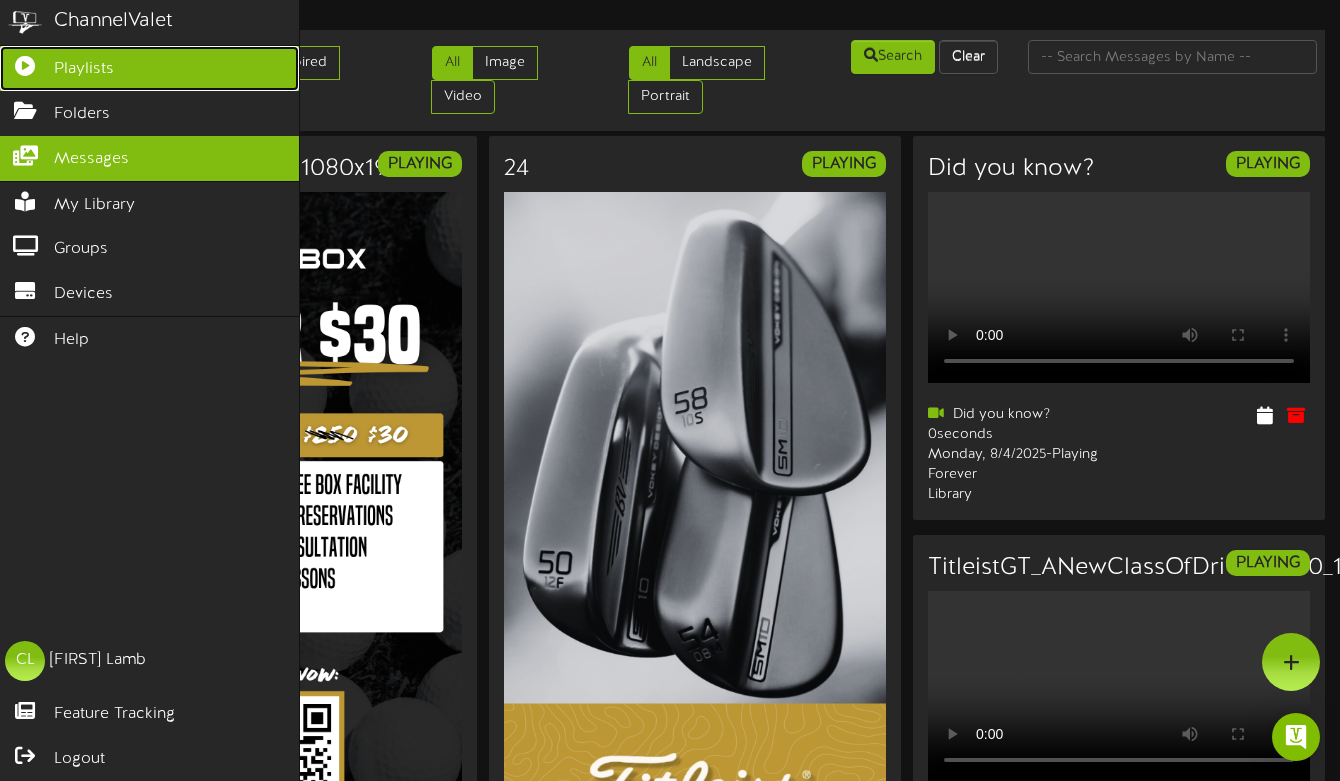 click on "Playlists" at bounding box center (84, 69) 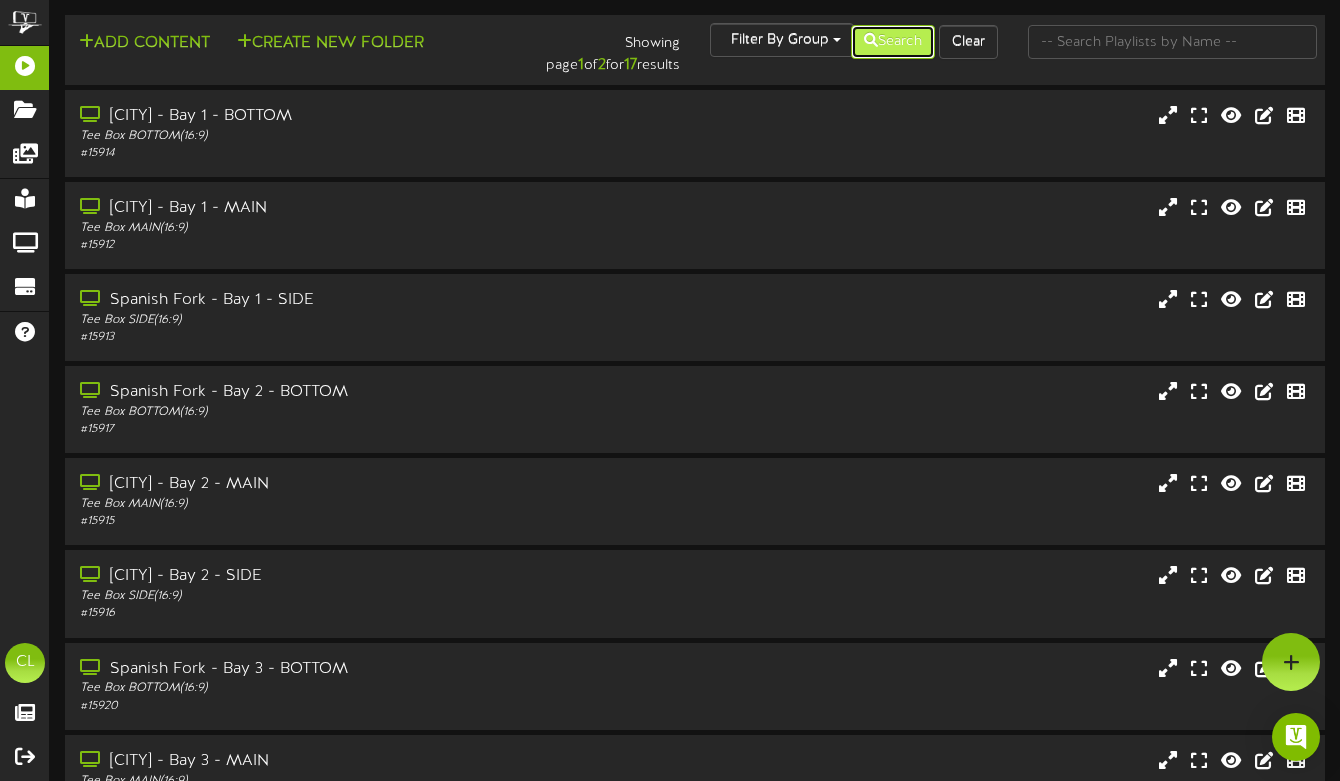 click on "Search" at bounding box center (893, 42) 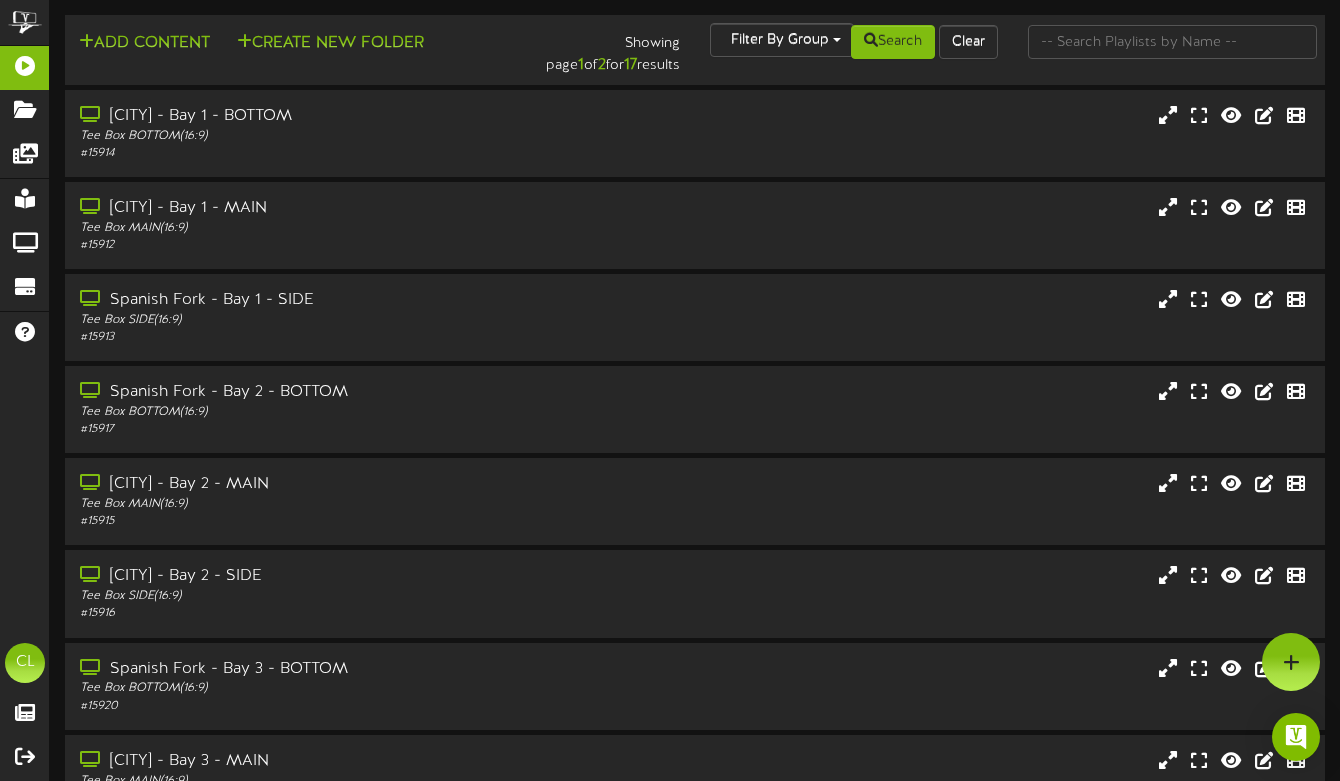 scroll, scrollTop: 307, scrollLeft: 0, axis: vertical 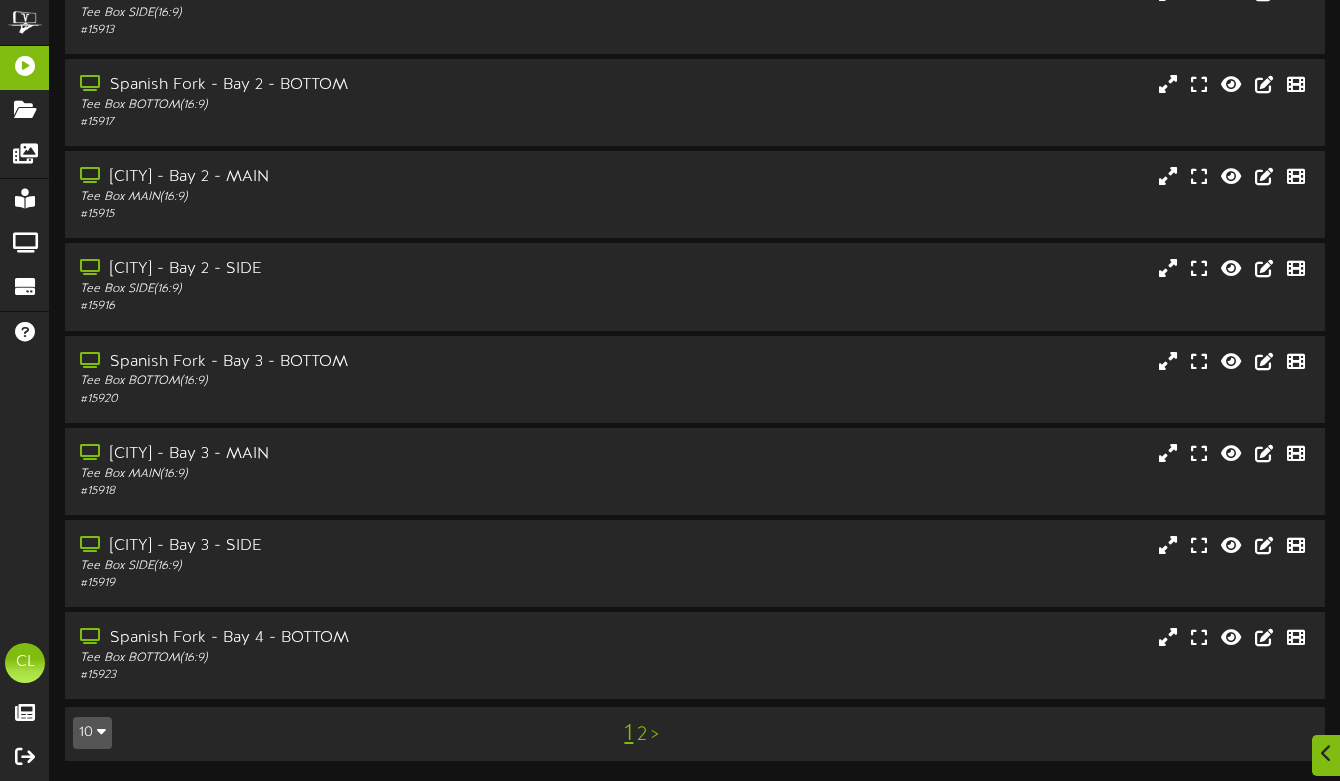 click on "2" at bounding box center [642, 735] 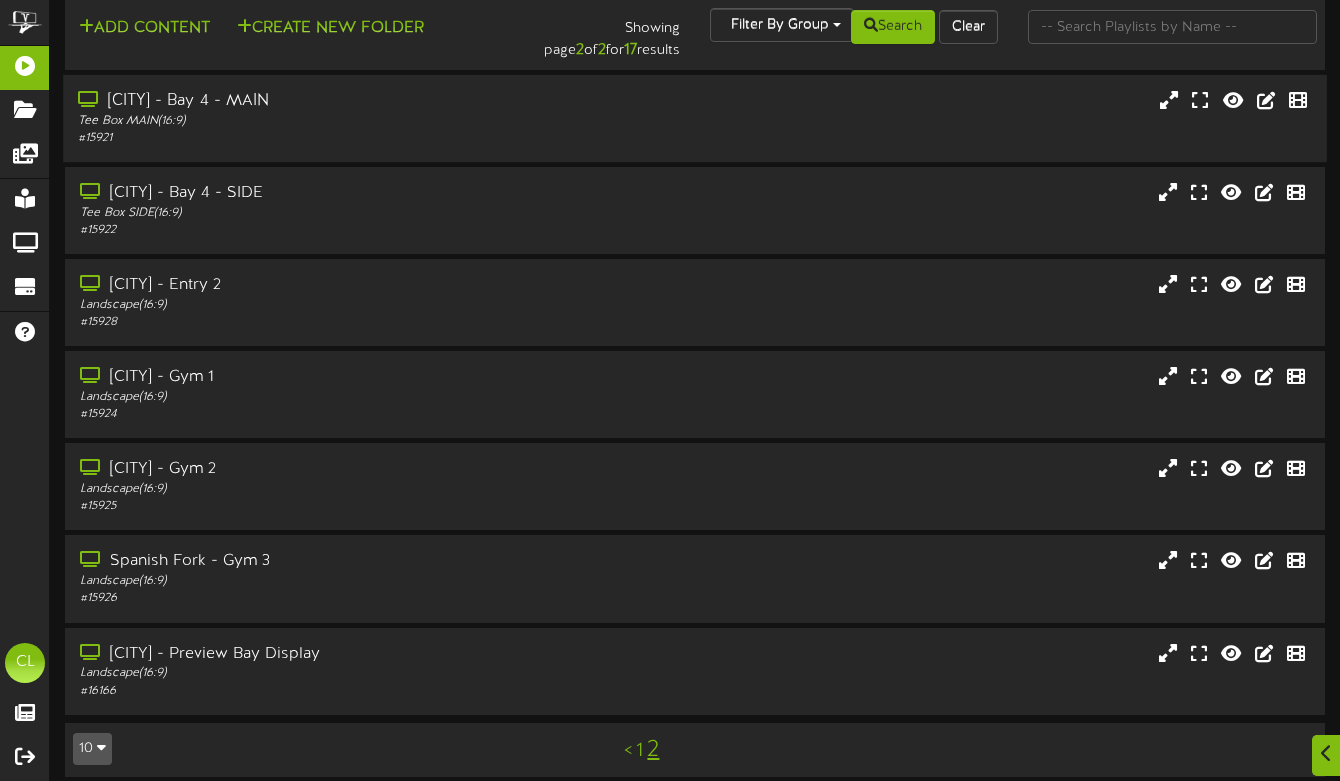 scroll, scrollTop: 31, scrollLeft: 0, axis: vertical 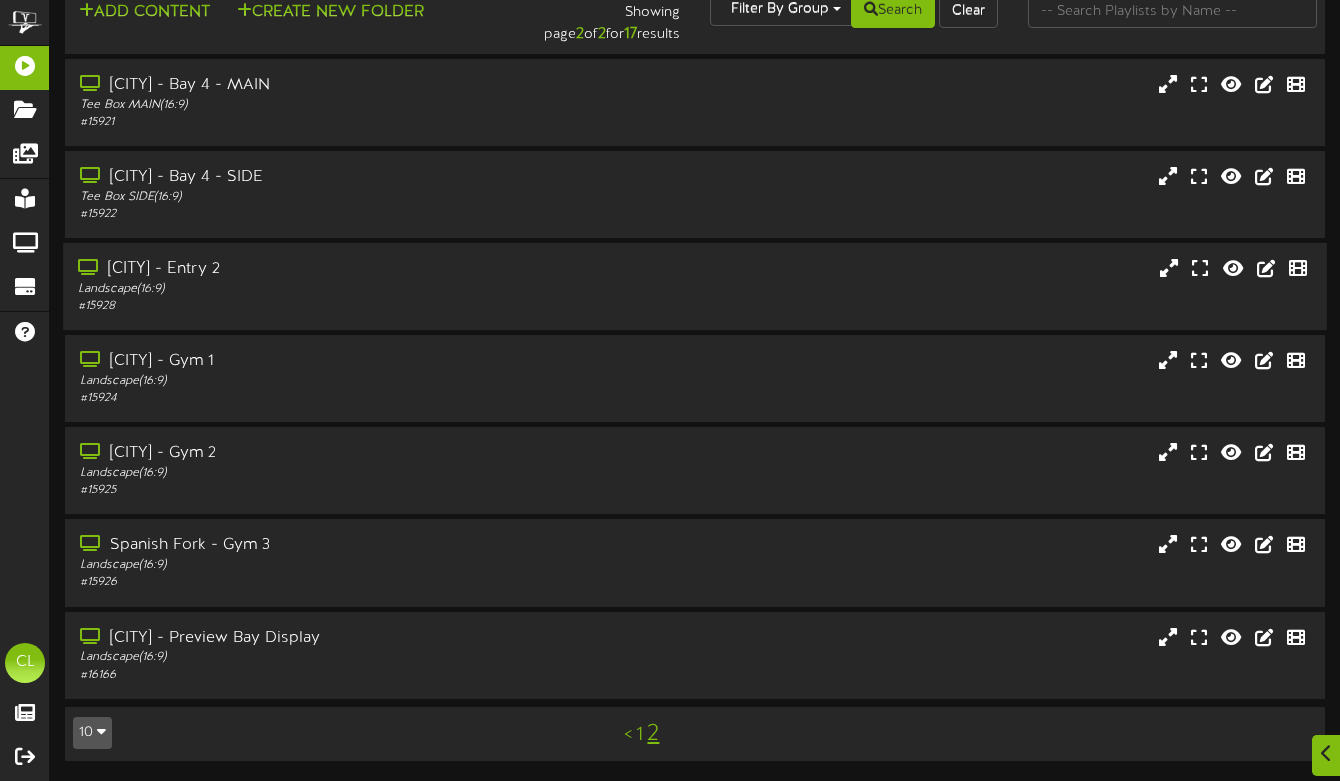 click on "[CITY] - Entry 2
Landscape  ( 16:9 )
# 15928" at bounding box center [695, 286] 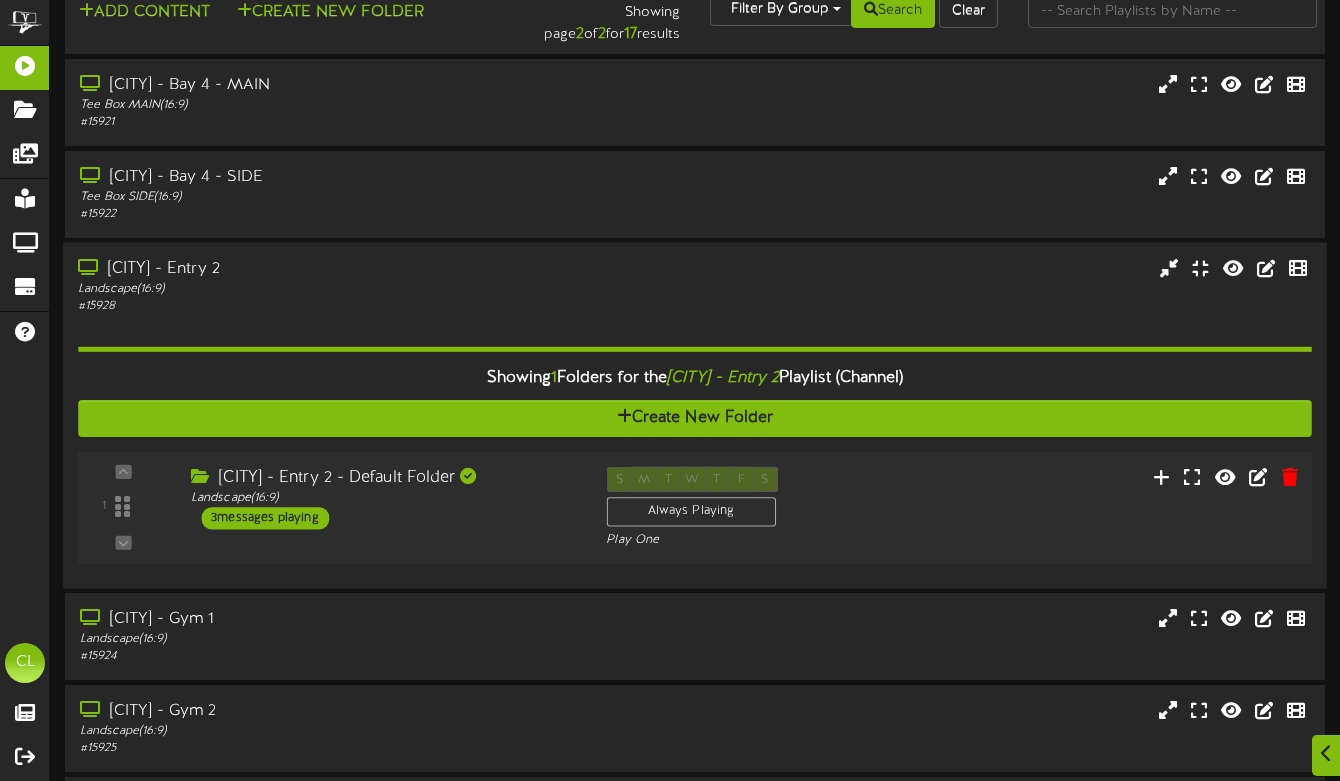 click on "[CITY] - Entry 2 - Default Folder
Landscape  ( 16:9 )
3  messages playing" at bounding box center [383, 498] 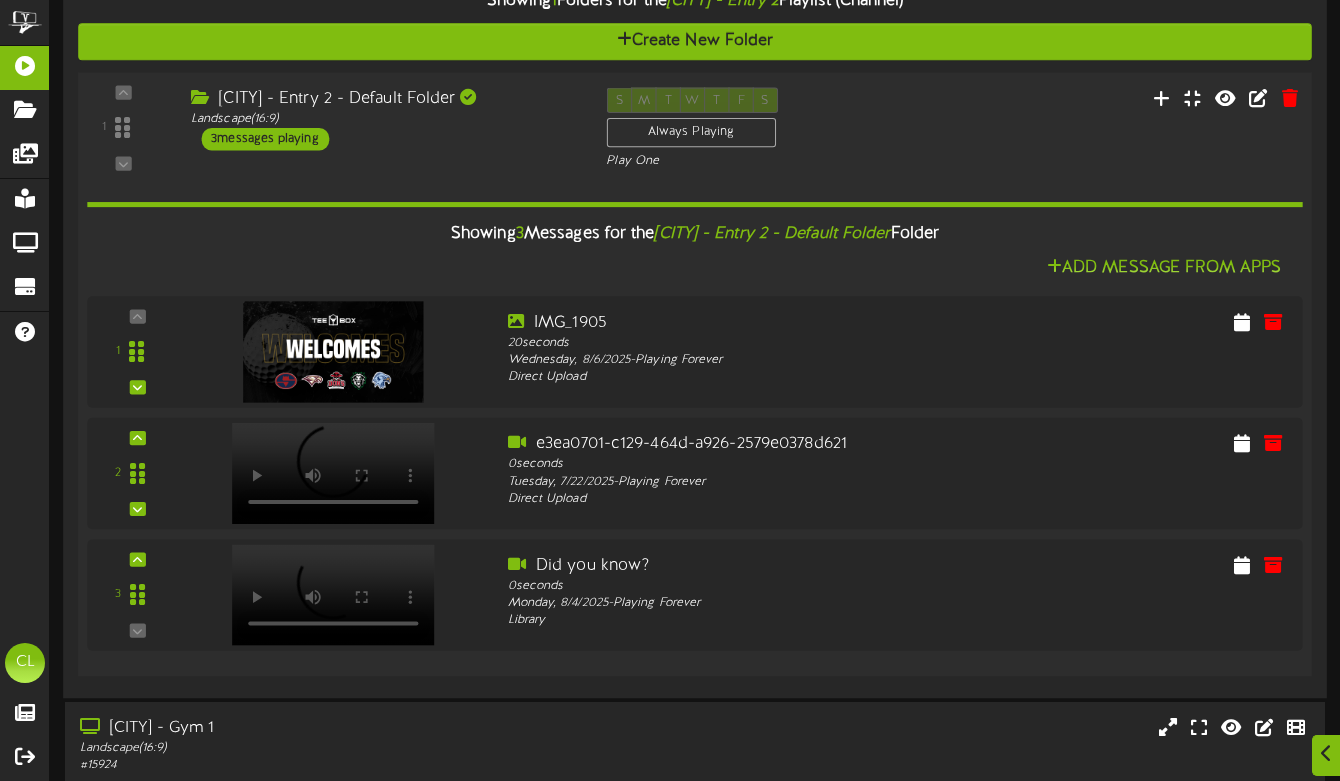 scroll, scrollTop: 503, scrollLeft: 0, axis: vertical 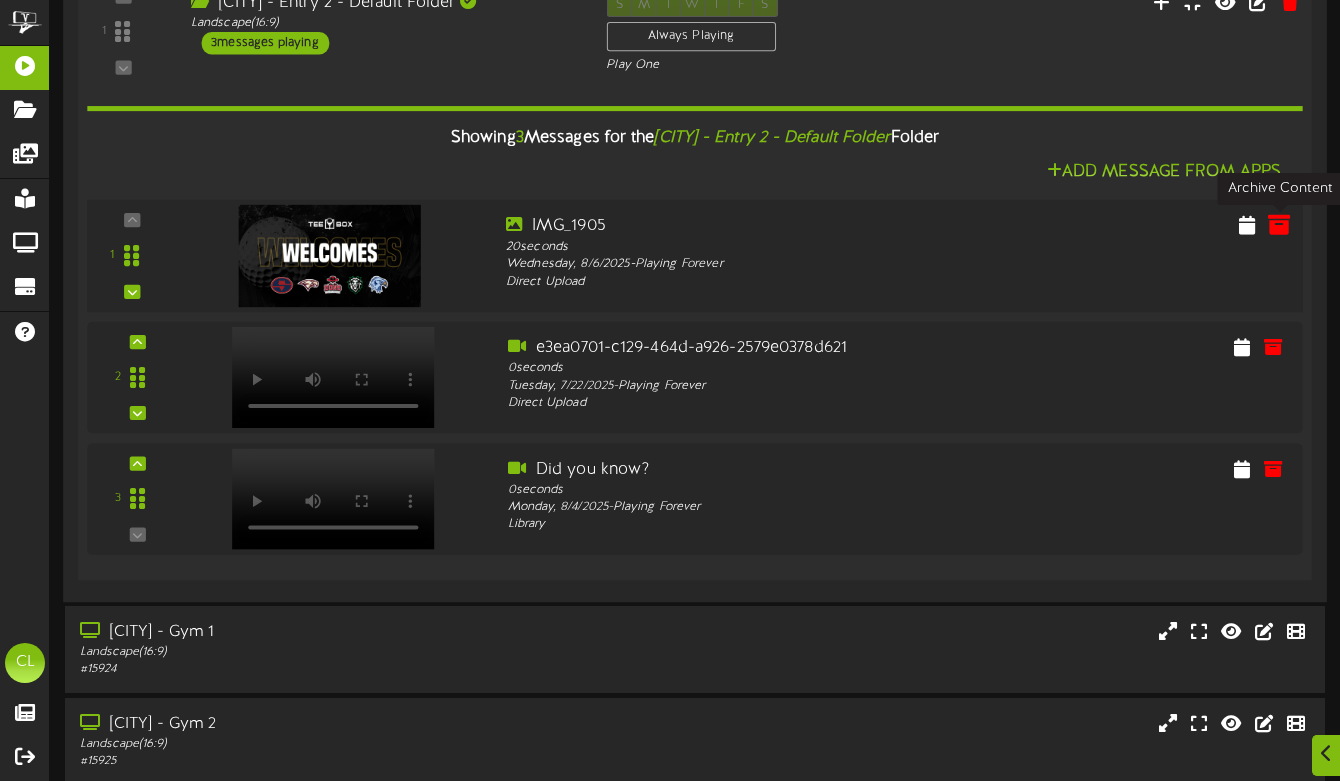 click at bounding box center [1279, 225] 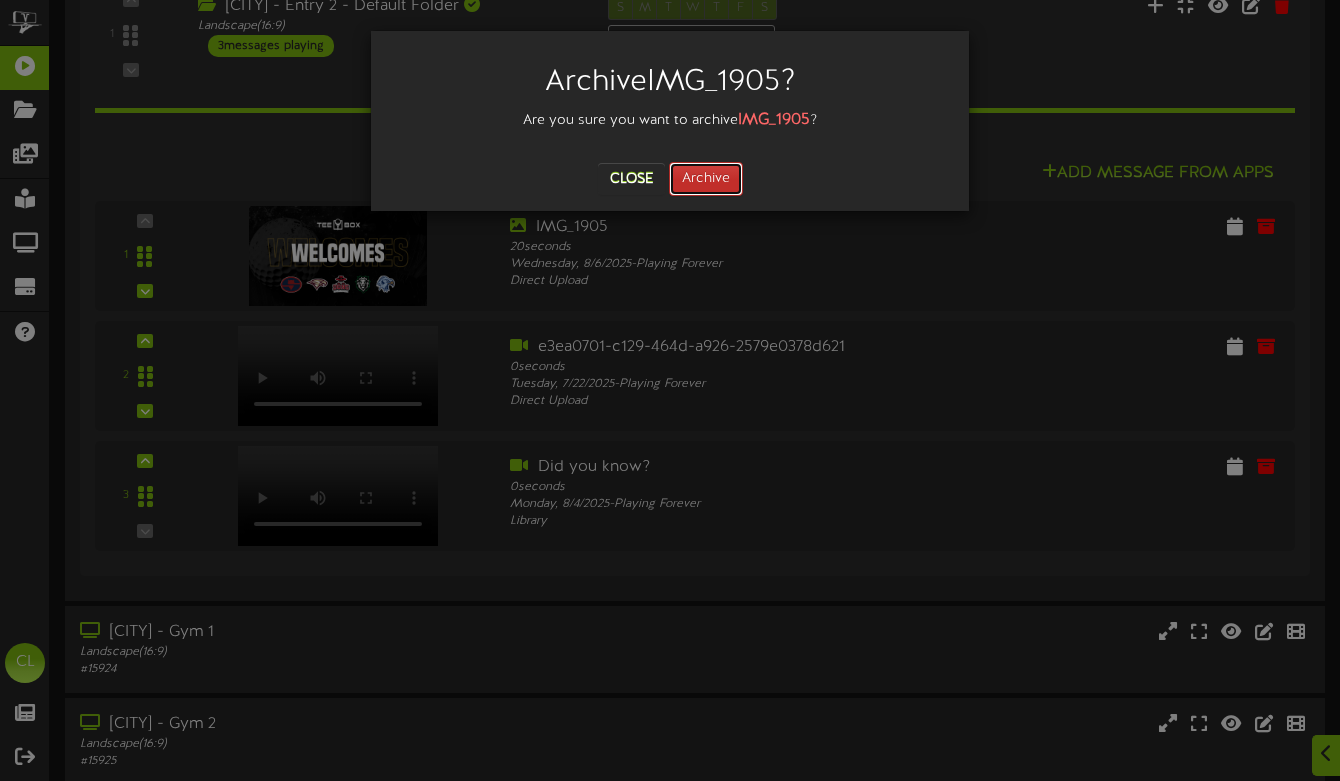 click on "Archive" at bounding box center [706, 179] 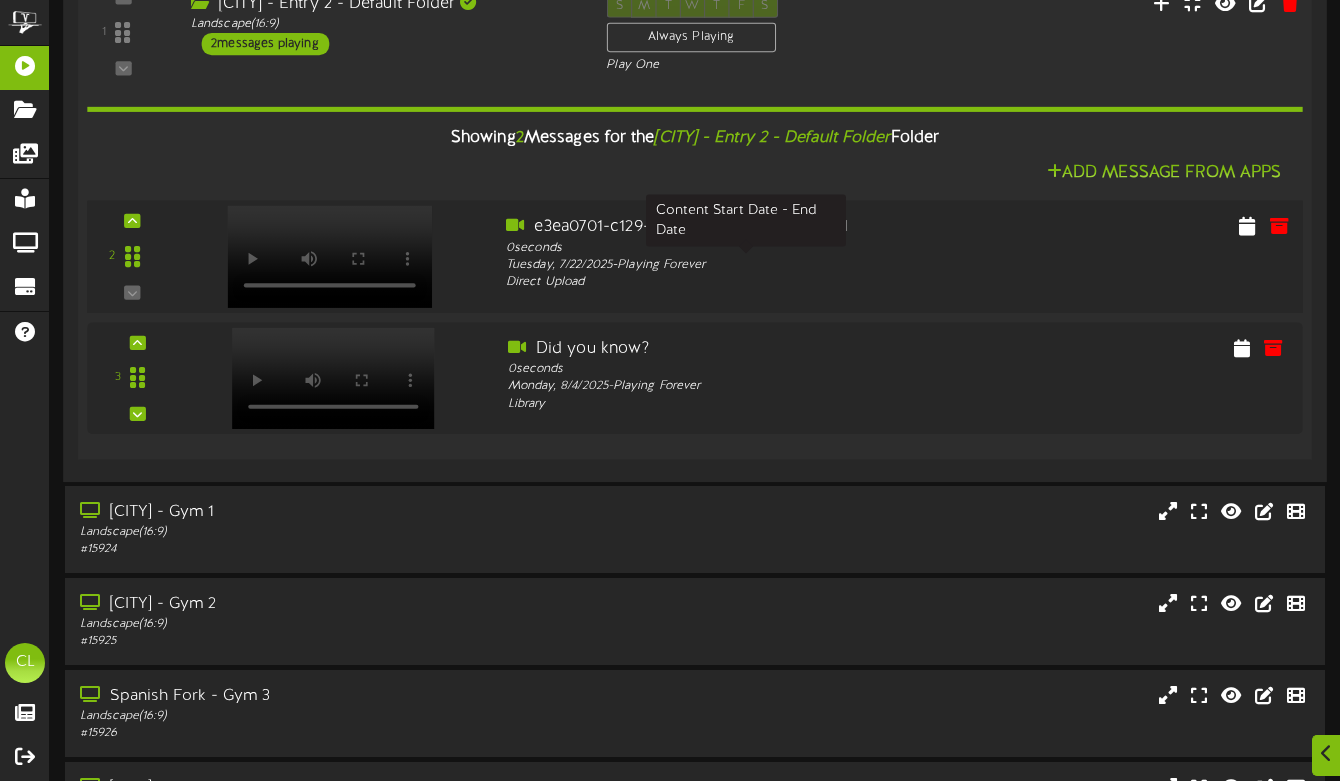 click on "[DAY], [MONTH]/[DAY]/[YEAR] - Playing Forever" at bounding box center [746, 266] 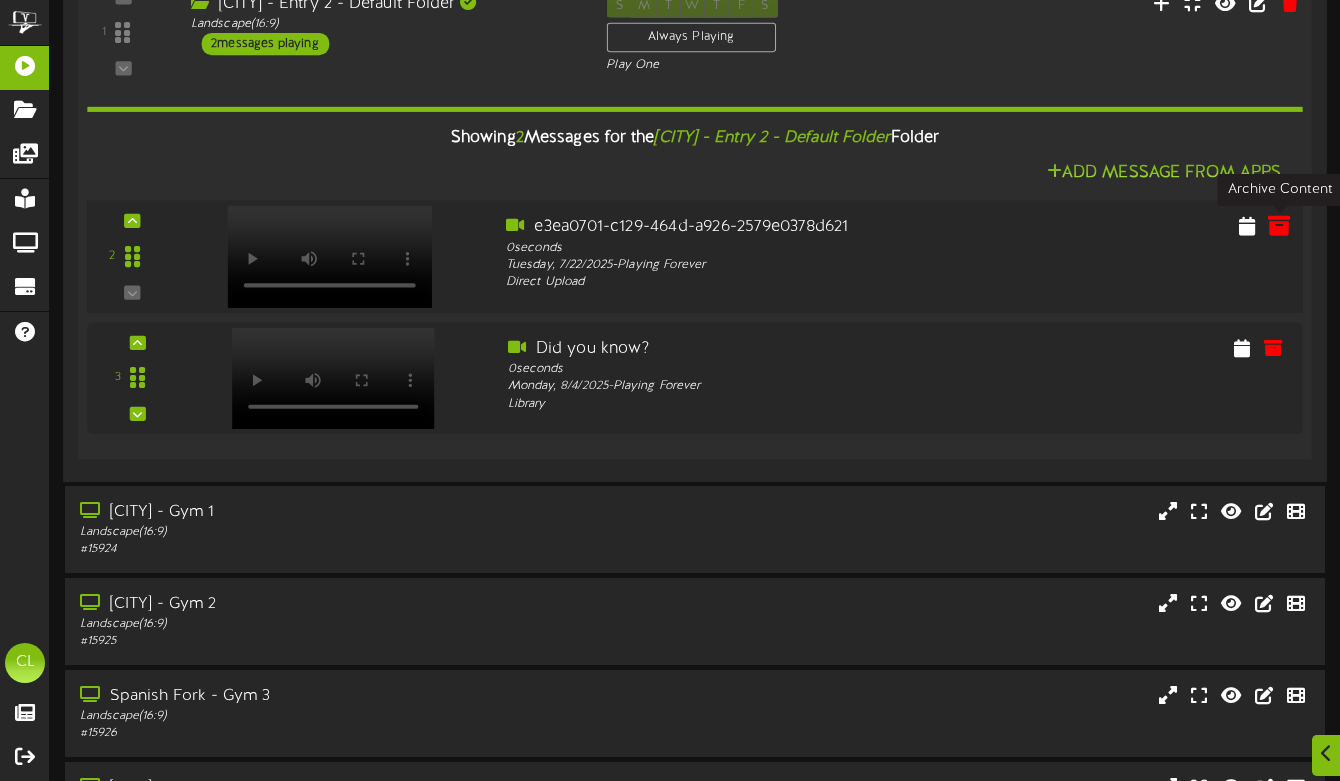 click at bounding box center (1279, 225) 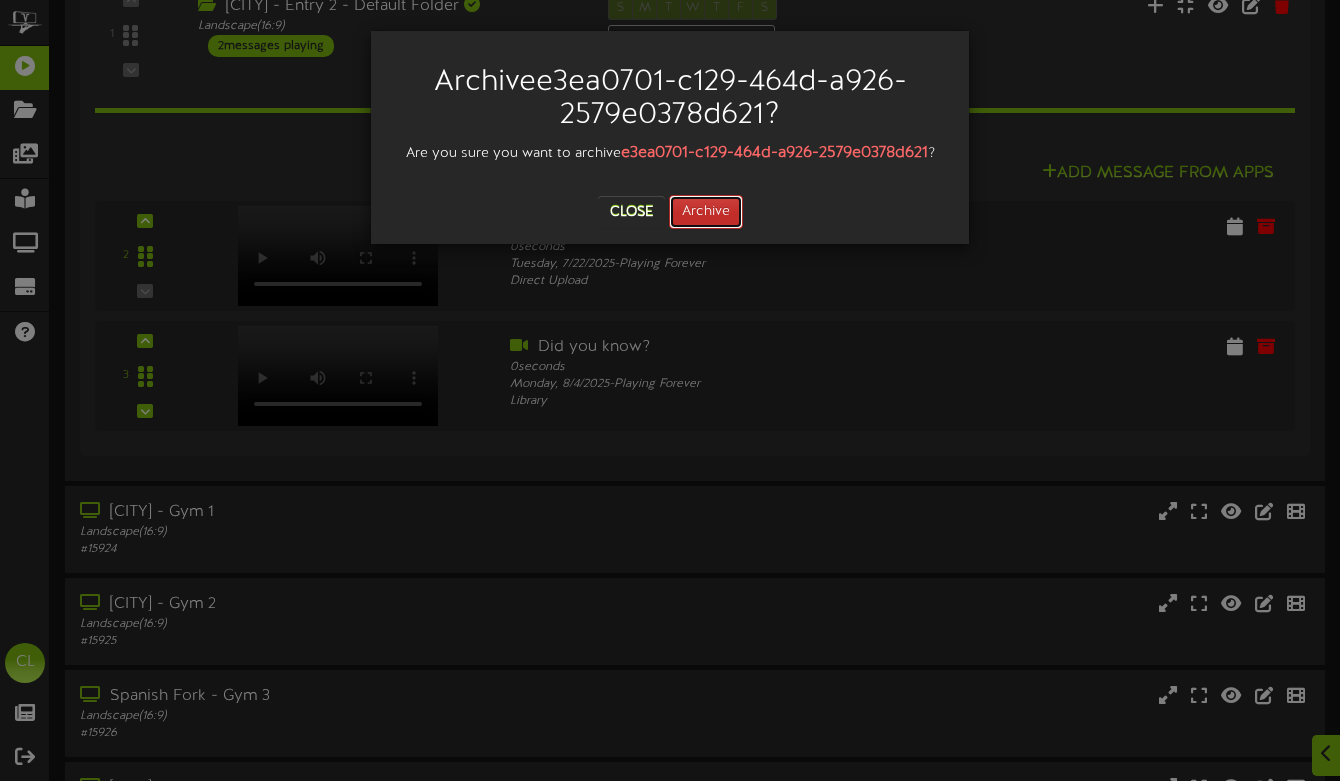 click on "Archive" at bounding box center [706, 212] 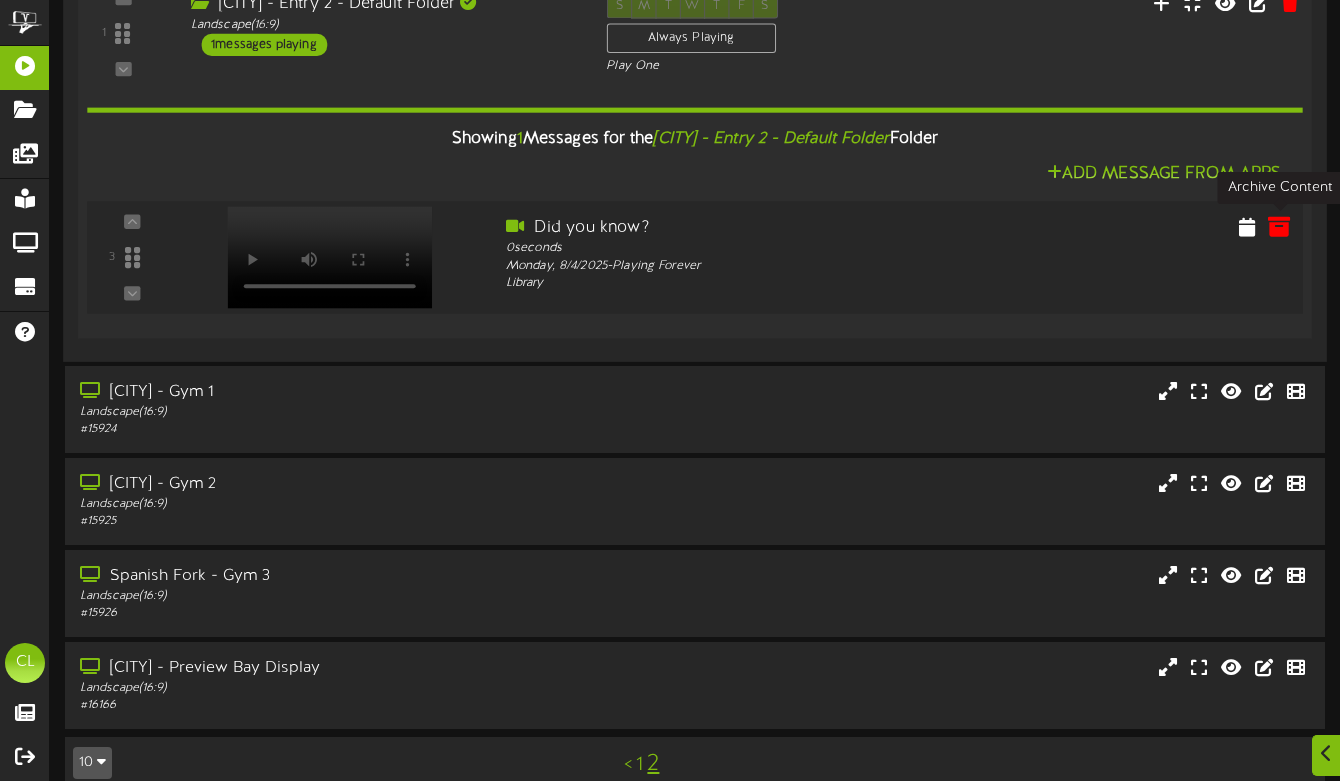 click at bounding box center (1279, 226) 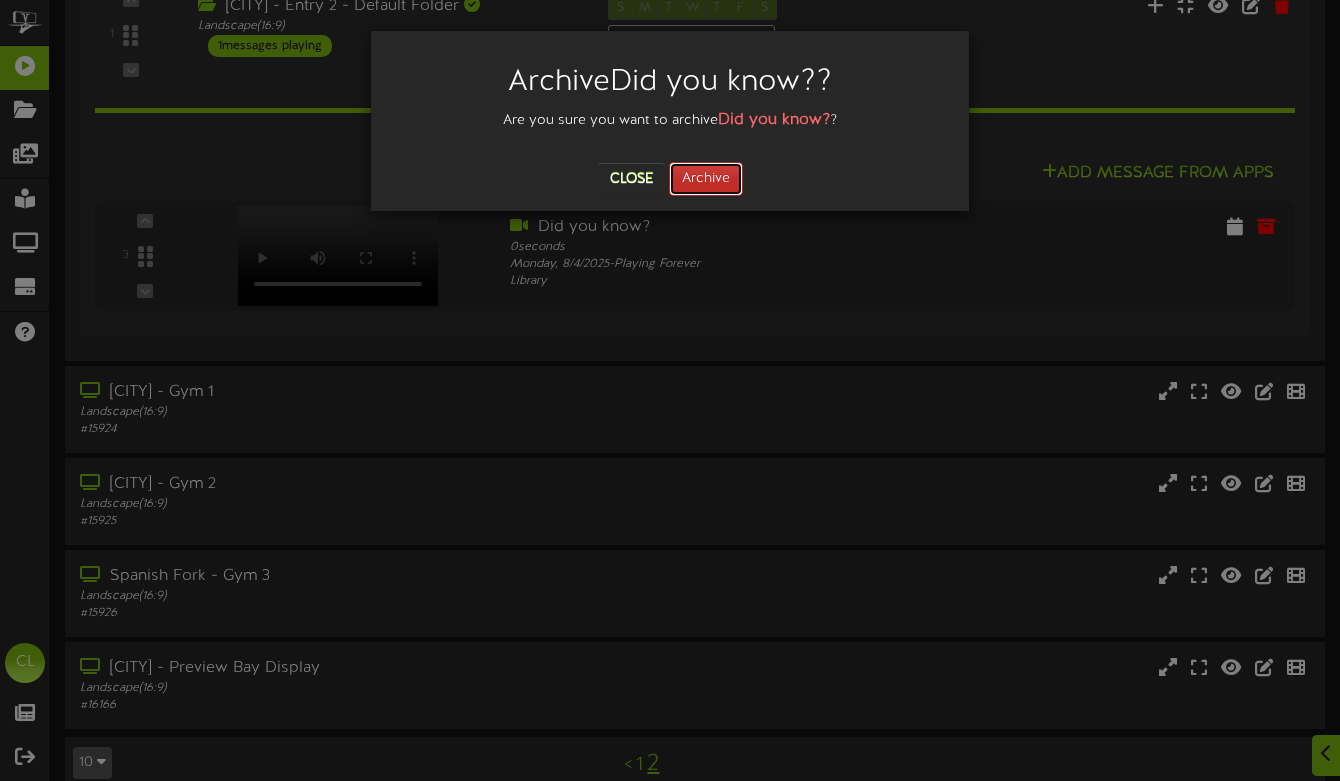 click on "Archive" at bounding box center [706, 179] 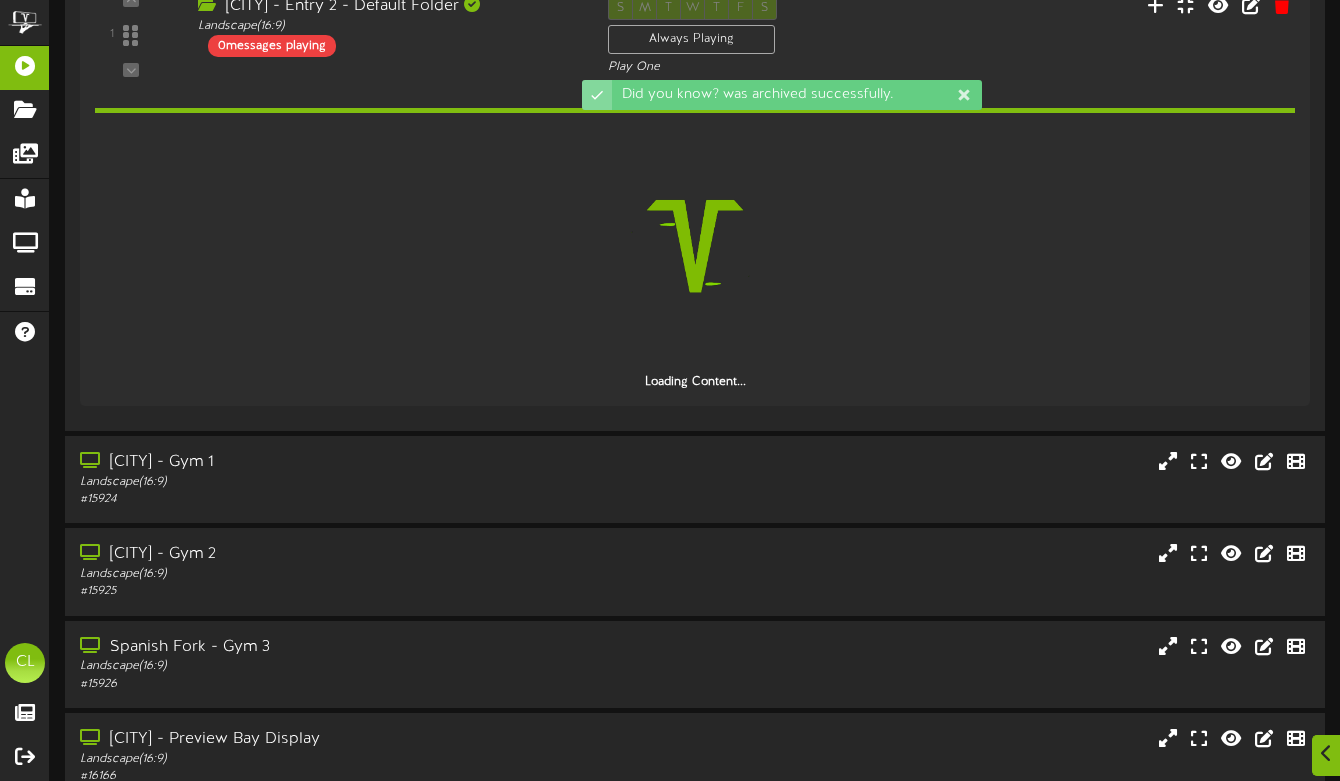scroll, scrollTop: 466, scrollLeft: 0, axis: vertical 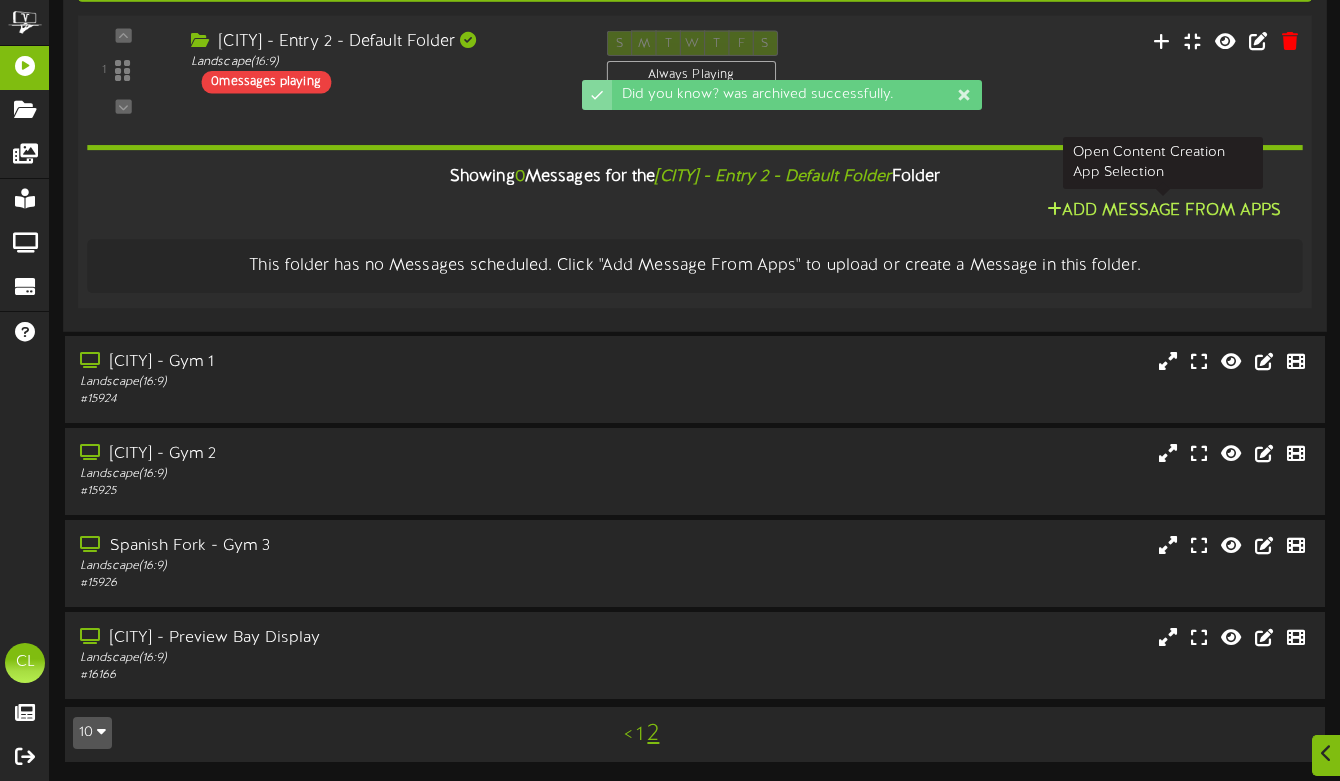click on "Add Message From Apps" at bounding box center (1163, 211) 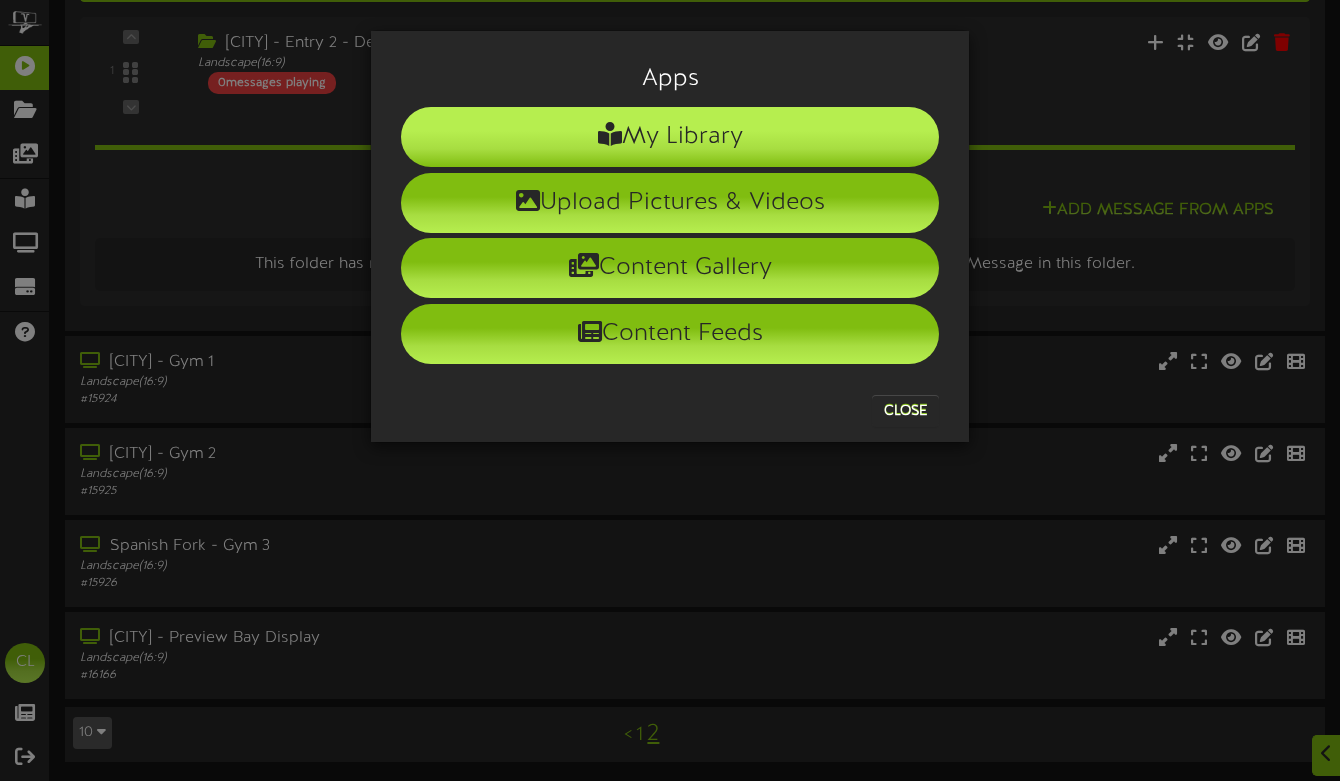 click on "My Library" at bounding box center (670, 137) 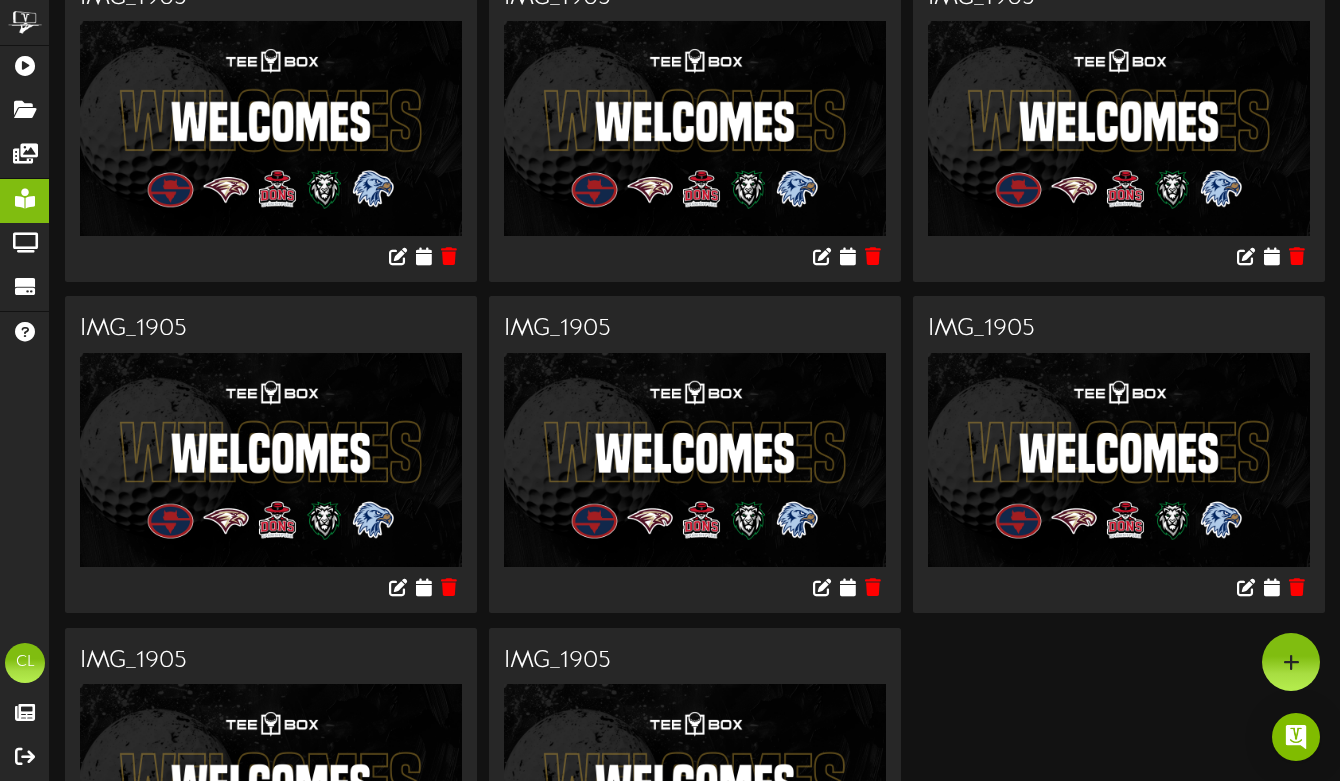 scroll, scrollTop: 0, scrollLeft: 0, axis: both 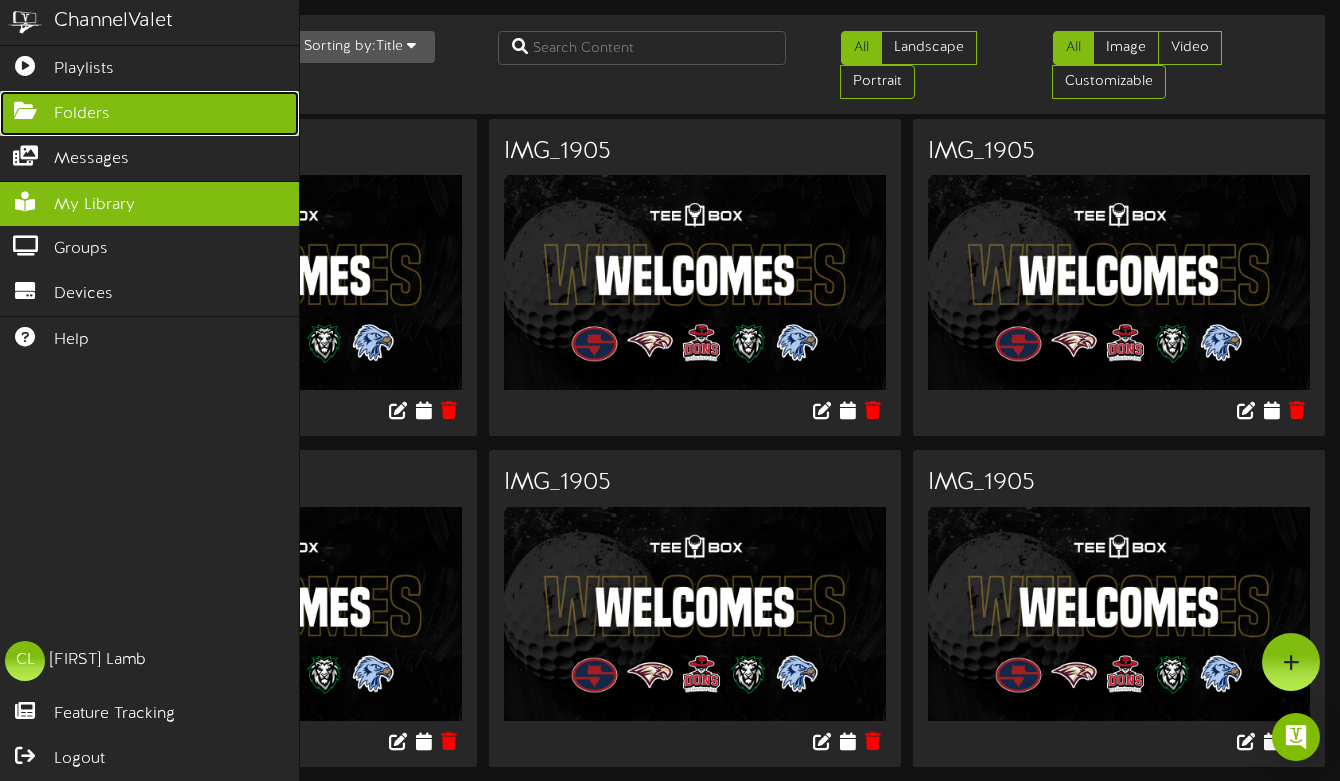click on "Folders" at bounding box center (149, 113) 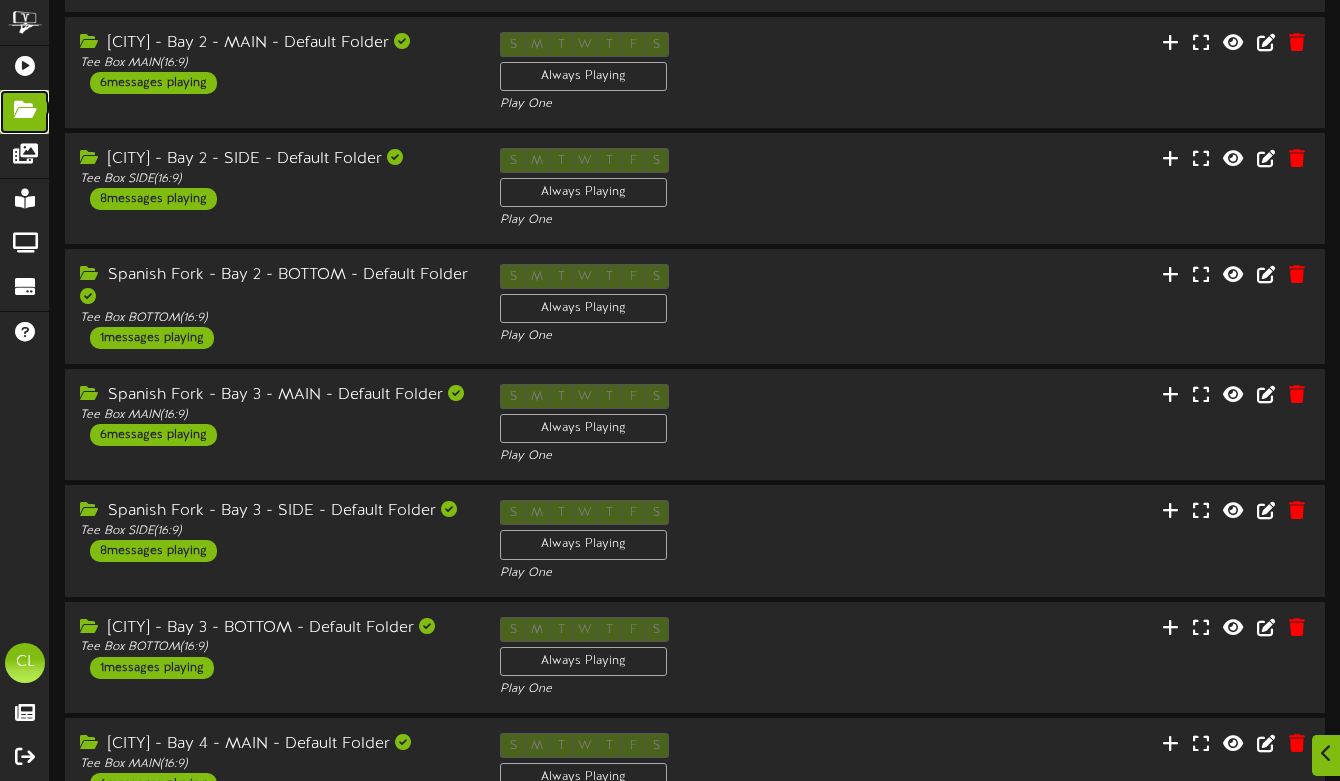 scroll, scrollTop: 574, scrollLeft: 0, axis: vertical 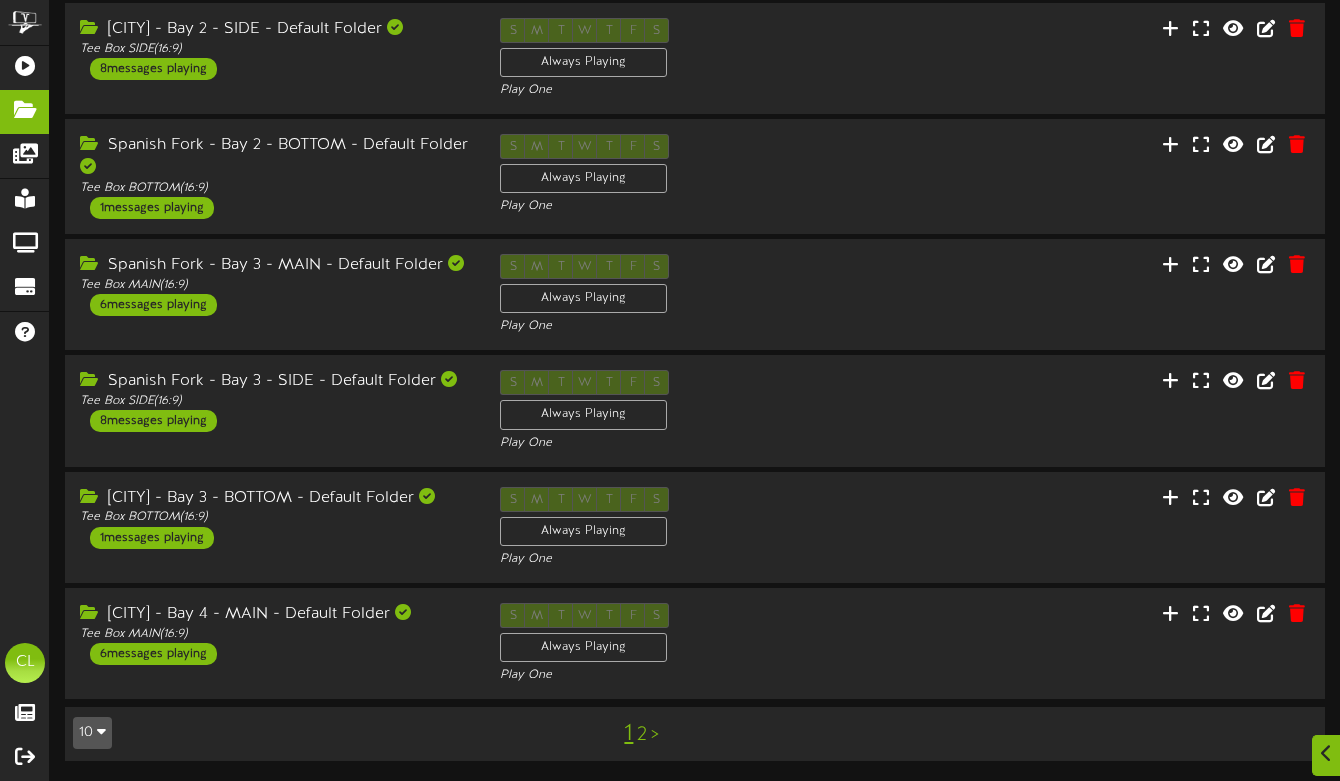 click on "2" at bounding box center (642, 735) 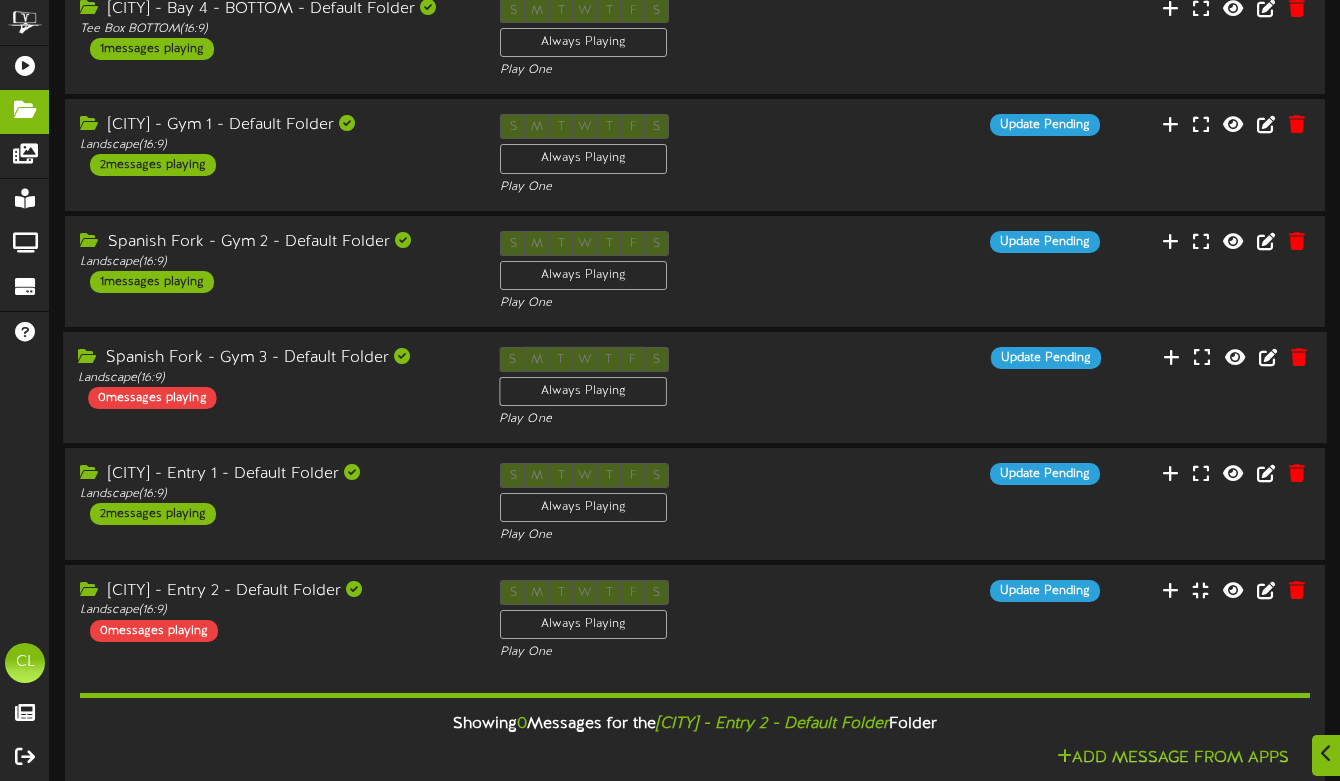 scroll, scrollTop: 245, scrollLeft: 0, axis: vertical 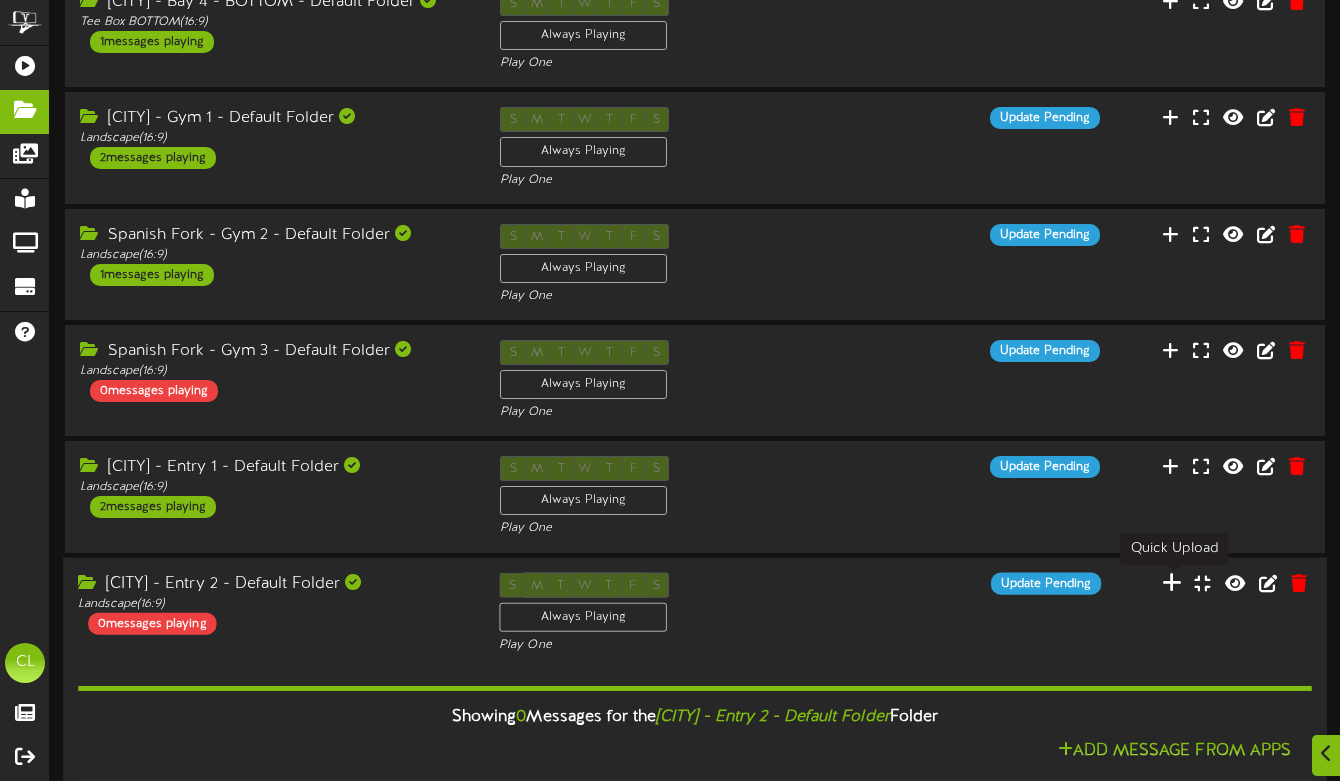 click at bounding box center (1172, 582) 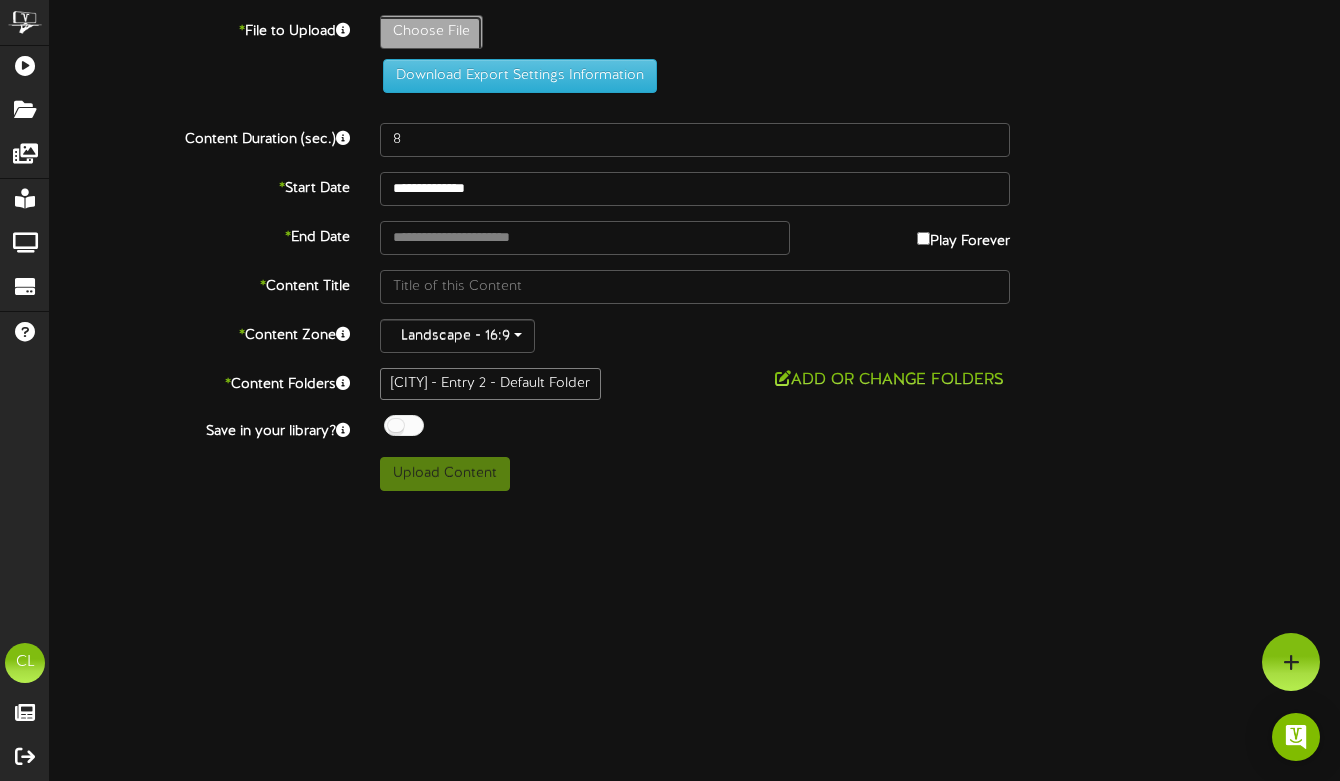 click on "Choose File" at bounding box center (-606, 87) 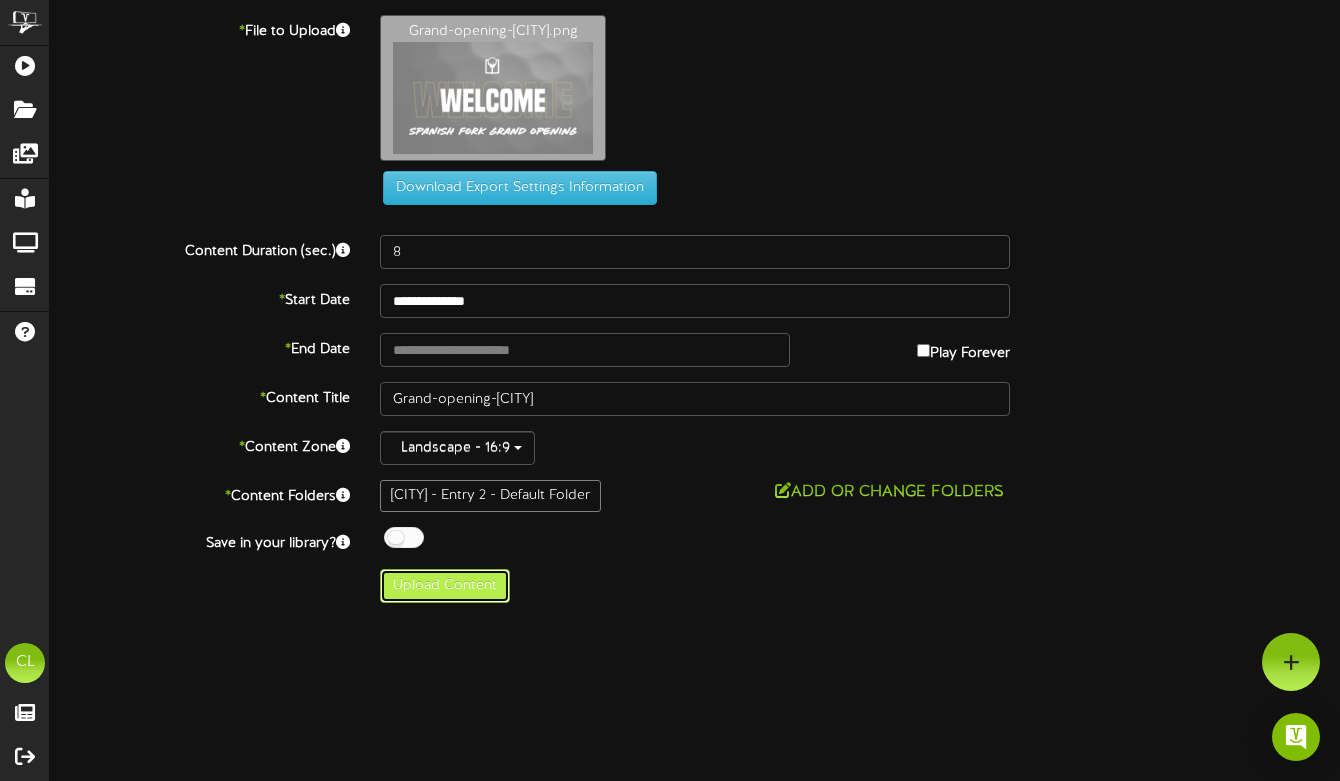 click on "Upload Content" at bounding box center [445, 586] 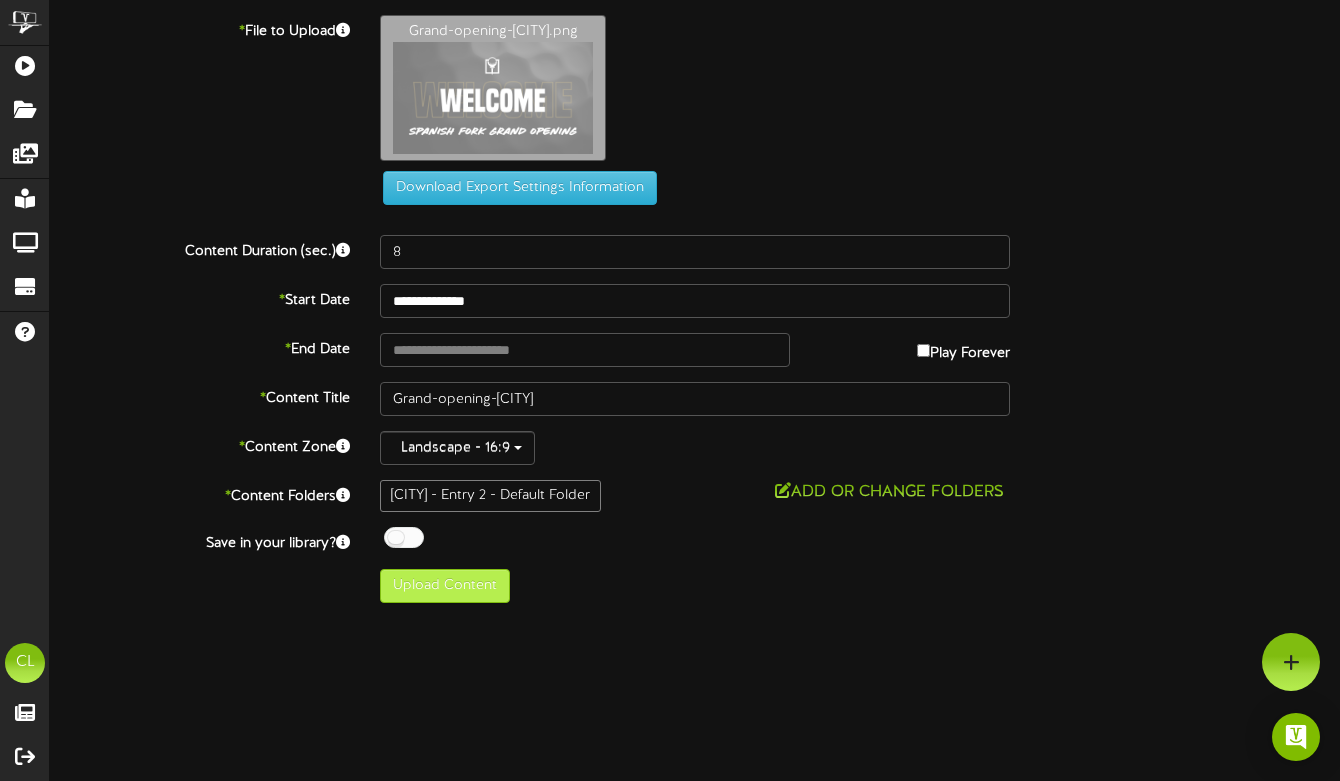 type on "**********" 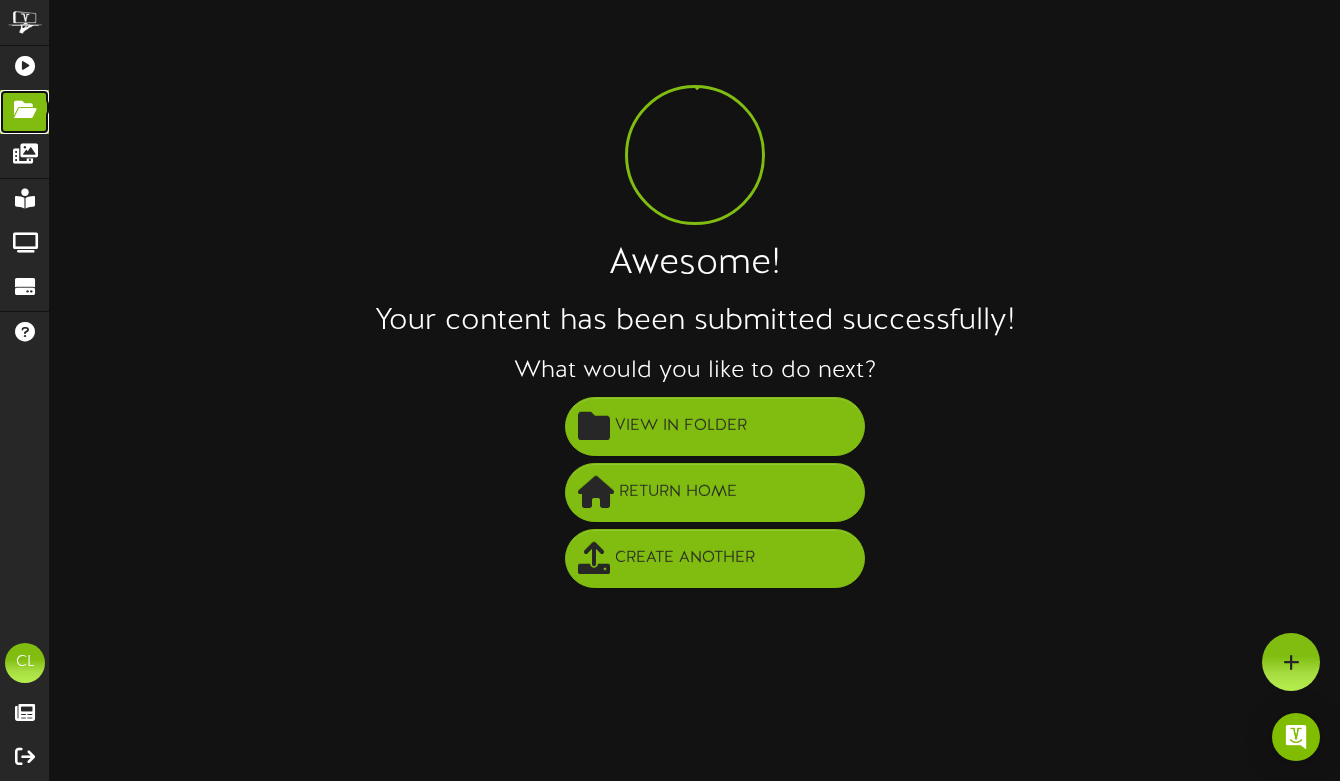 click at bounding box center (25, 107) 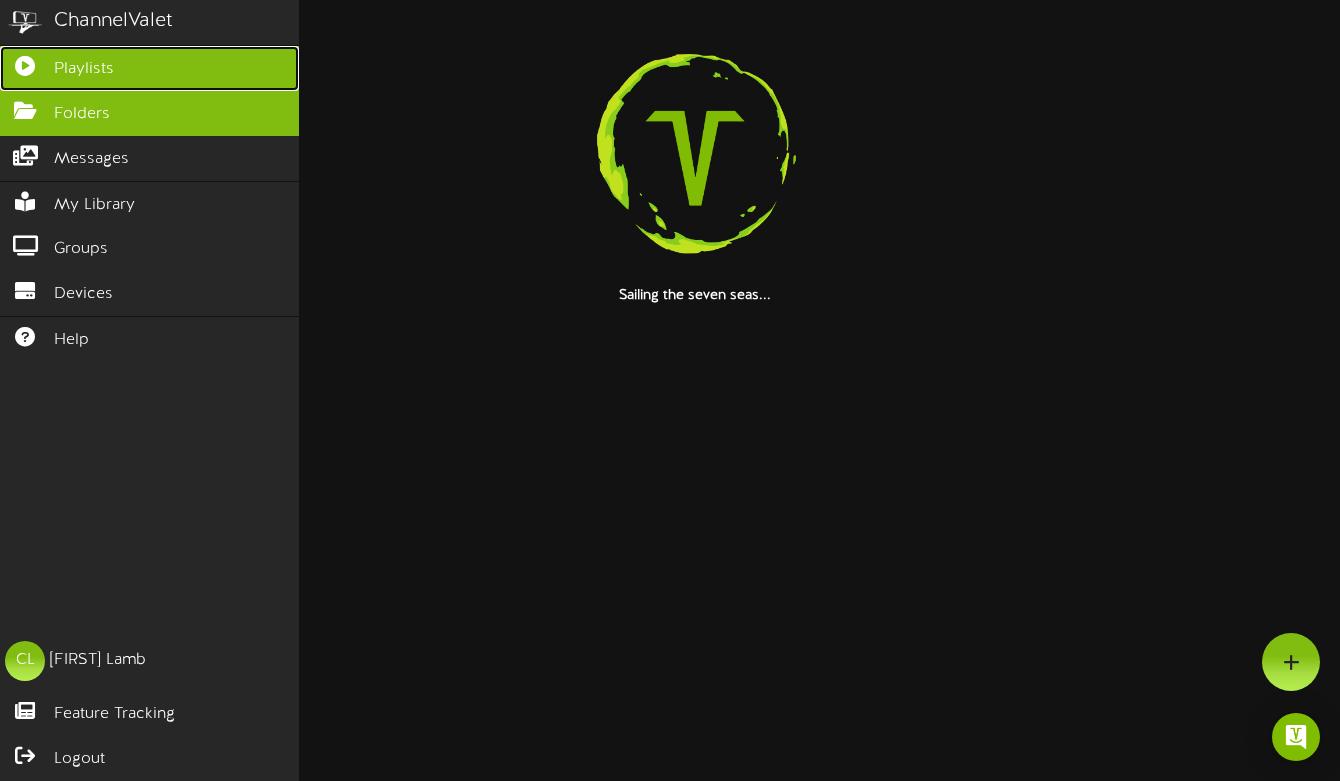 click at bounding box center [25, 63] 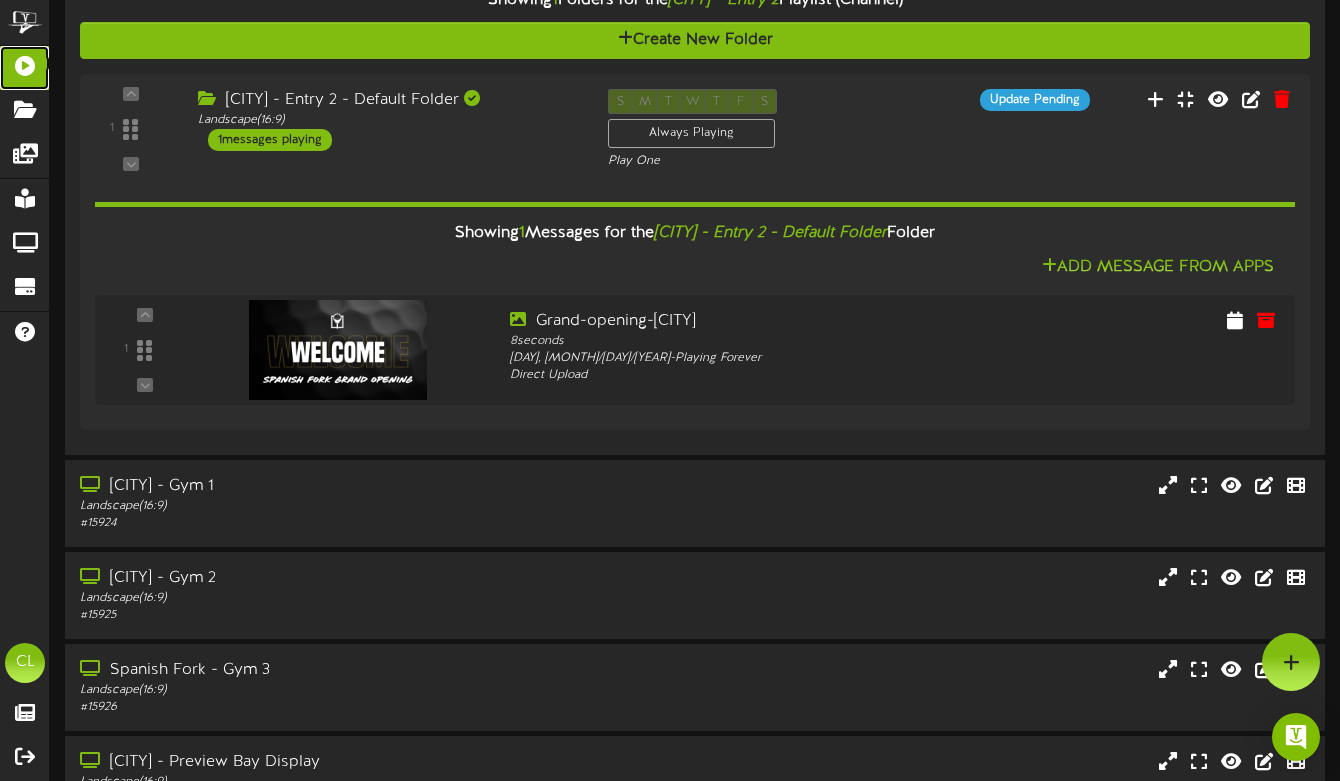 scroll, scrollTop: 534, scrollLeft: 0, axis: vertical 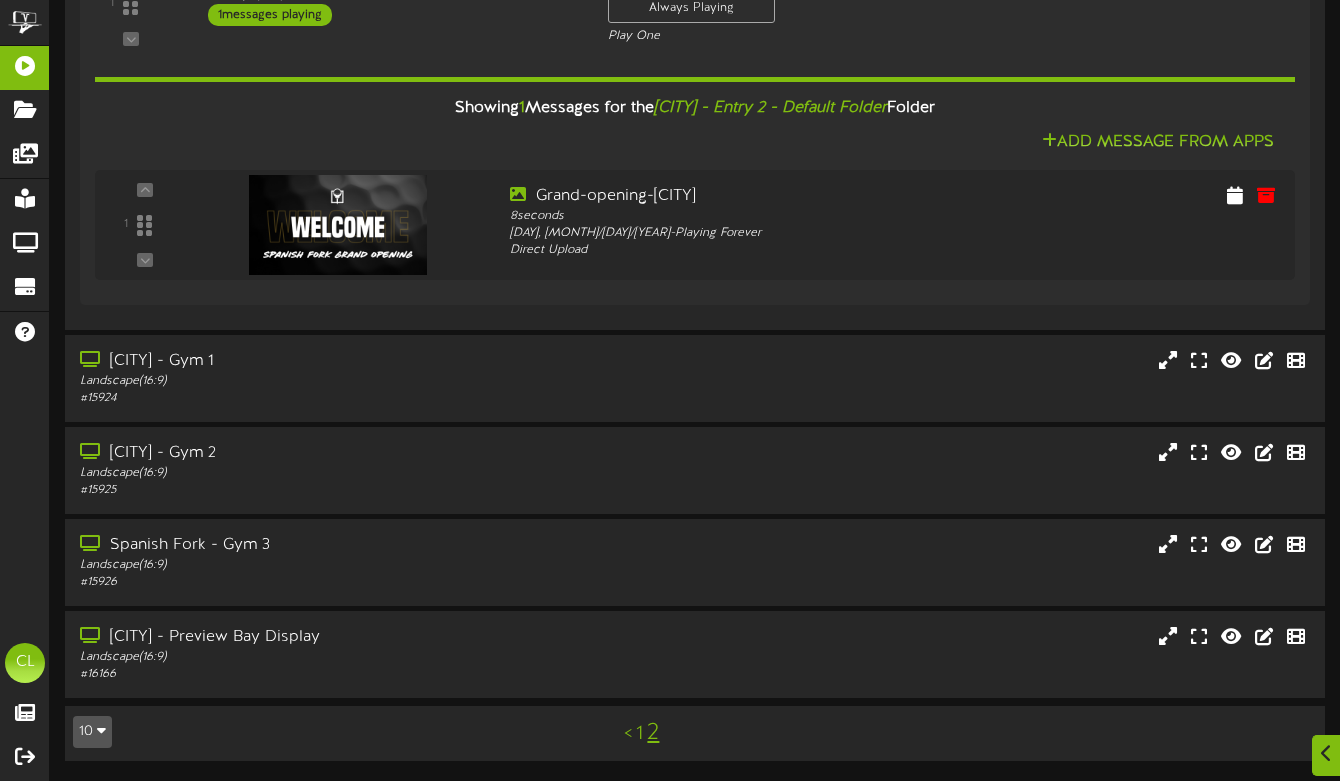 click on "1" at bounding box center (639, 734) 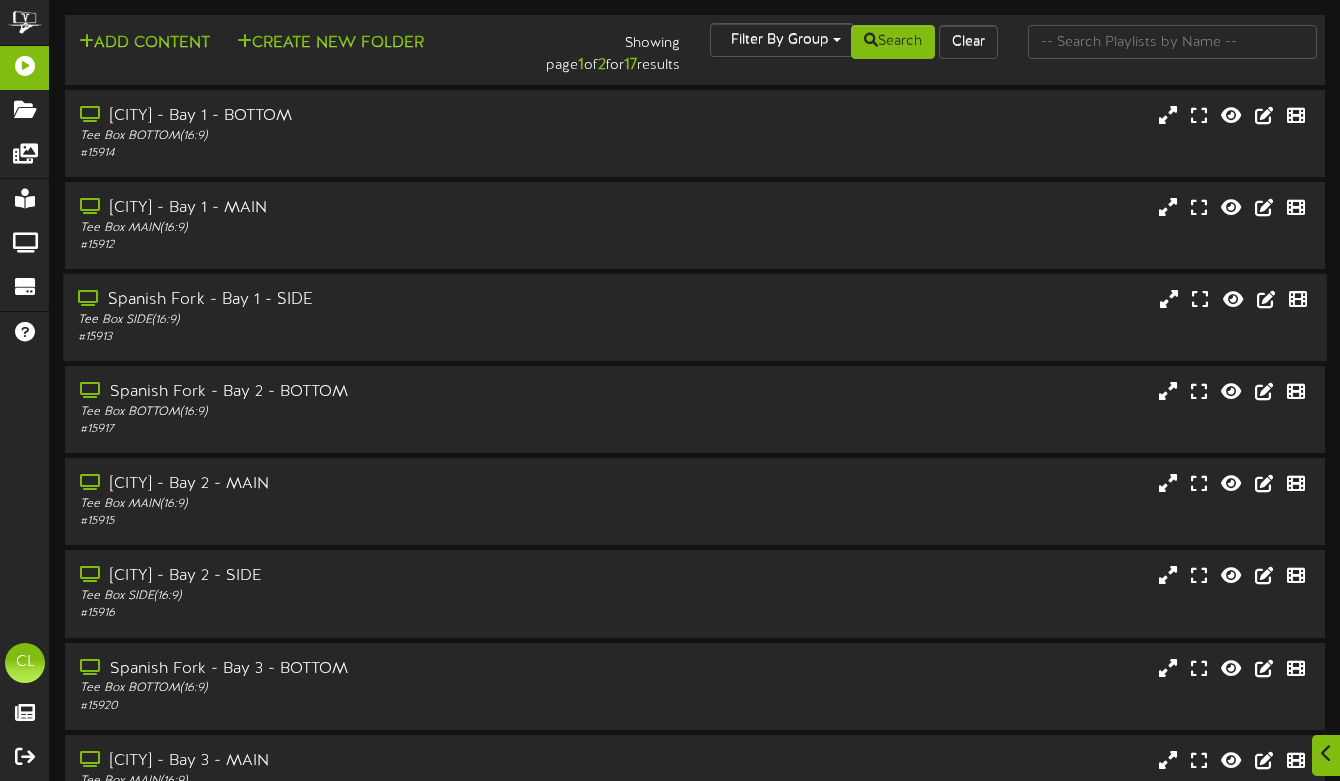 scroll, scrollTop: 307, scrollLeft: 0, axis: vertical 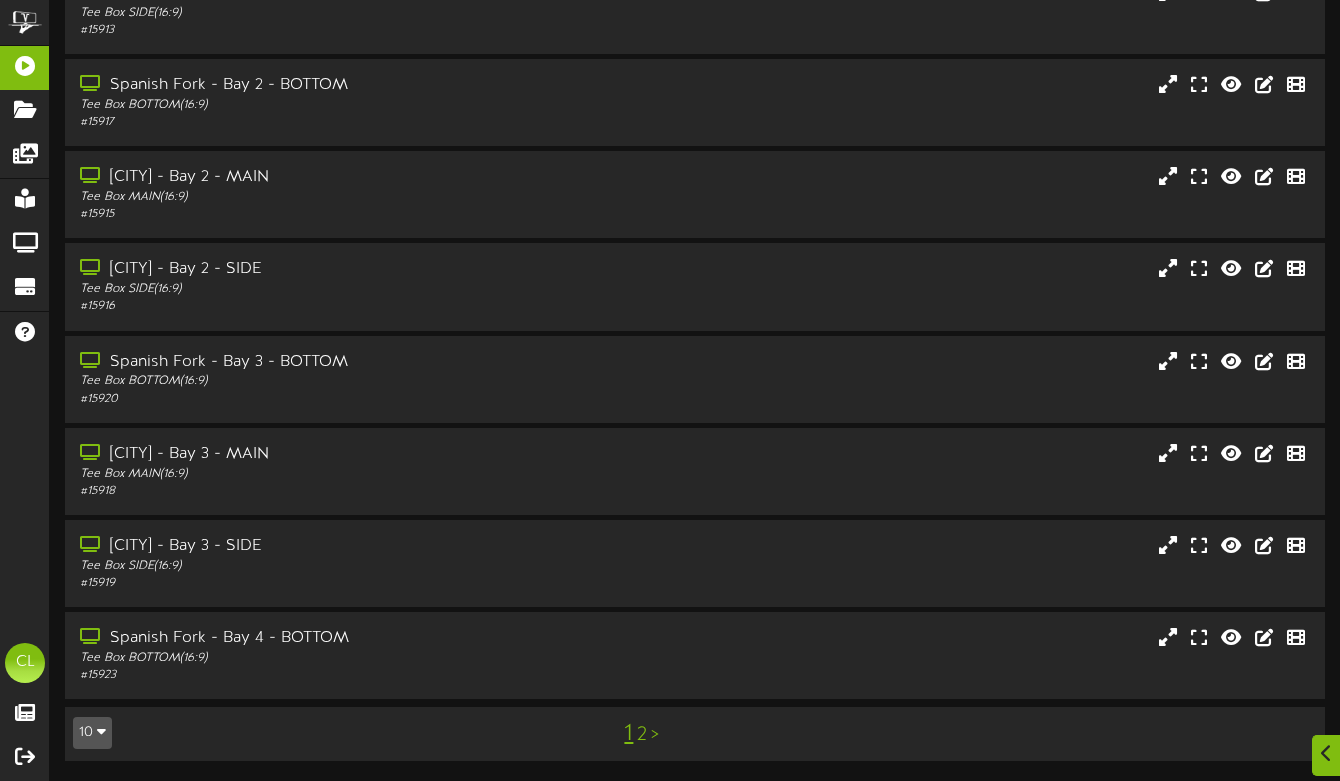click on "2" at bounding box center (642, 735) 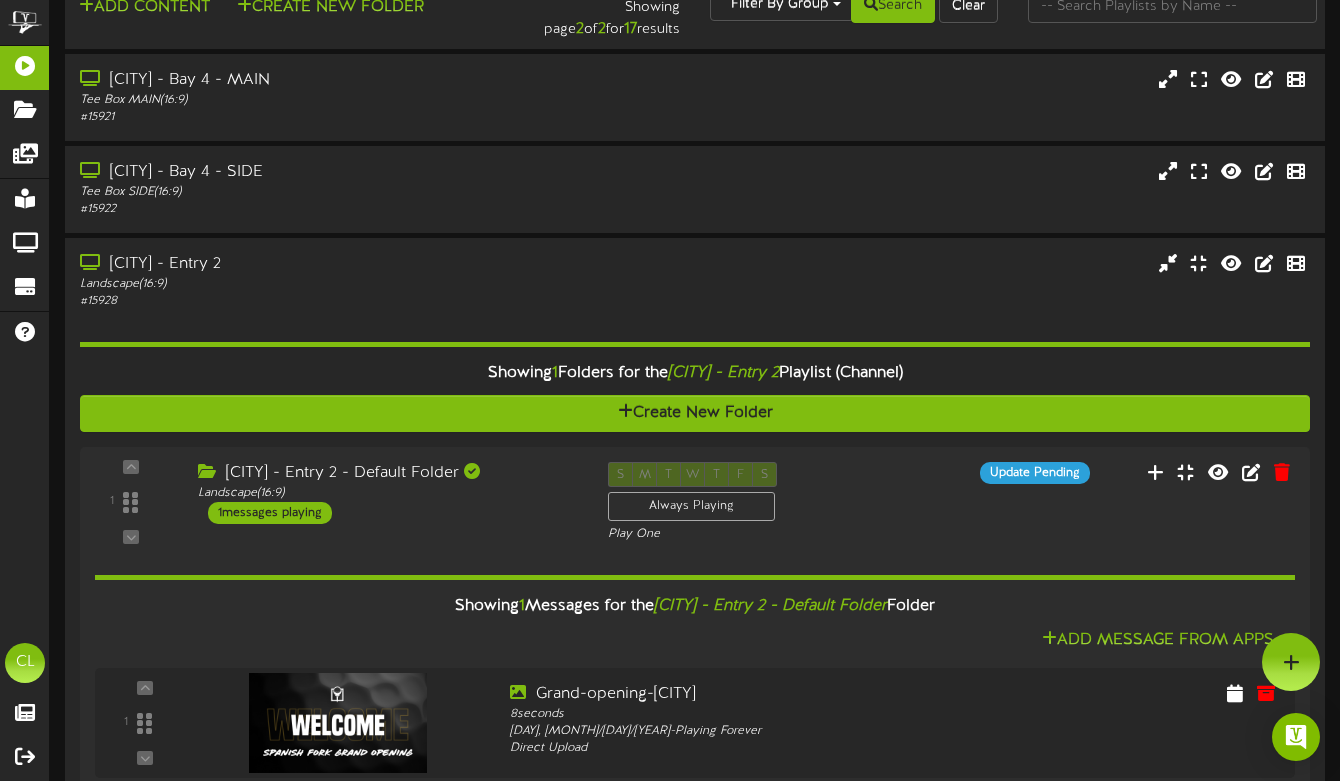 scroll, scrollTop: 0, scrollLeft: 0, axis: both 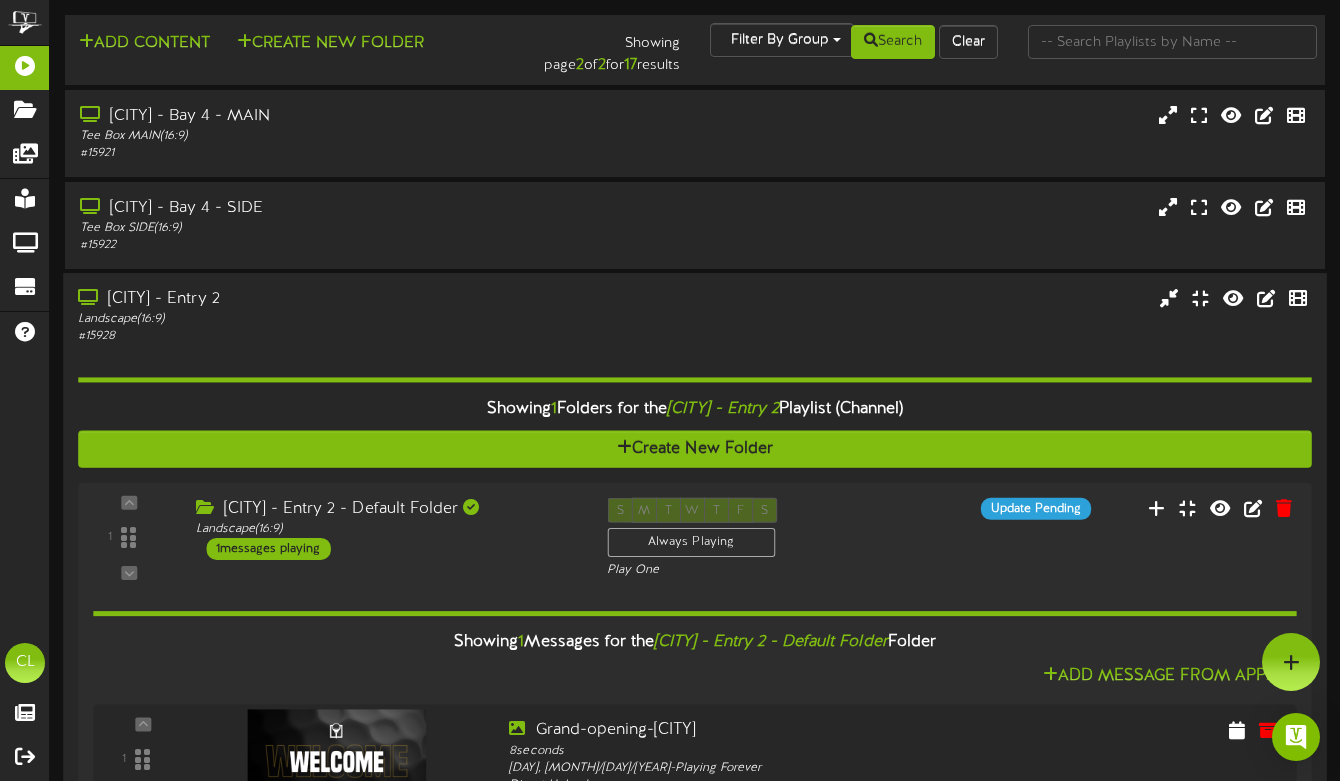 click on "Landscape  ( 16:9 )" at bounding box center (326, 319) 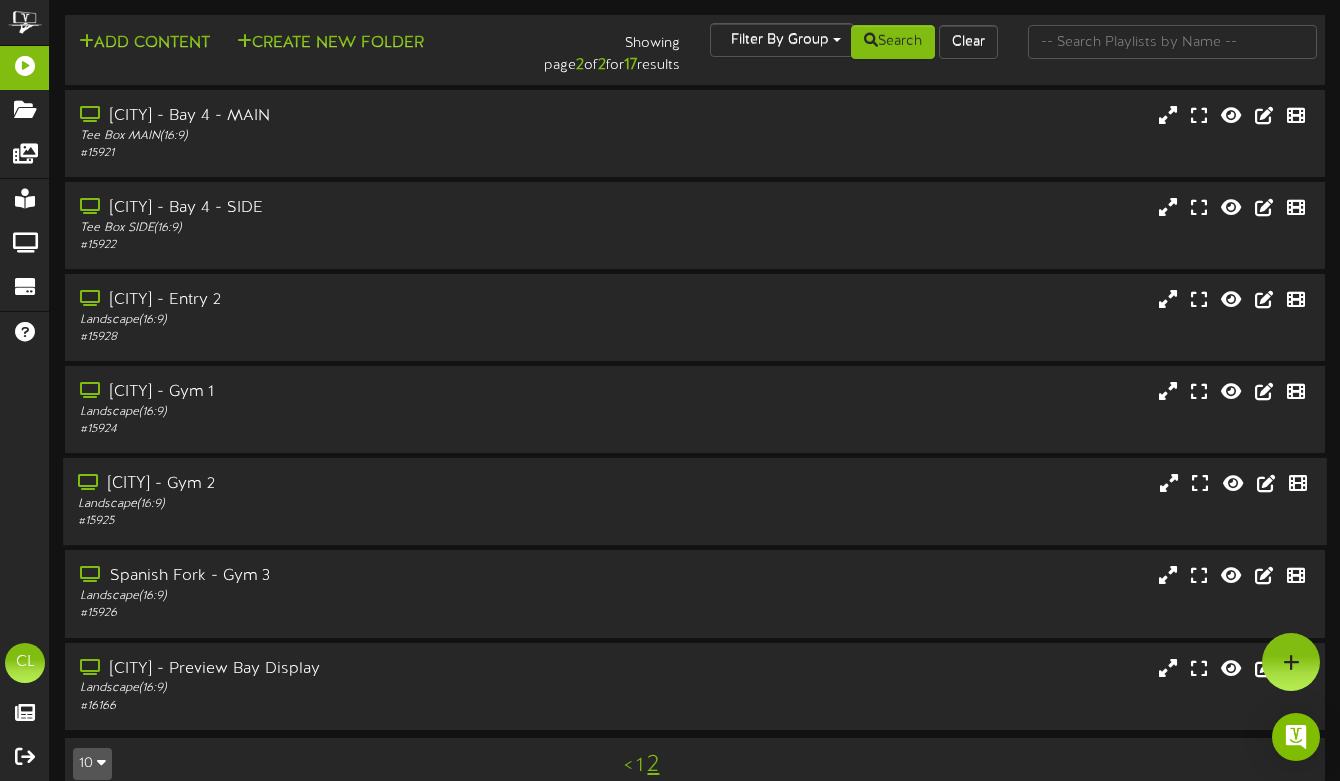 scroll, scrollTop: 31, scrollLeft: 0, axis: vertical 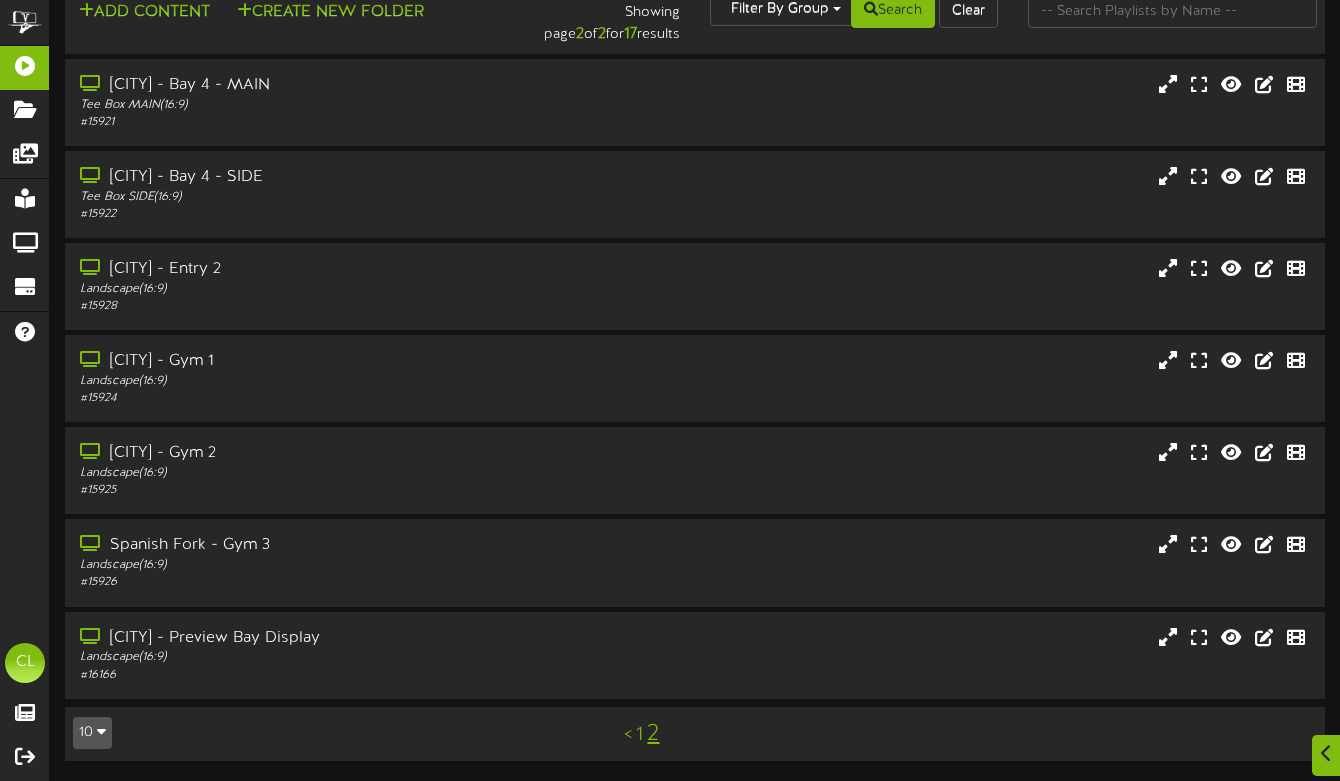 click on "1" at bounding box center [639, 735] 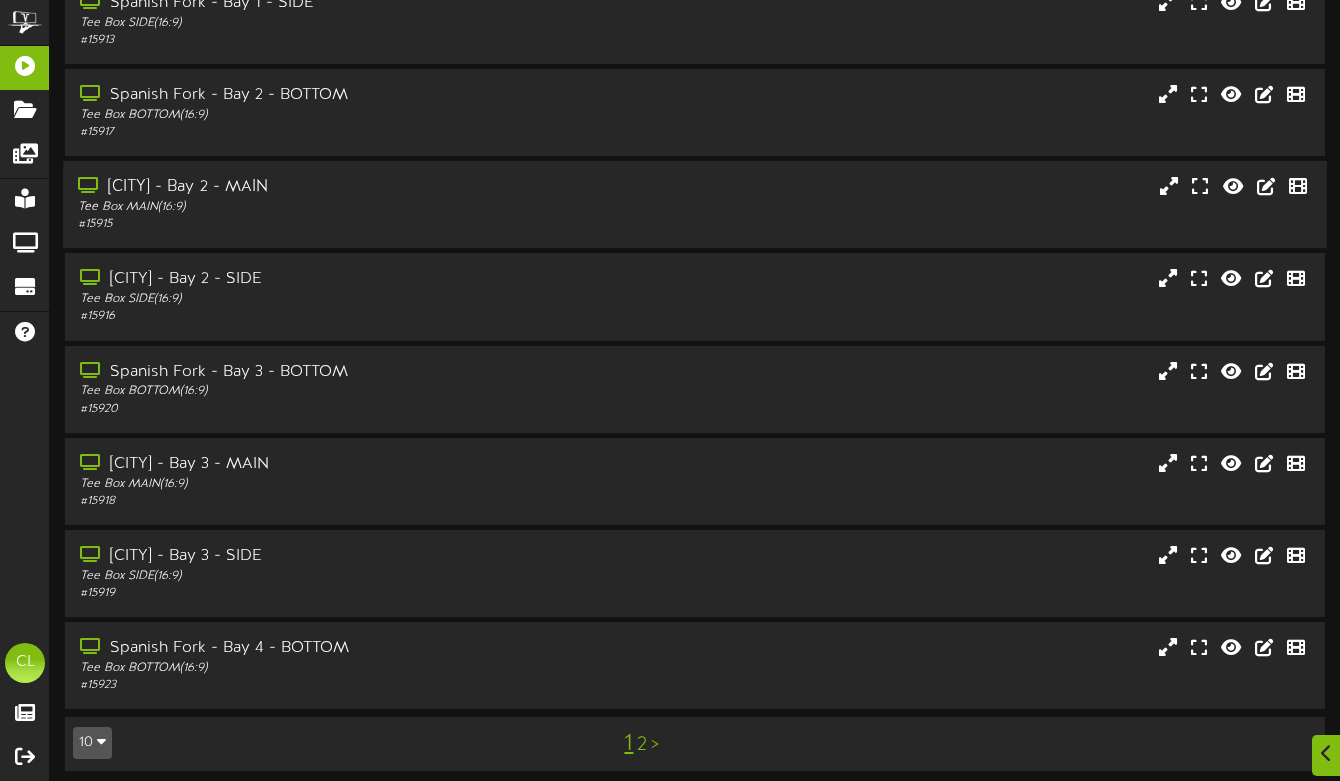 scroll, scrollTop: 307, scrollLeft: 0, axis: vertical 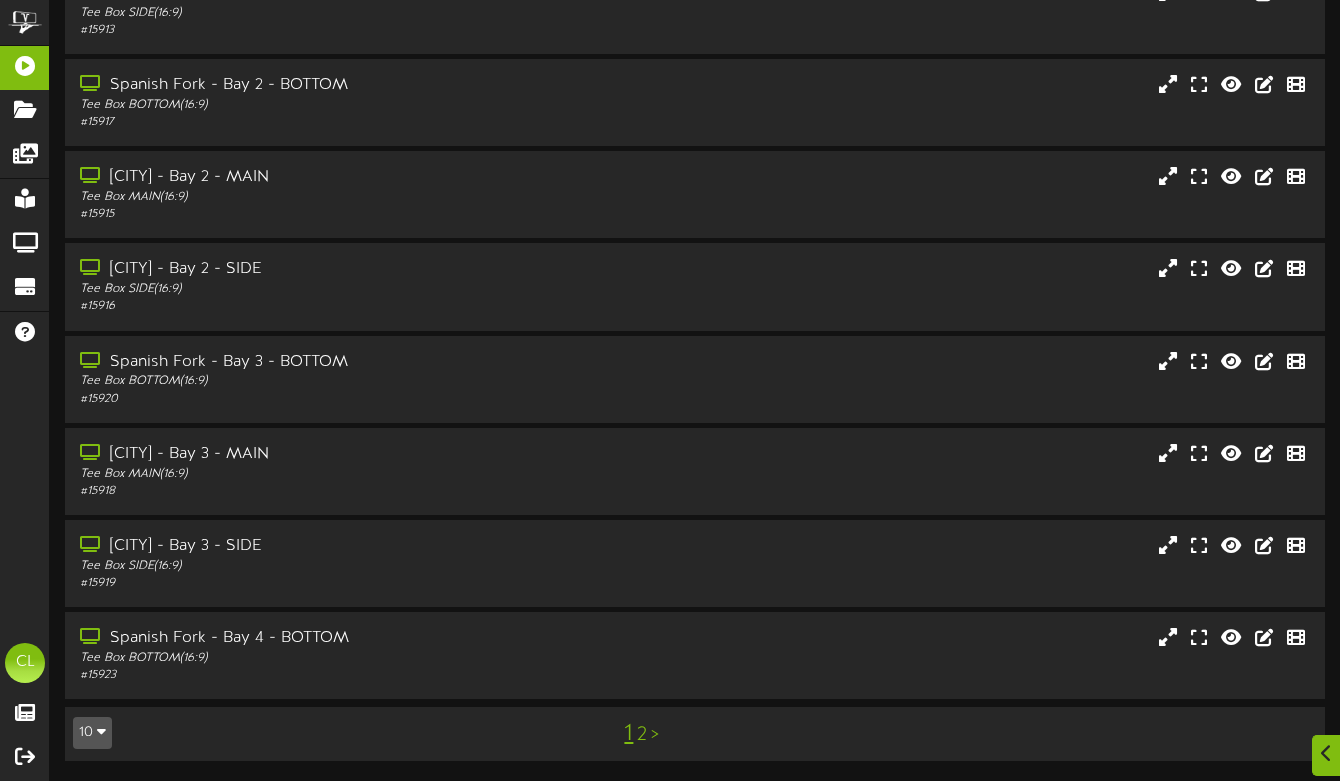 click on "2" at bounding box center (642, 735) 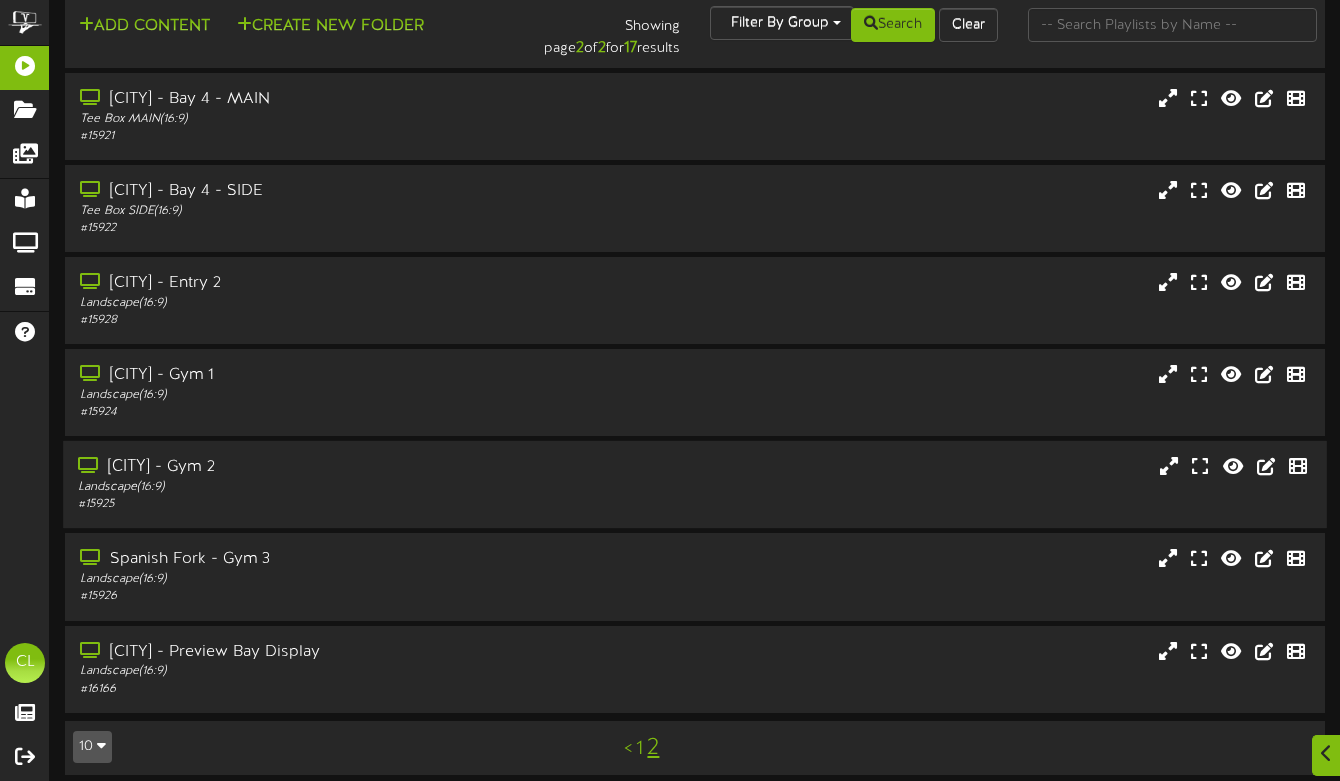 scroll, scrollTop: 31, scrollLeft: 0, axis: vertical 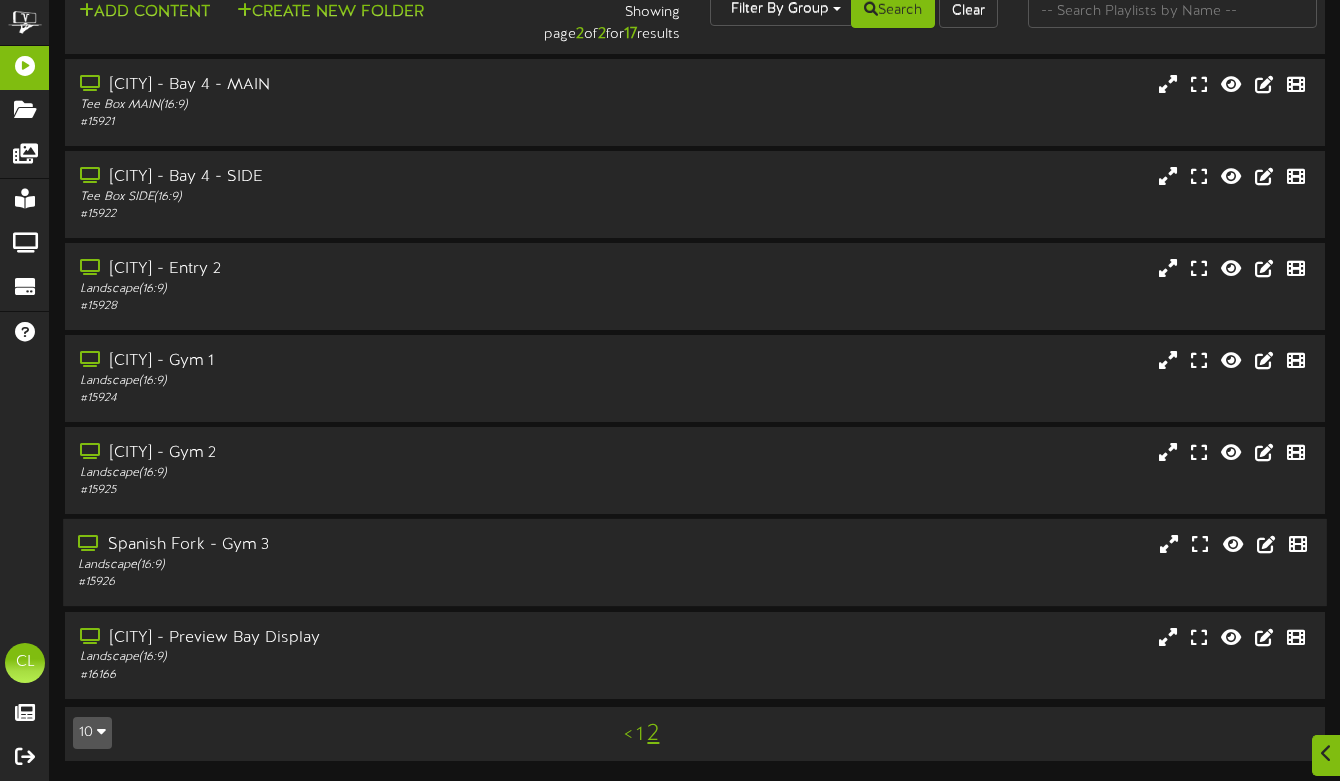 click on "Landscape  ( 16:9 )" at bounding box center (326, 565) 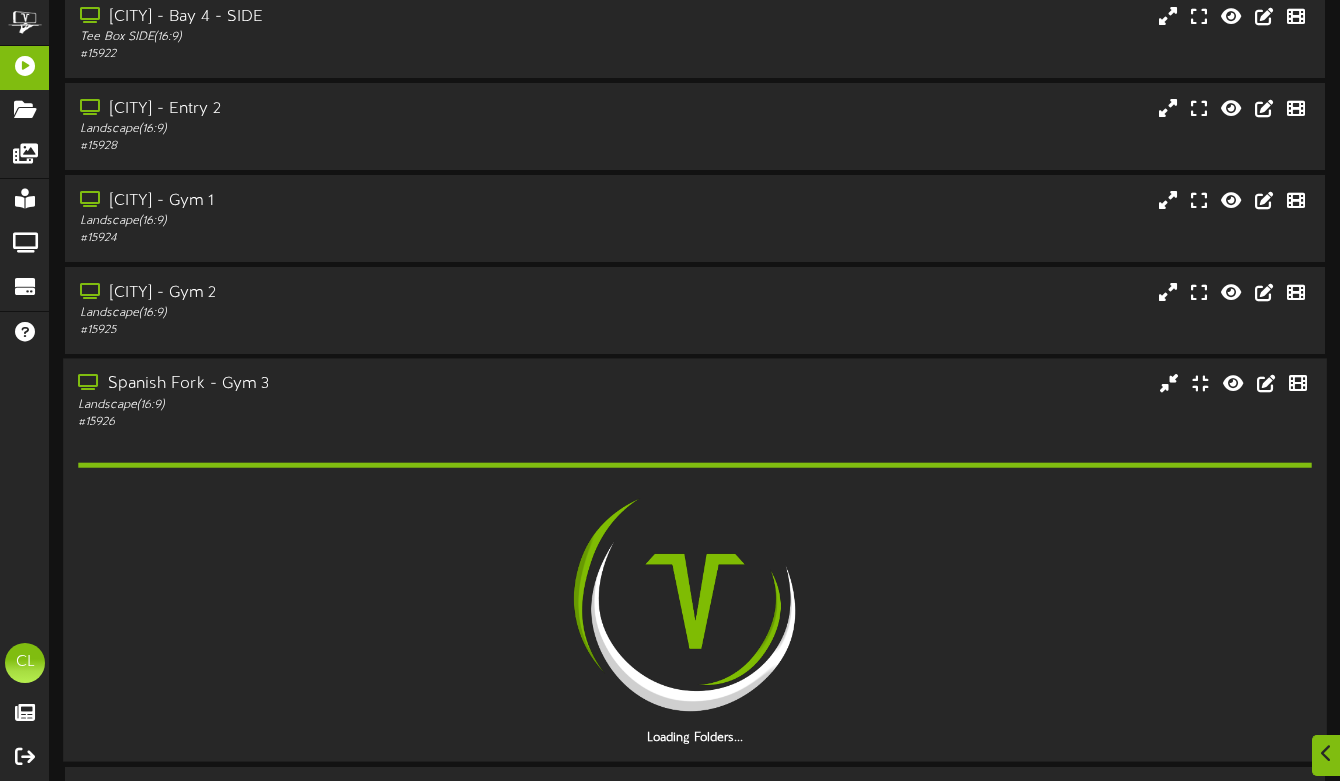 scroll, scrollTop: 197, scrollLeft: 0, axis: vertical 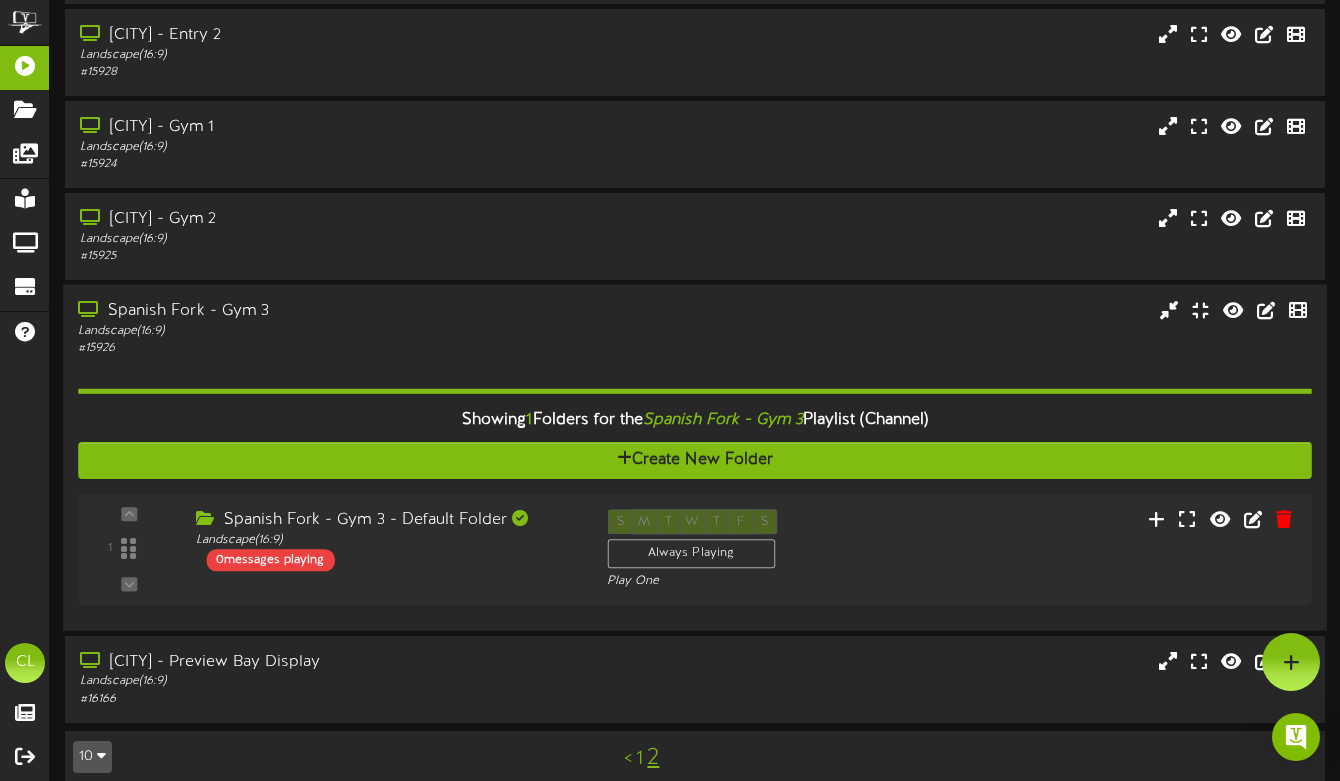 click on "# 15926" at bounding box center [326, 348] 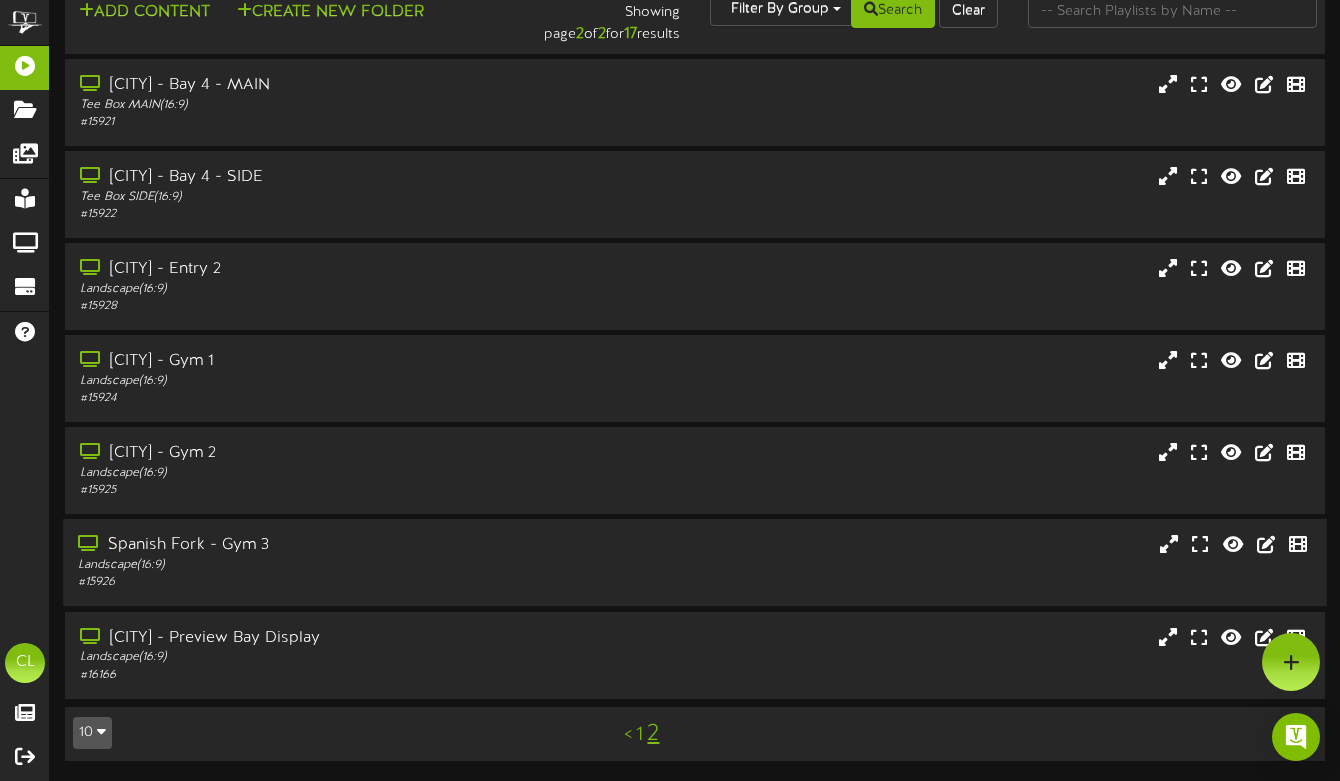 scroll, scrollTop: 31, scrollLeft: 0, axis: vertical 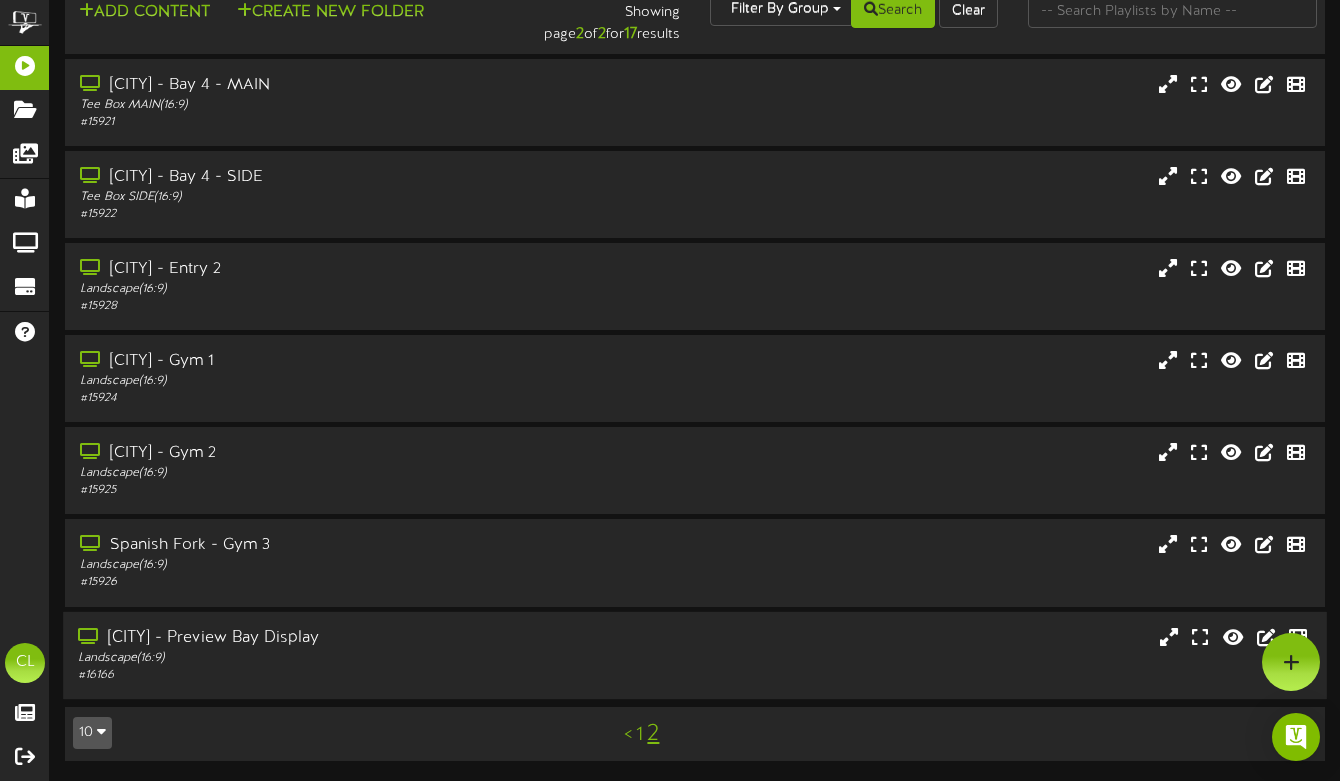 click on "[CITY] - Preview Bay Display" at bounding box center (326, 638) 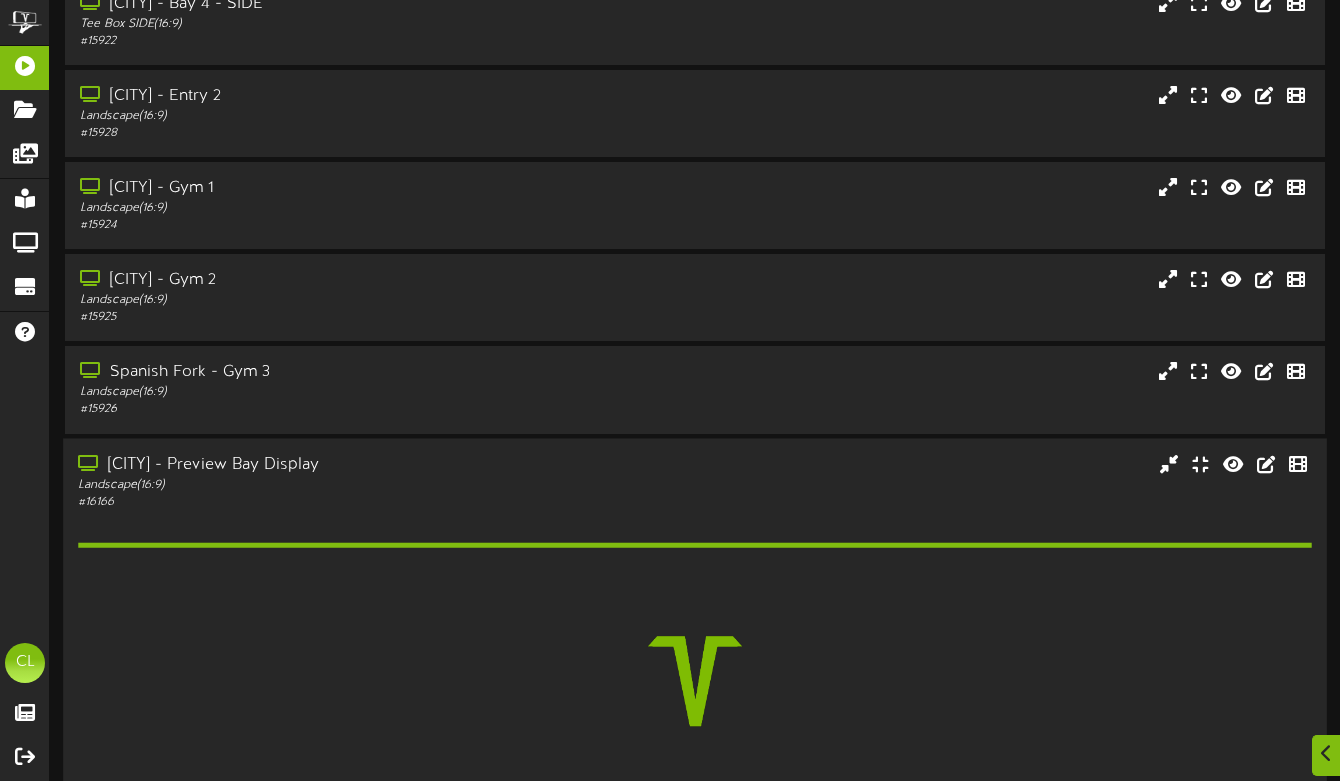 scroll, scrollTop: 265, scrollLeft: 0, axis: vertical 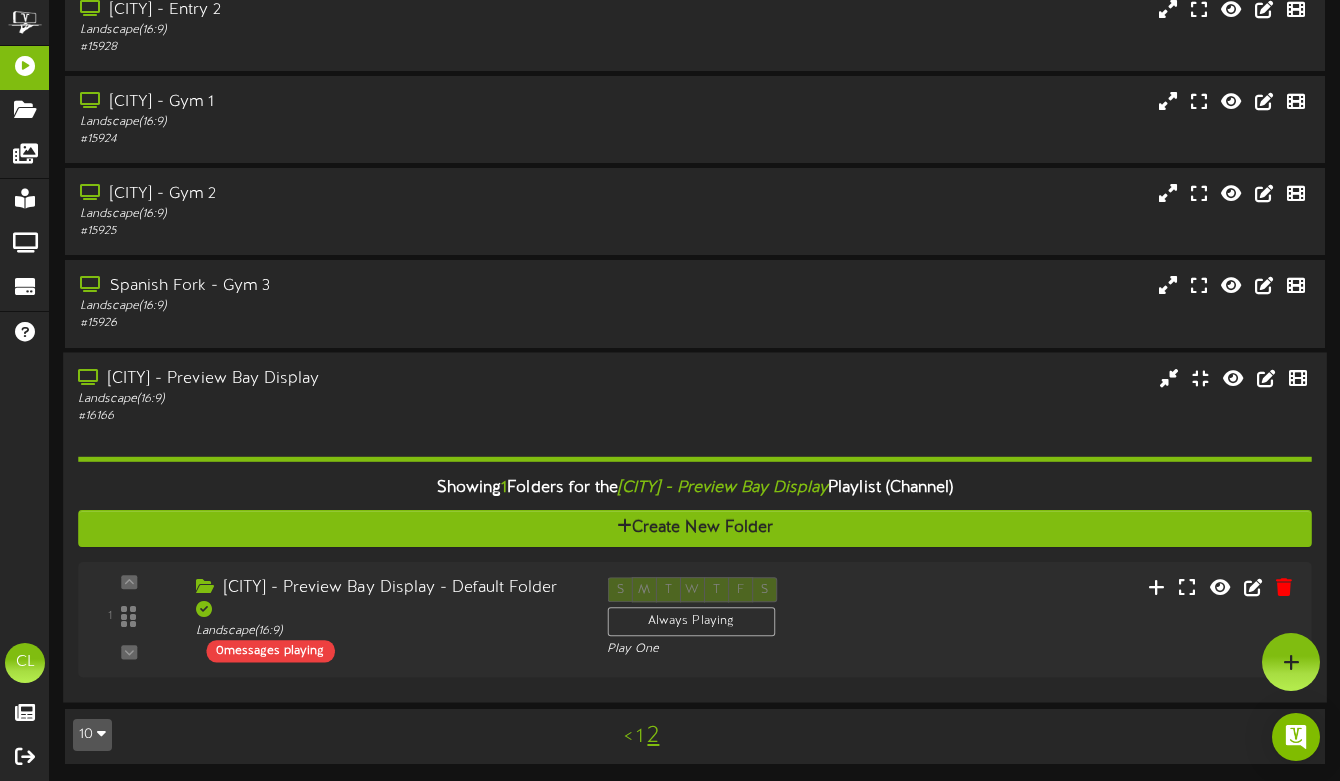 click on "[CITY] - Preview Bay Display
Landscape  ( 16:9 )
# 16166" at bounding box center (326, 395) 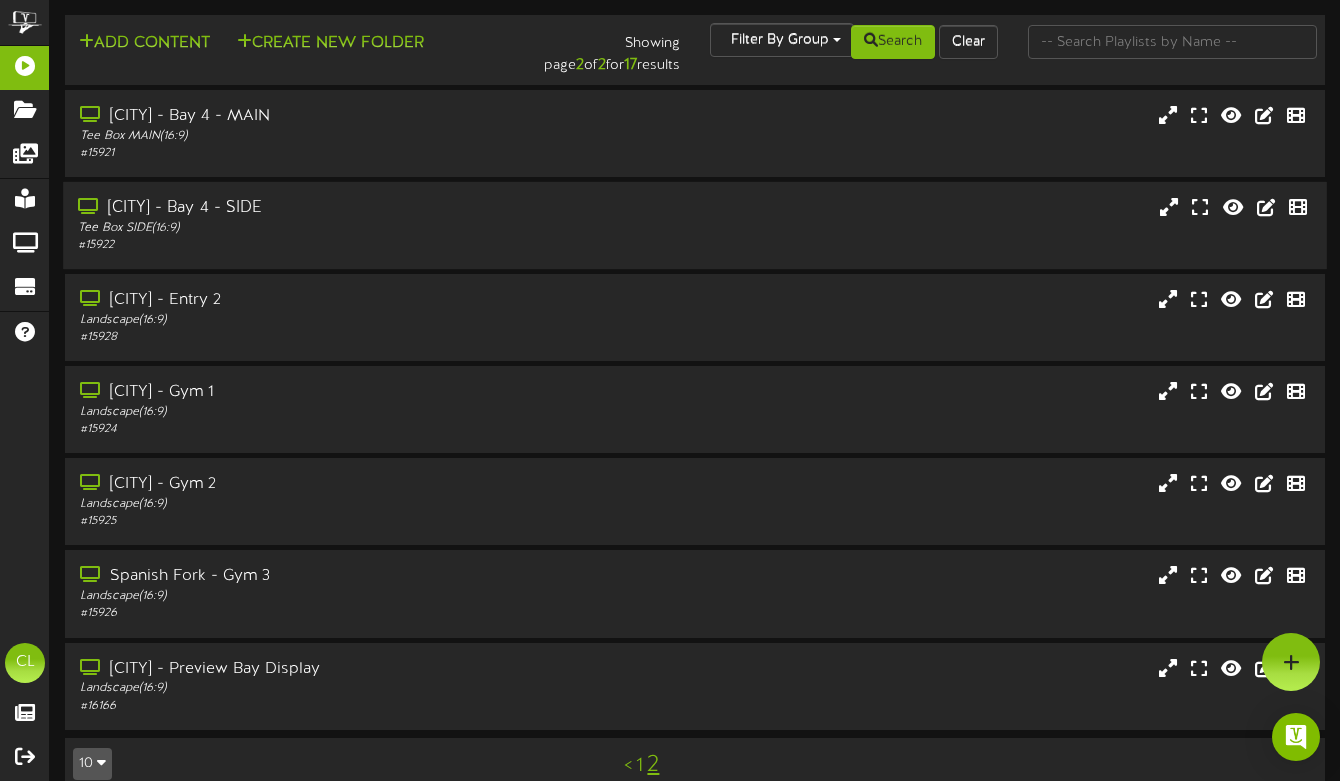 scroll, scrollTop: 31, scrollLeft: 0, axis: vertical 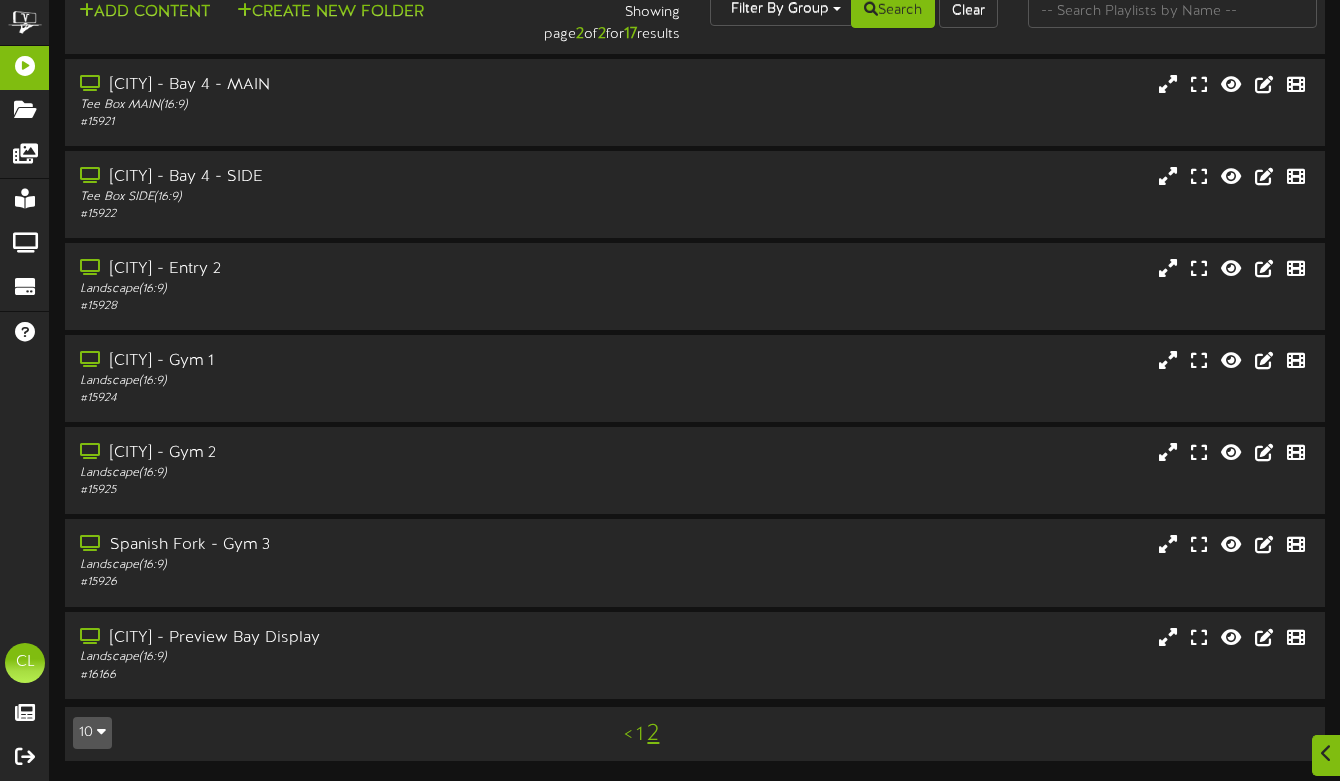 click on "1" at bounding box center (639, 735) 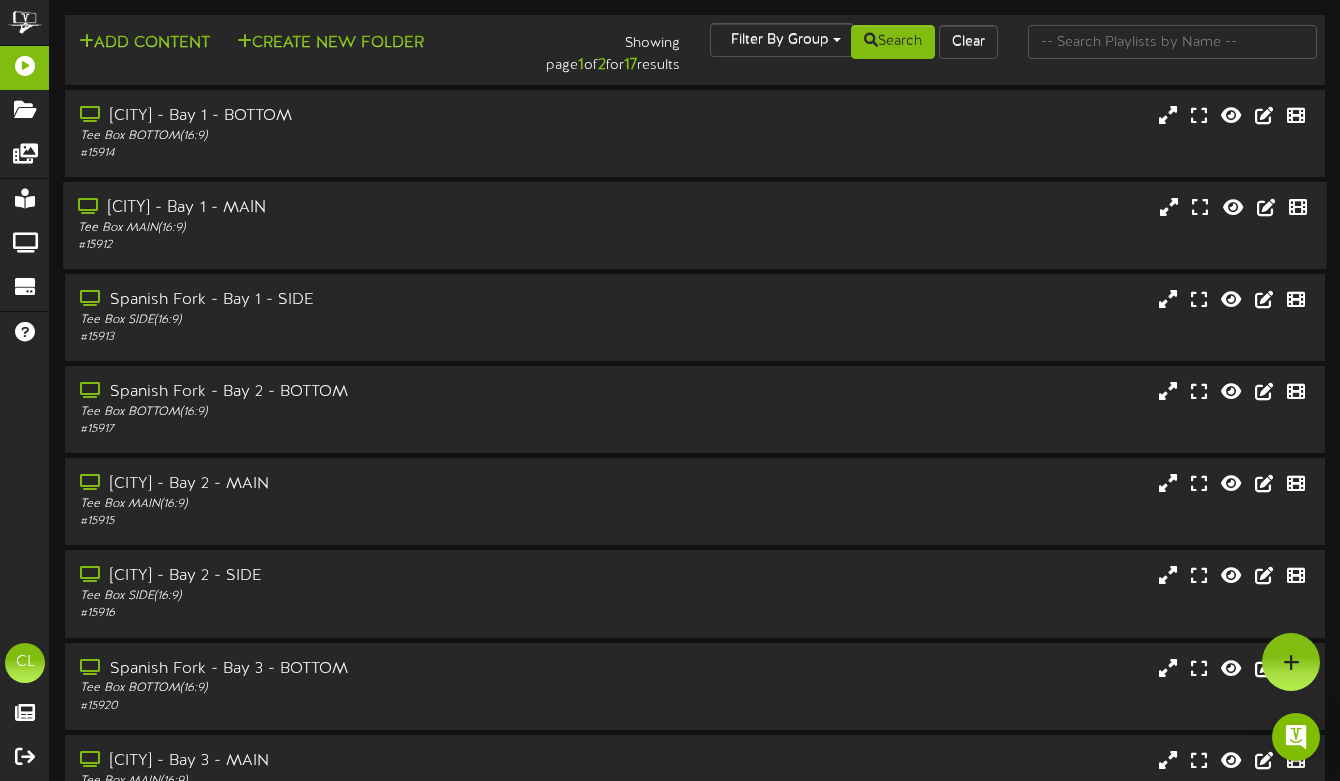 click on "Tee Box MAIN  ( 16:9 )" at bounding box center (326, 228) 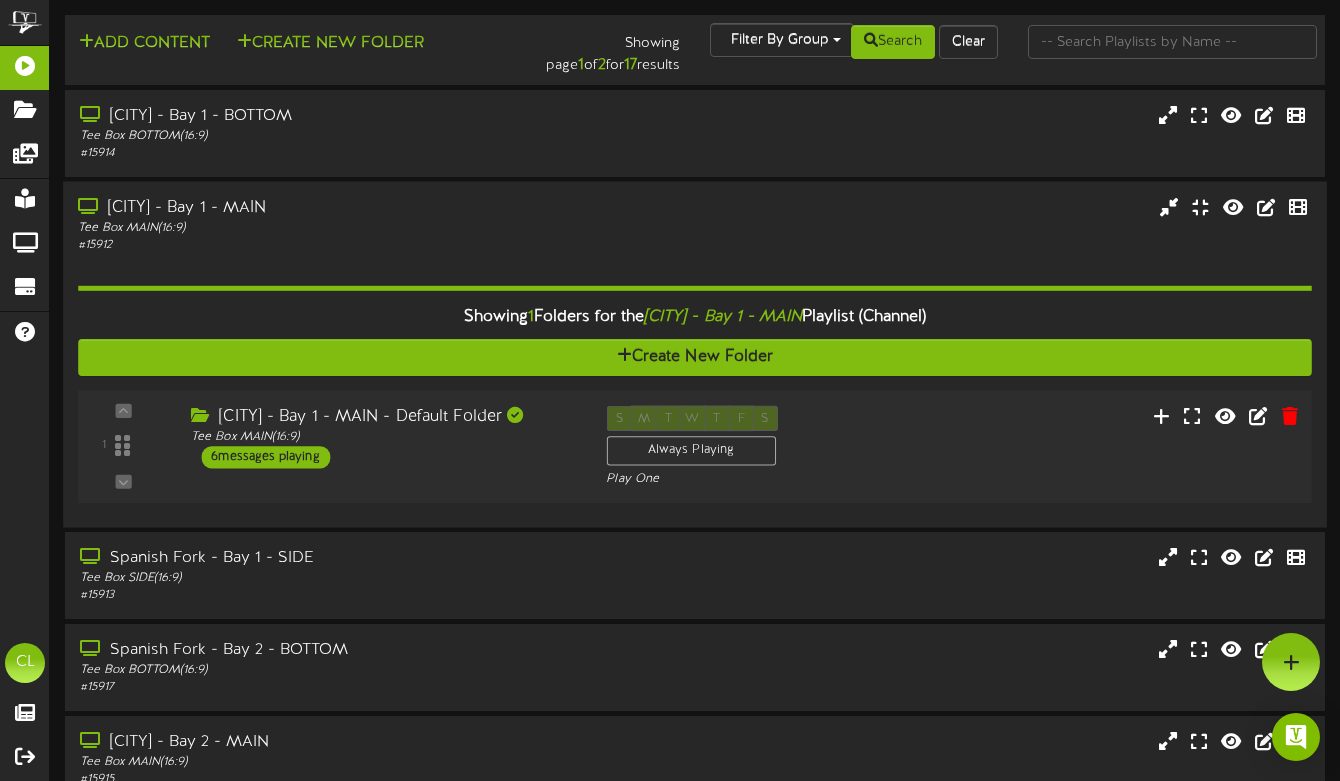 click on "1
( 16:9" at bounding box center (695, 447) 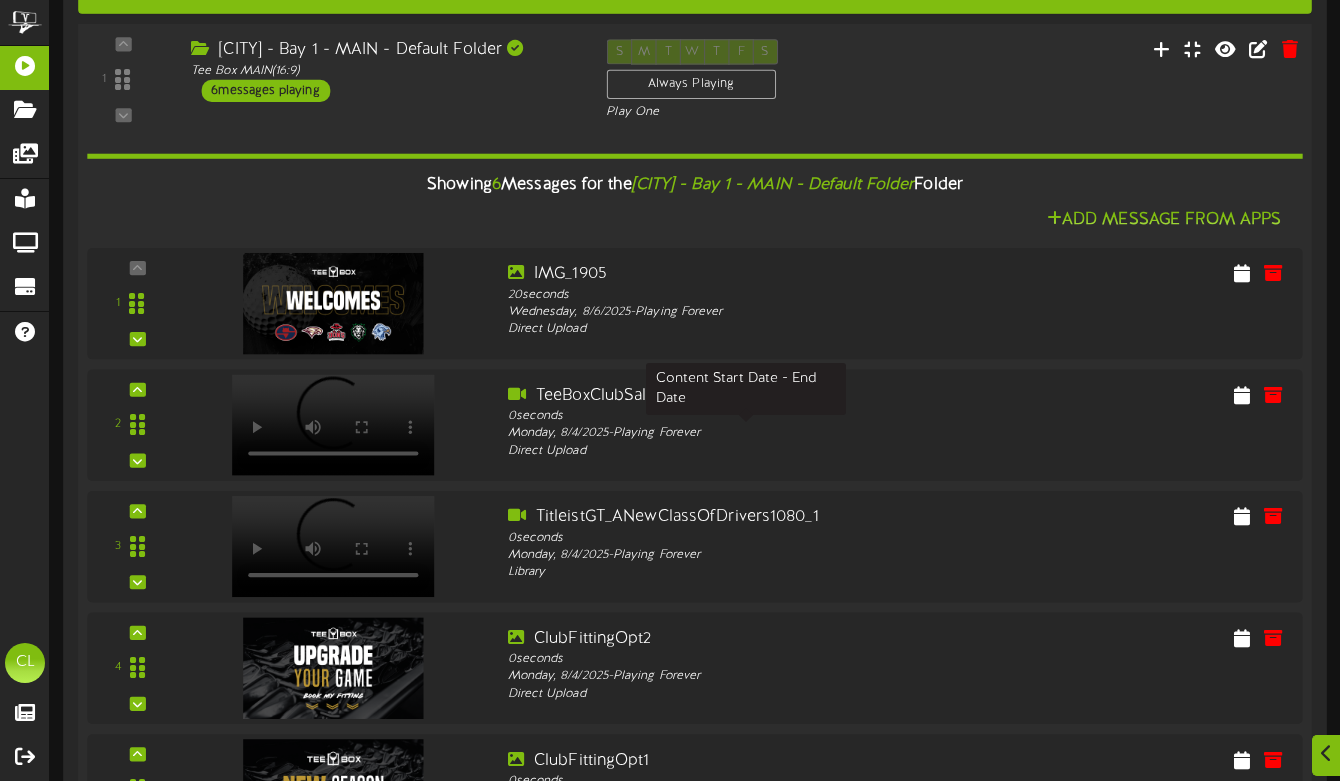scroll, scrollTop: 366, scrollLeft: 0, axis: vertical 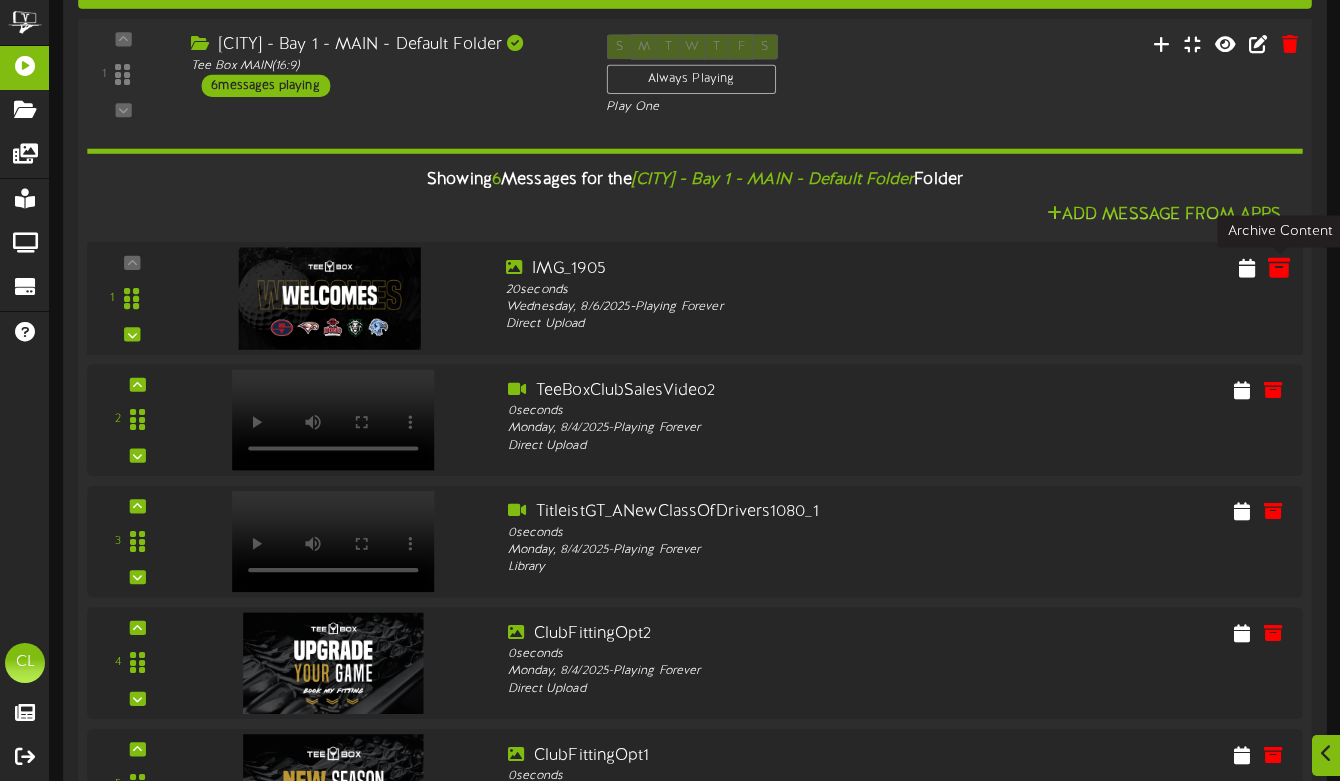 click at bounding box center [1279, 267] 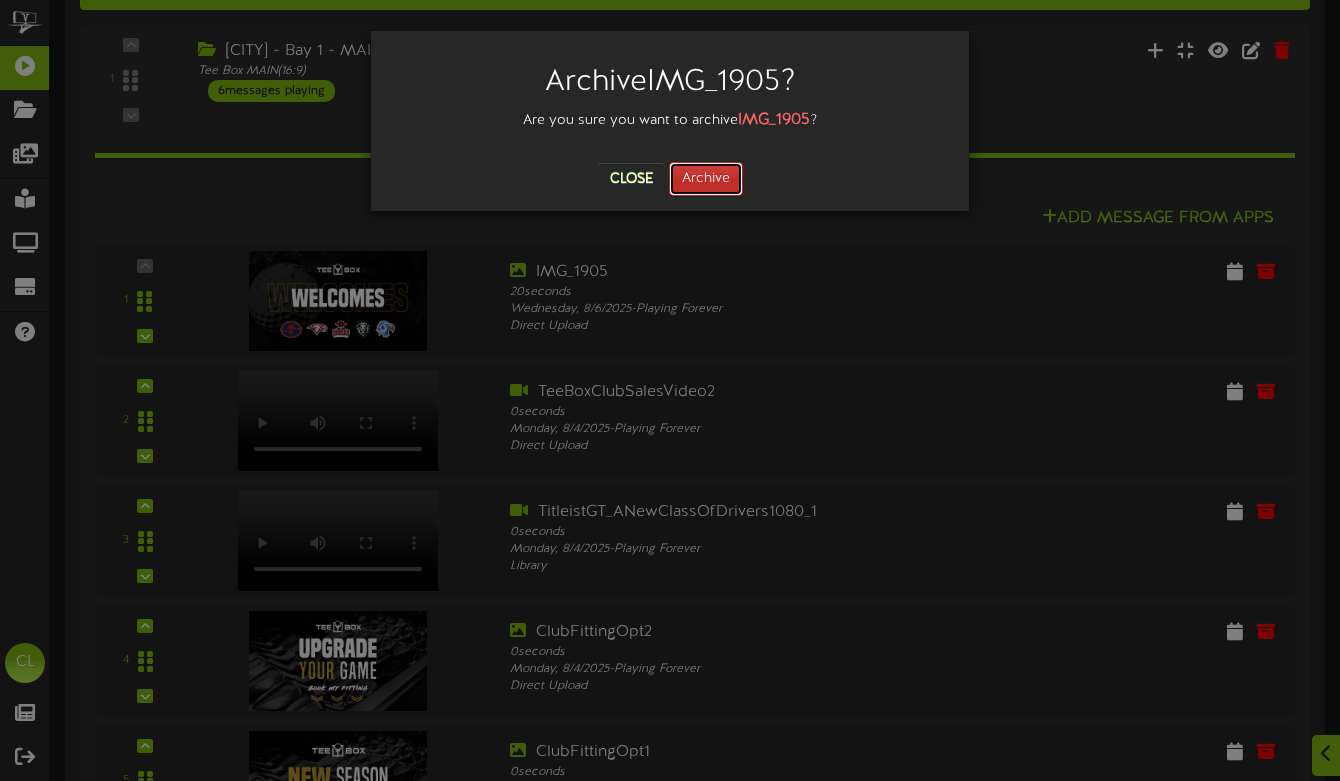 click on "Archive" at bounding box center [706, 179] 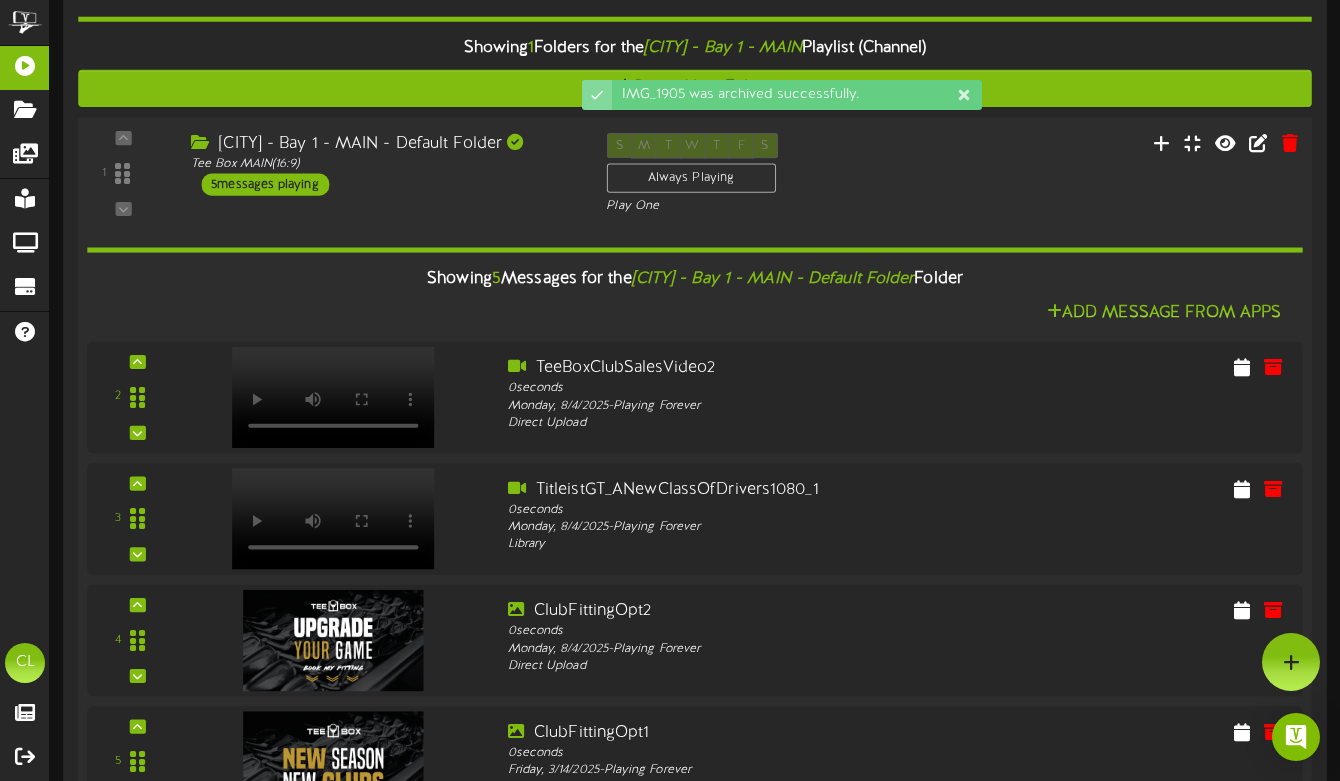 click on "1
( 16:9" at bounding box center (695, 174) 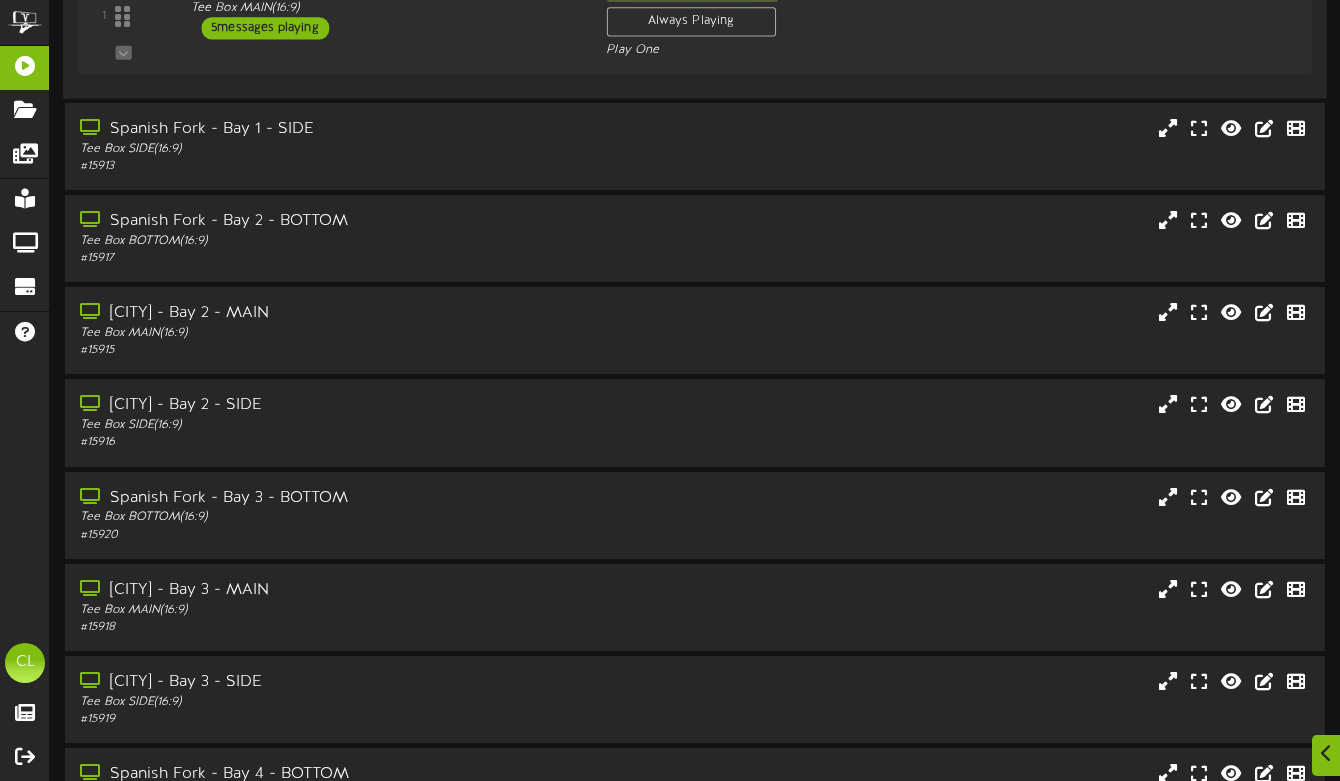 scroll, scrollTop: 435, scrollLeft: 0, axis: vertical 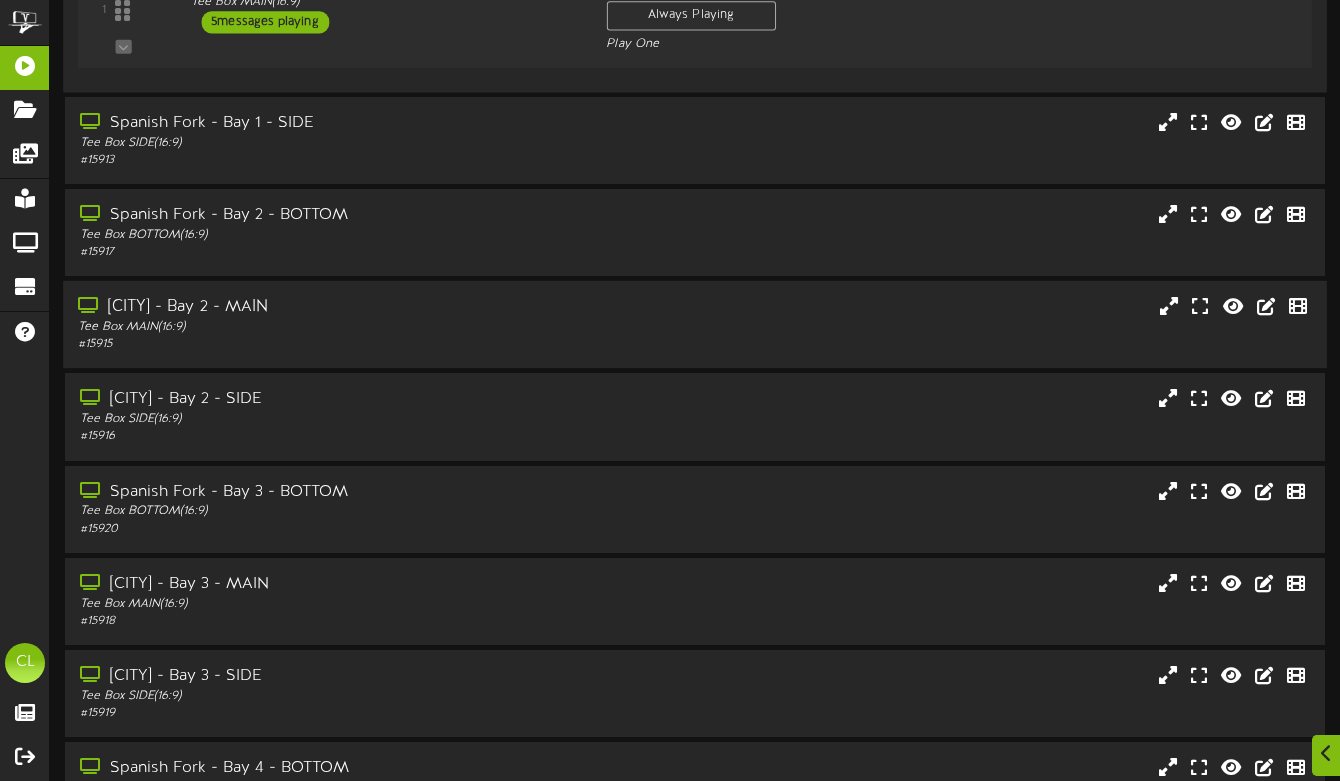 click on "Tee Box MAIN  ( 16:9 )" at bounding box center (326, 327) 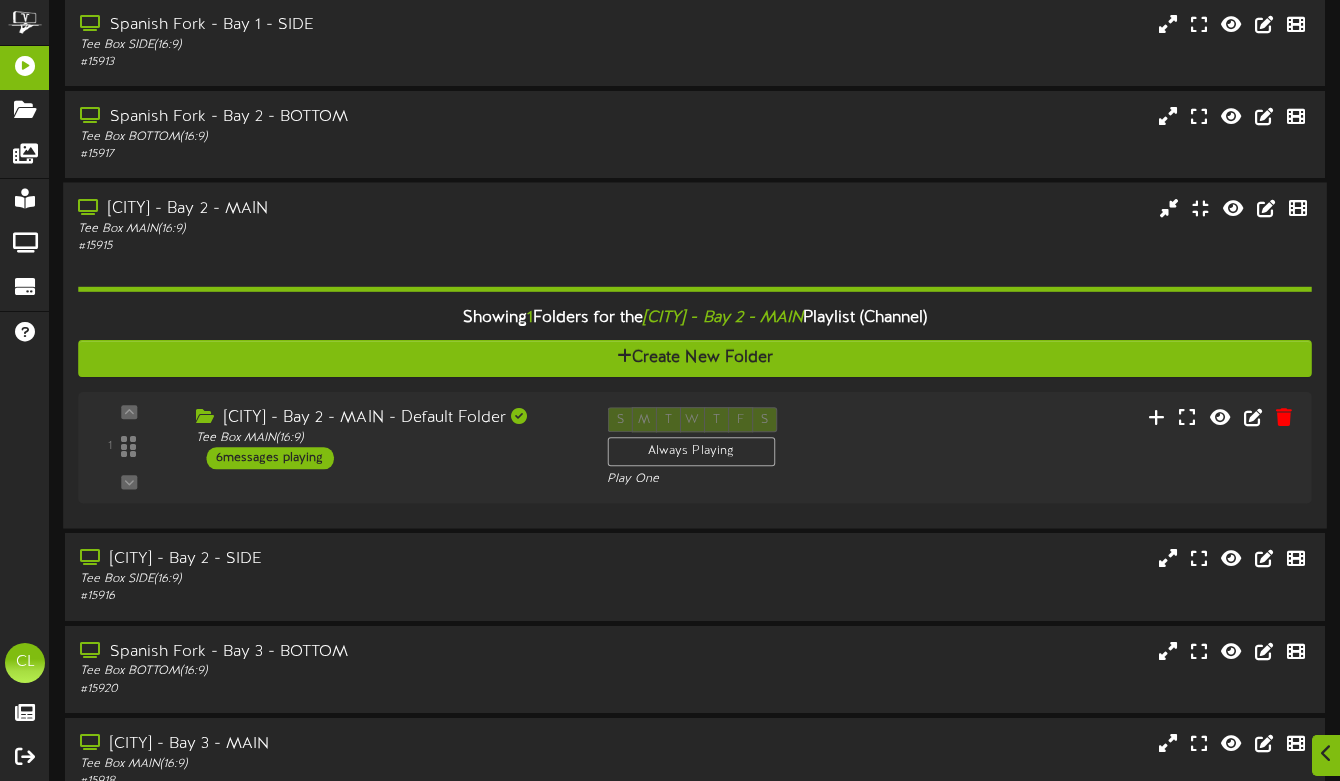 scroll, scrollTop: 563, scrollLeft: 0, axis: vertical 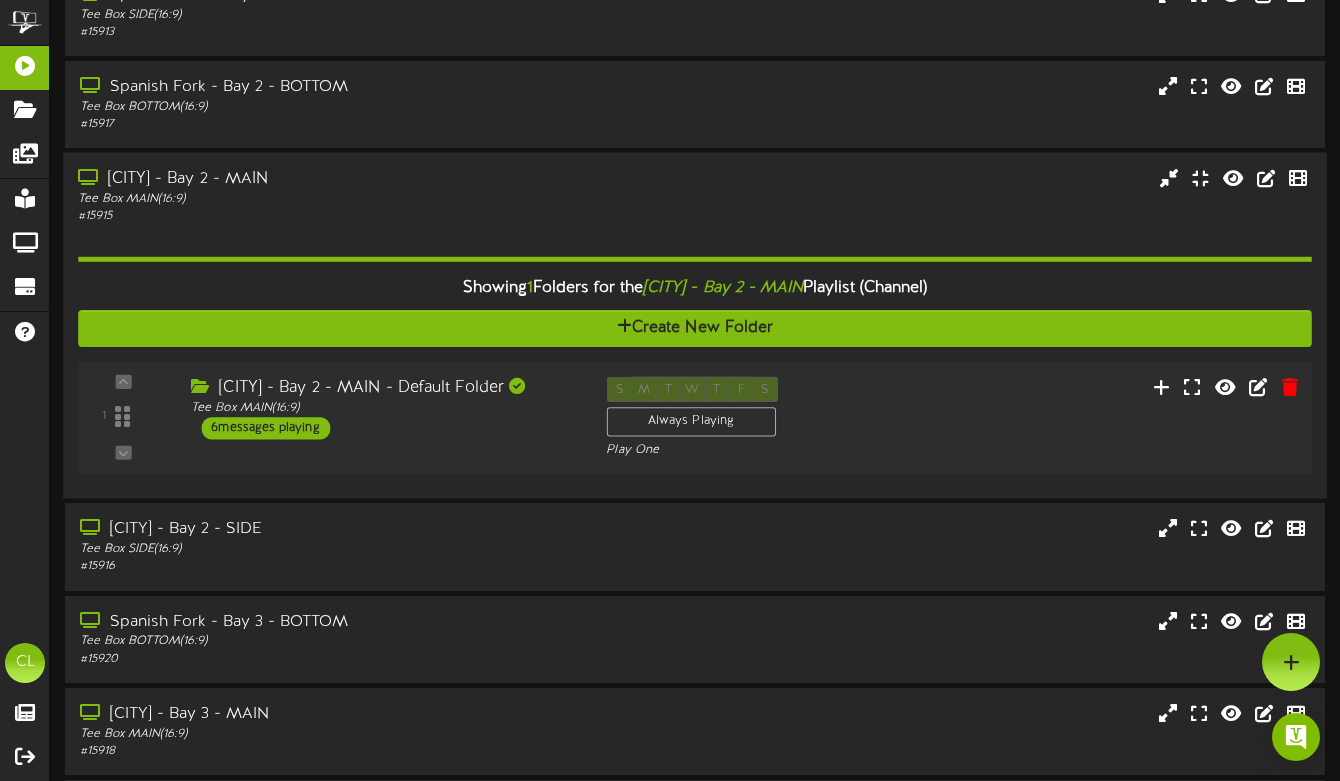 click on "[CITY] - Bay 2 - MAIN - Default Folder
Tee Box MAIN  ( 16:9 )
6  messages playing" at bounding box center [383, 408] 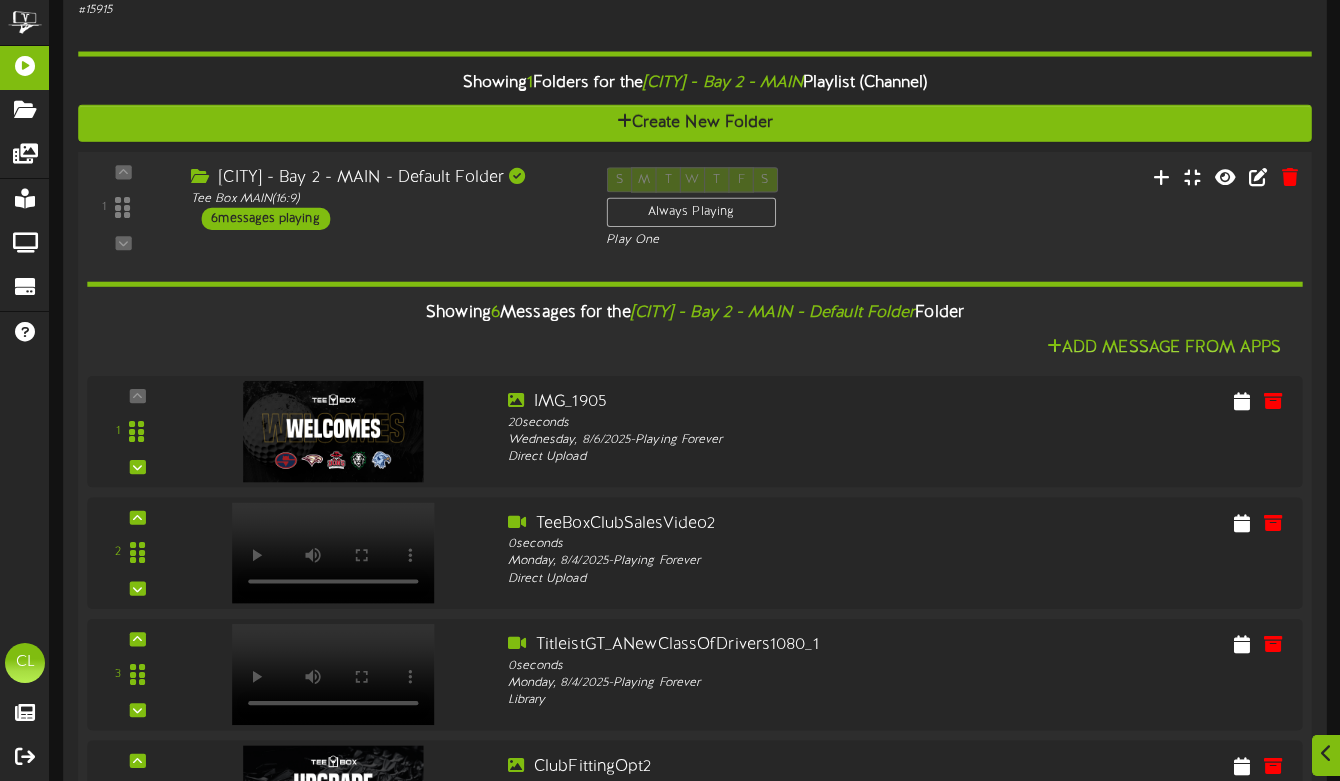 scroll, scrollTop: 772, scrollLeft: 0, axis: vertical 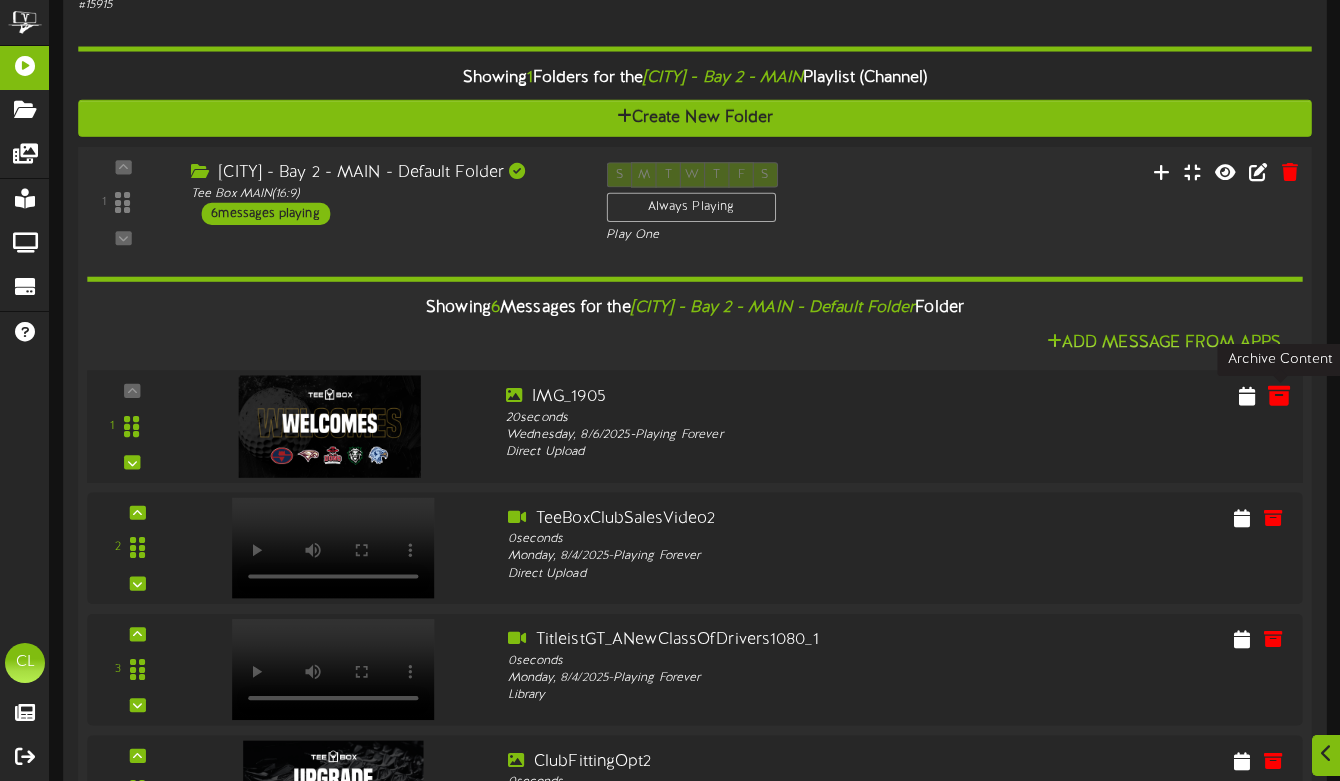 click at bounding box center (1279, 395) 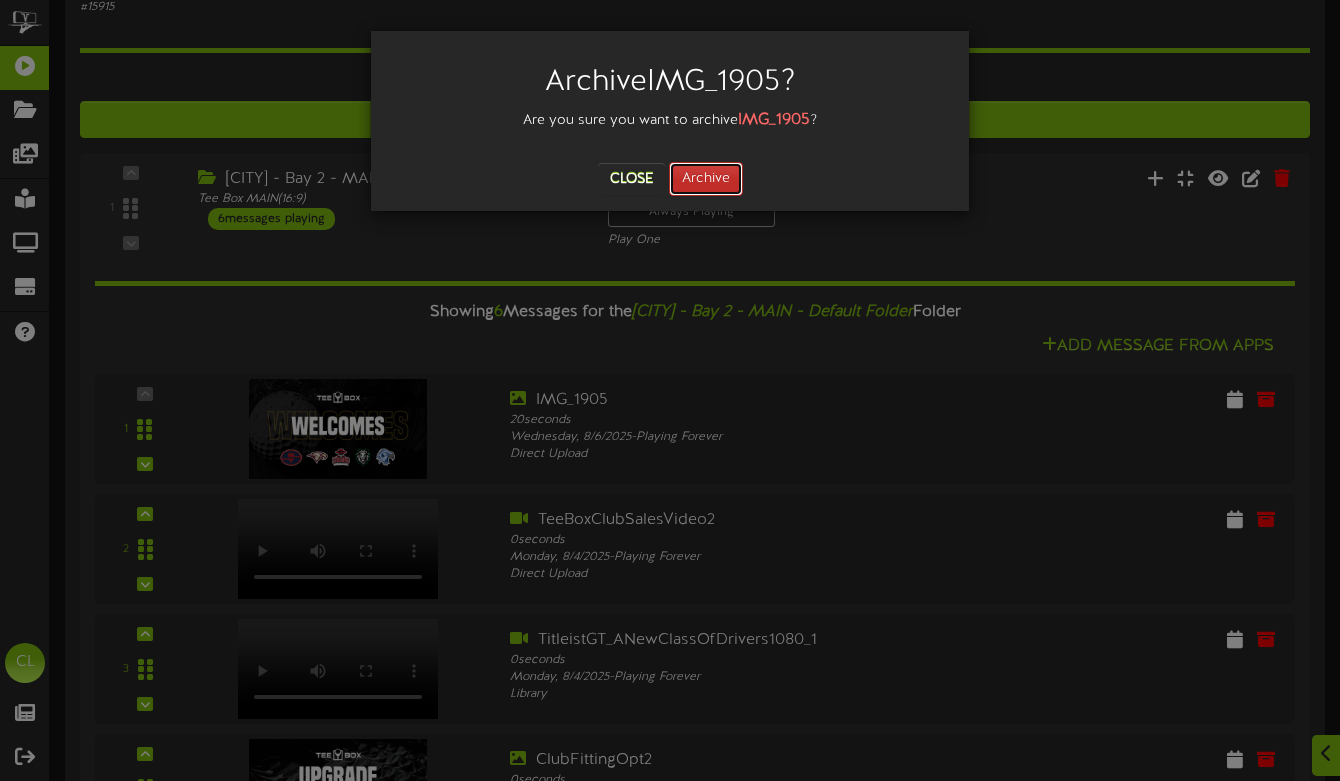 click on "Archive" at bounding box center (706, 179) 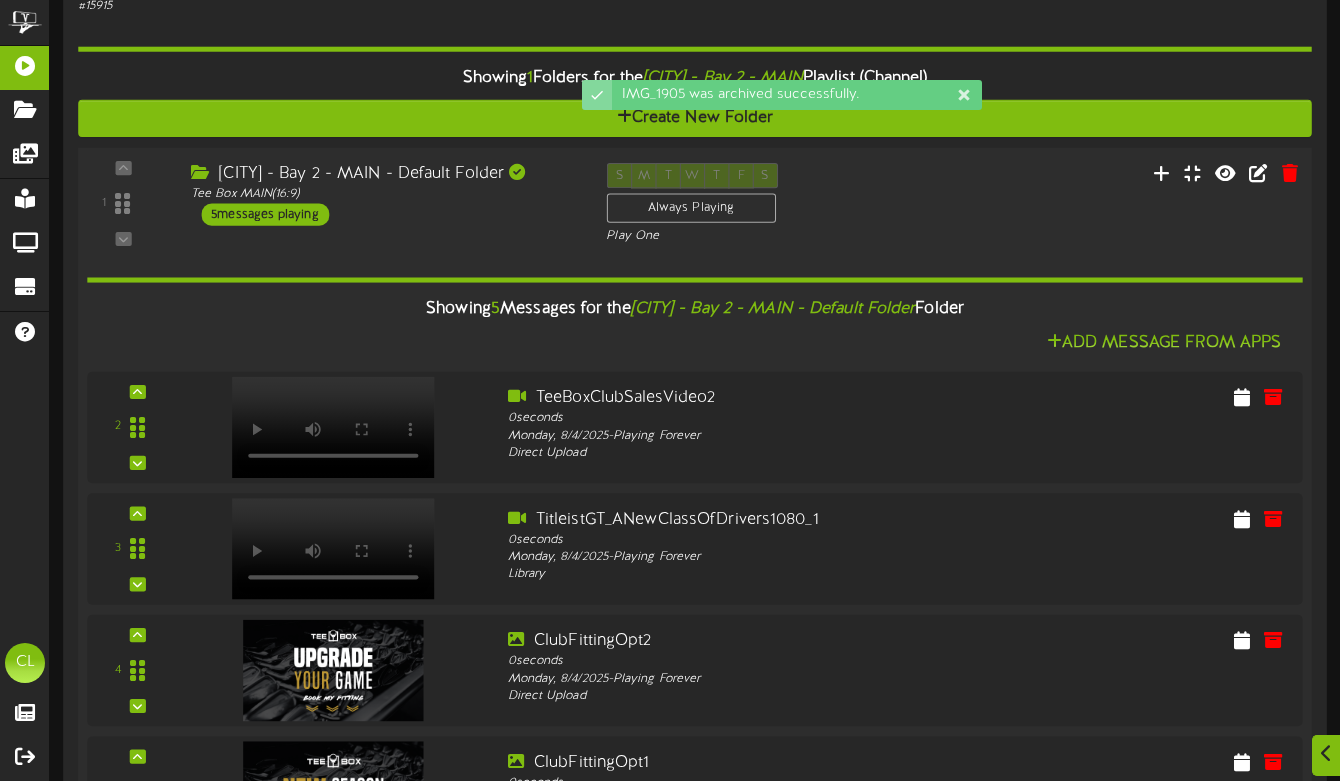 click on "[CITY] - Bay 2 - MAIN - Default Folder
Tee Box MAIN  ( 16:9 )
5  messages playing" at bounding box center (383, 194) 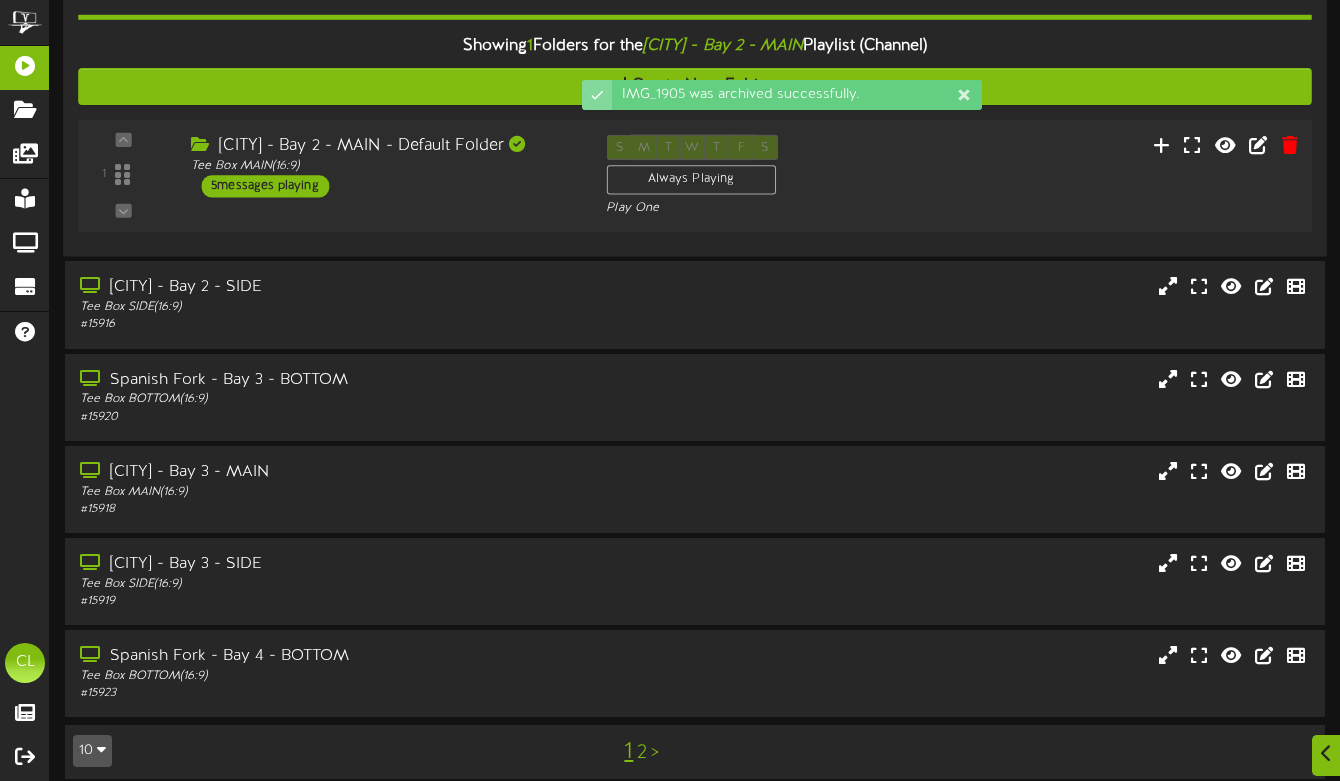 scroll, scrollTop: 823, scrollLeft: 0, axis: vertical 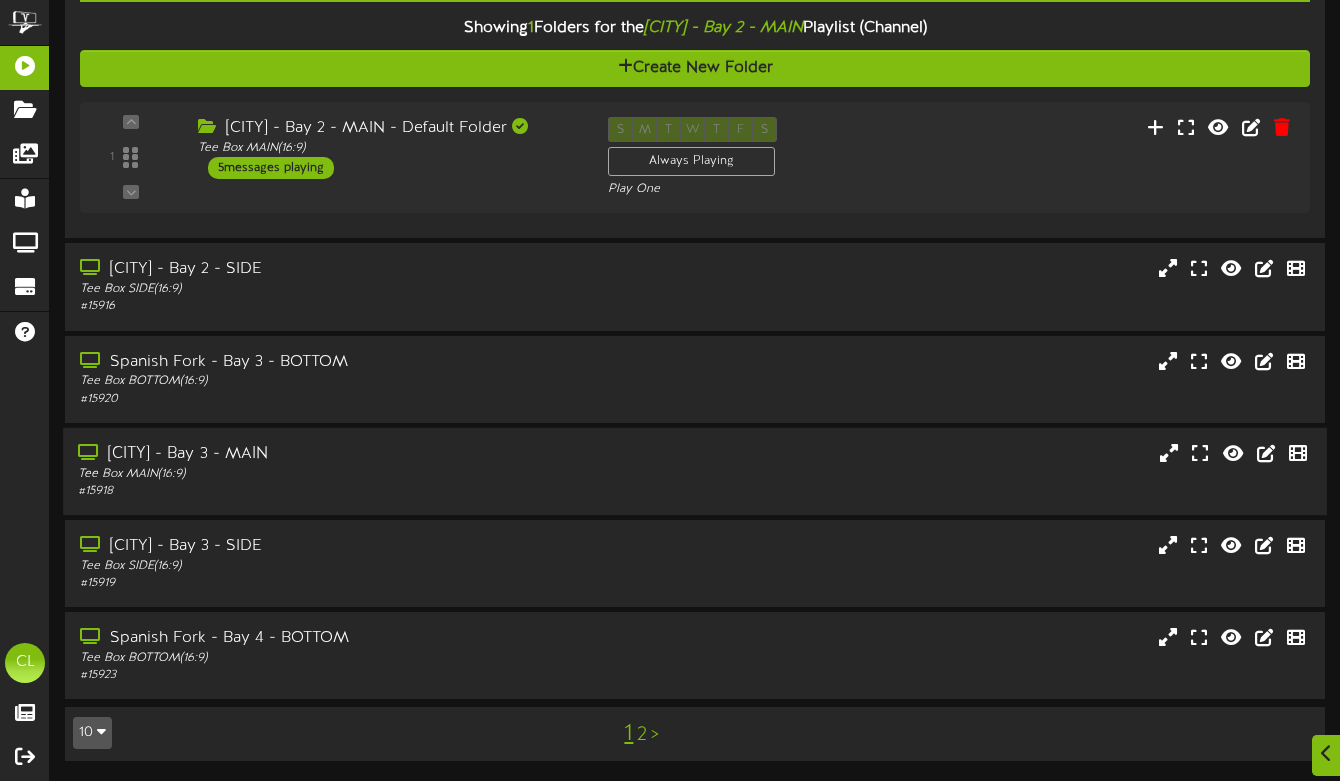 click on "Tee Box MAIN  ( 16:9 )" at bounding box center [326, 473] 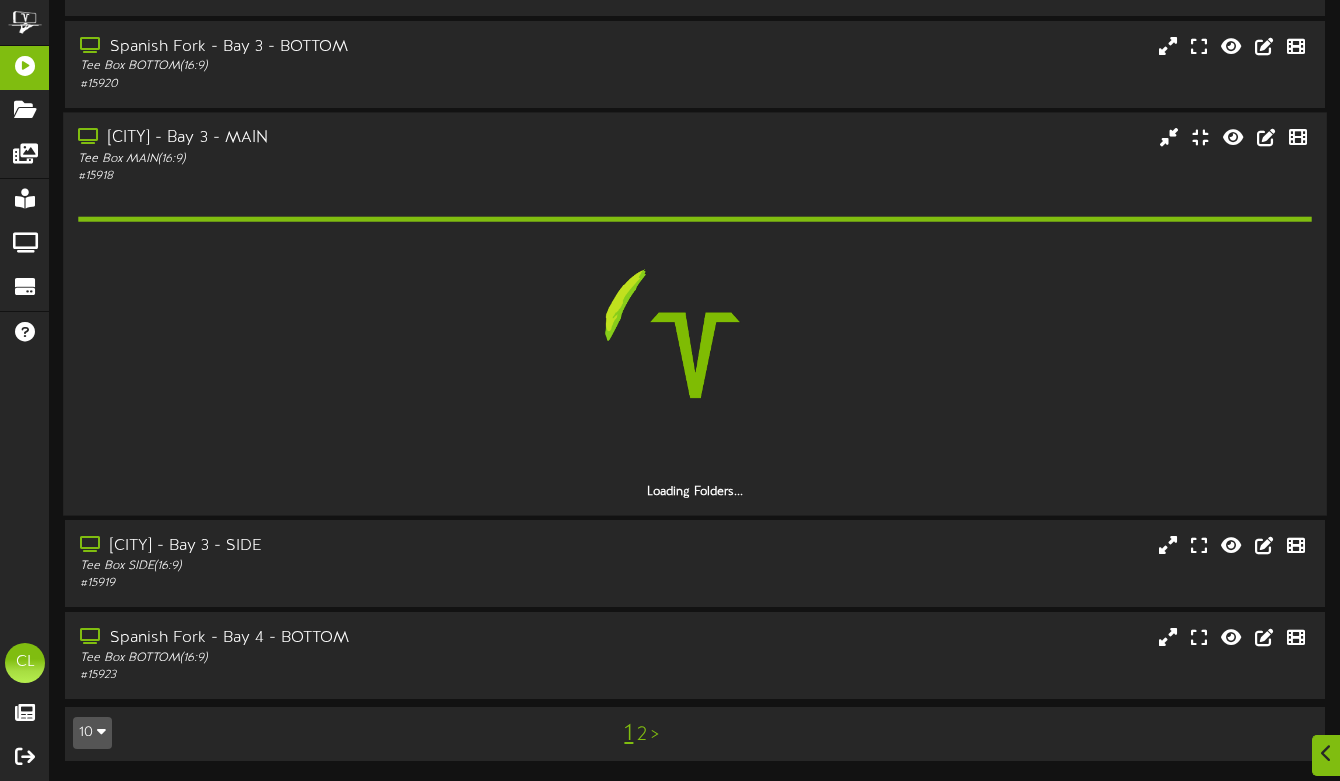 scroll, scrollTop: 1081, scrollLeft: 0, axis: vertical 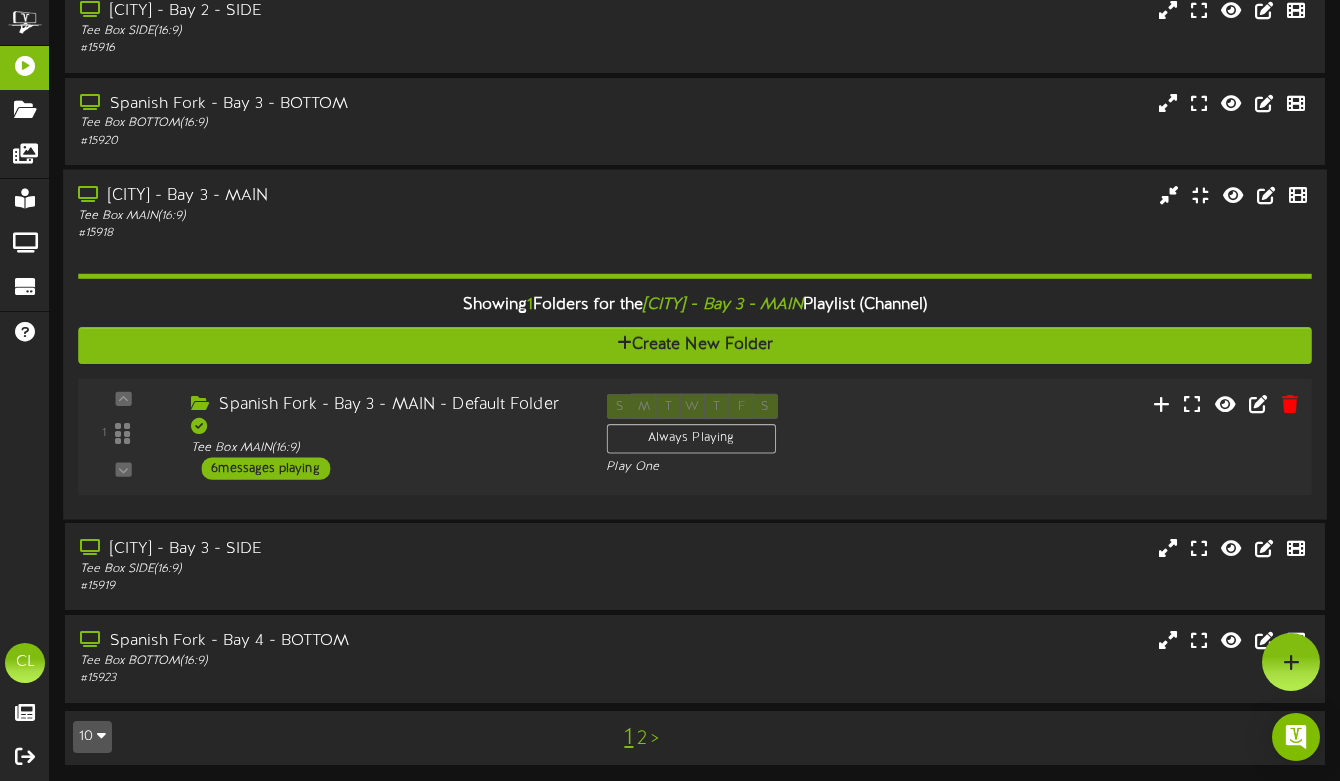 click on "[CITY] - Bay 3 - MAIN - Default Folder
Tee Box MAIN  ( 16:9 )
6  messages playing" at bounding box center (383, 436) 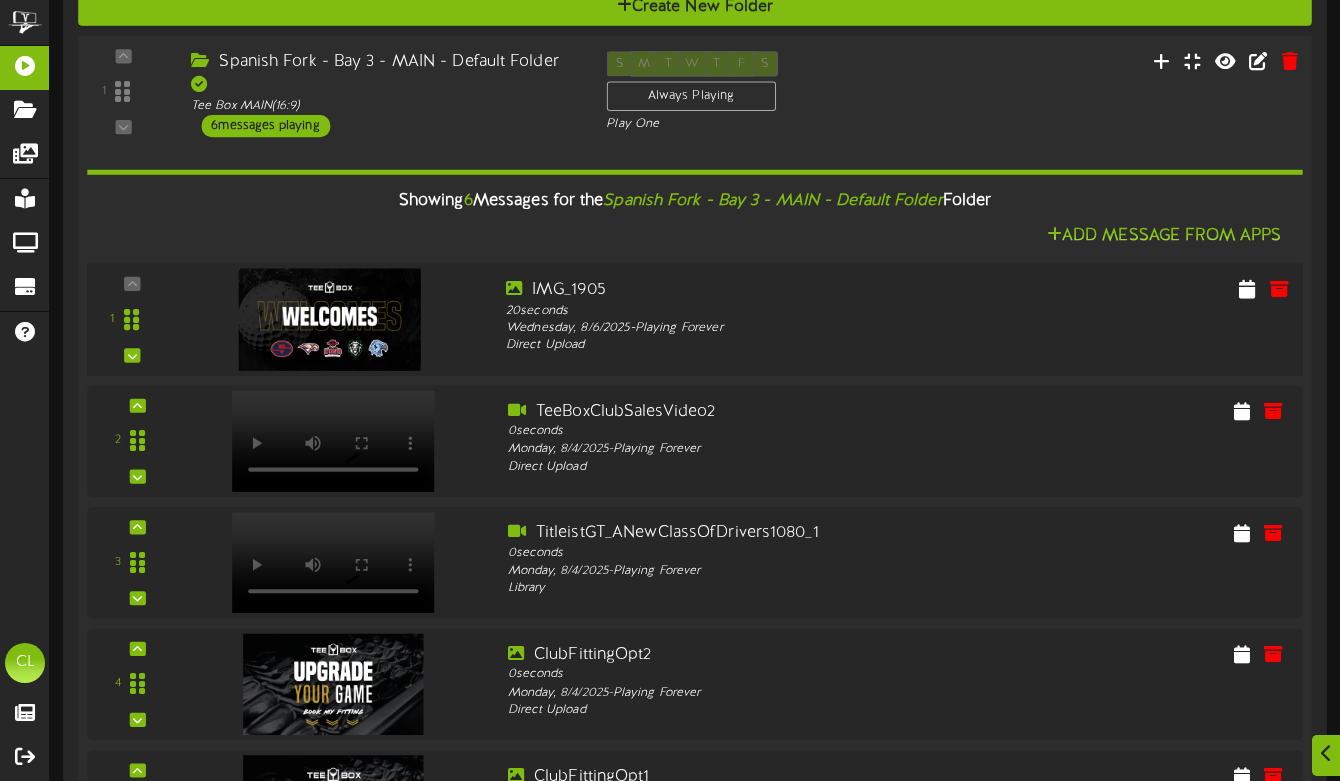 scroll, scrollTop: 1447, scrollLeft: 0, axis: vertical 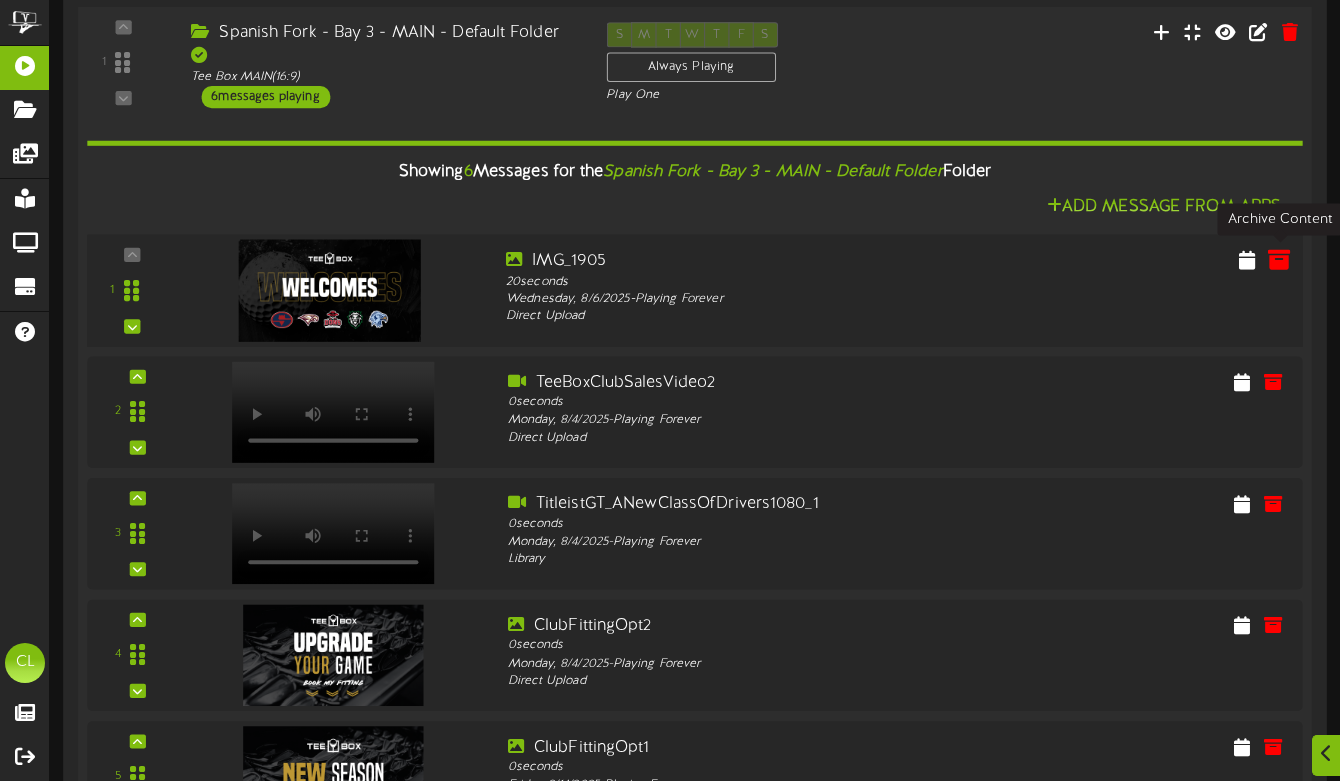 click at bounding box center (1279, 258) 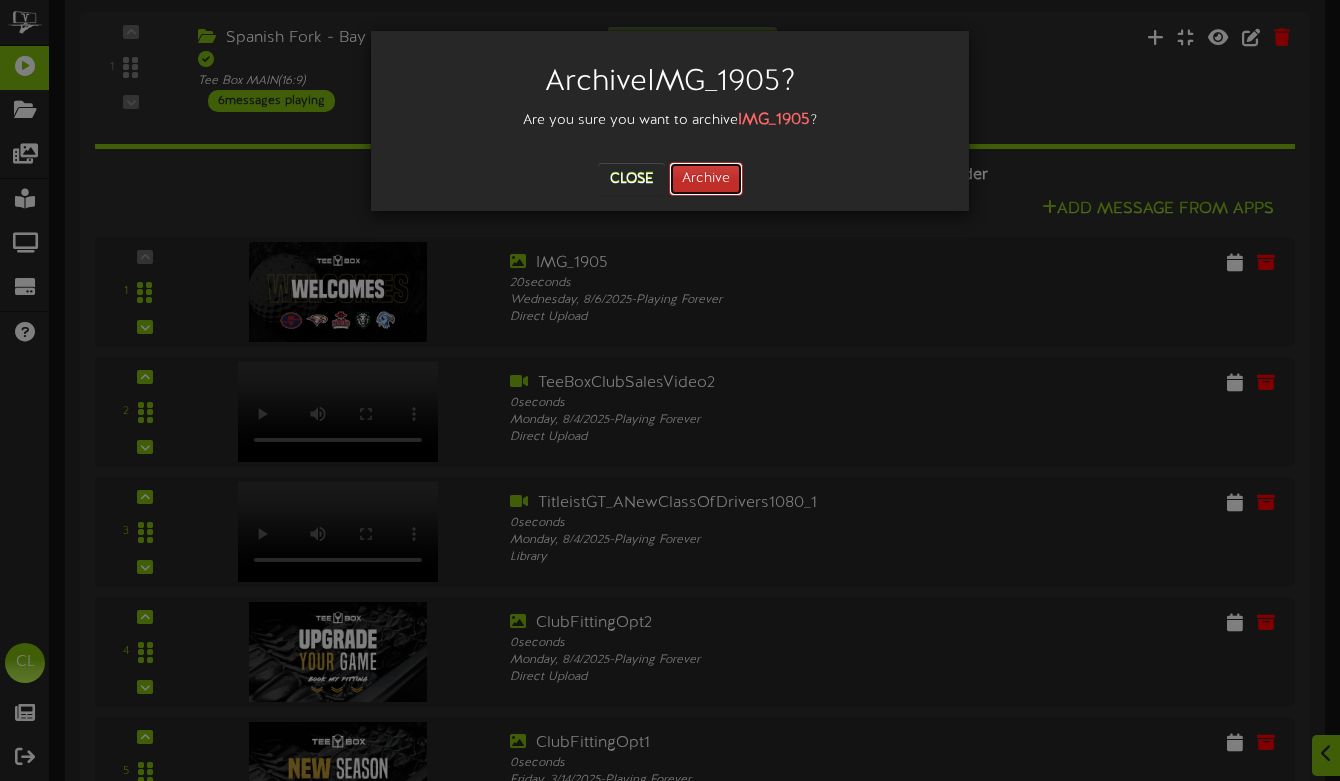 click on "Archive" at bounding box center [706, 179] 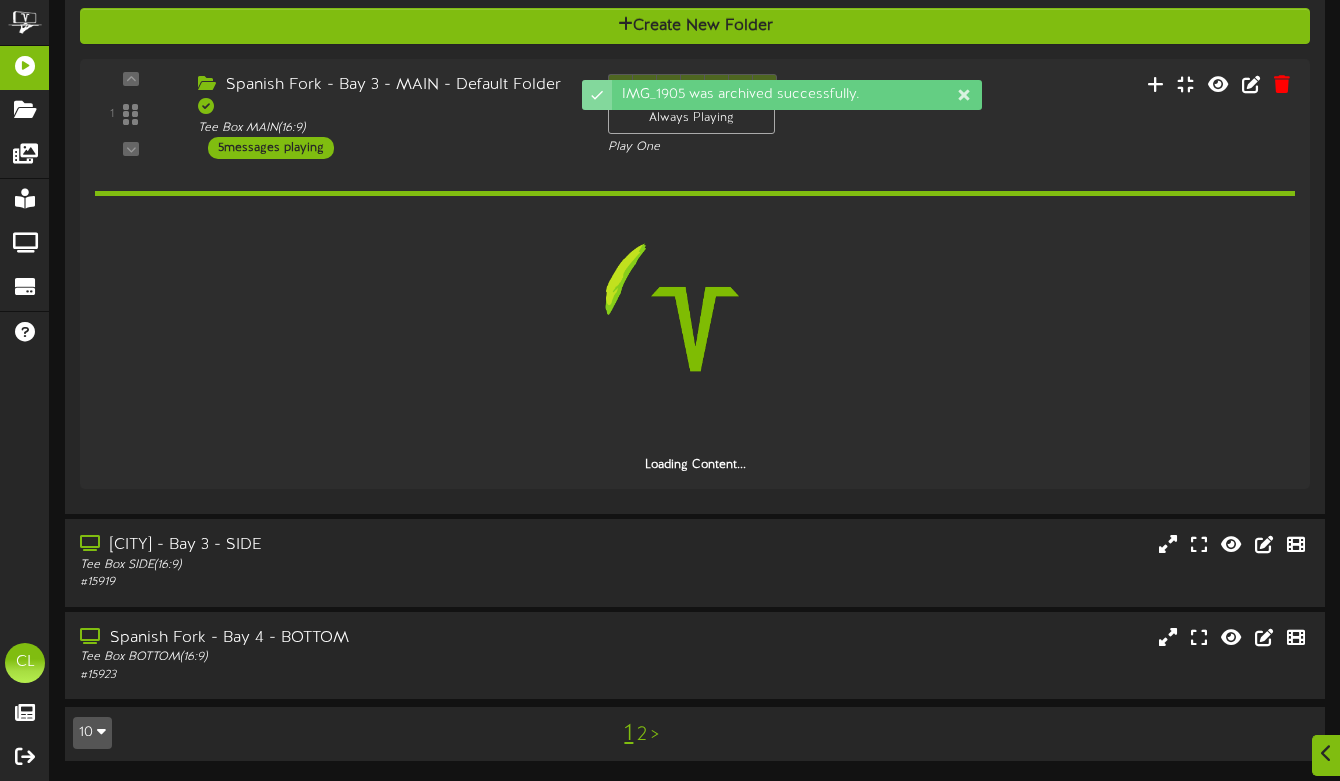 scroll, scrollTop: 1396, scrollLeft: 0, axis: vertical 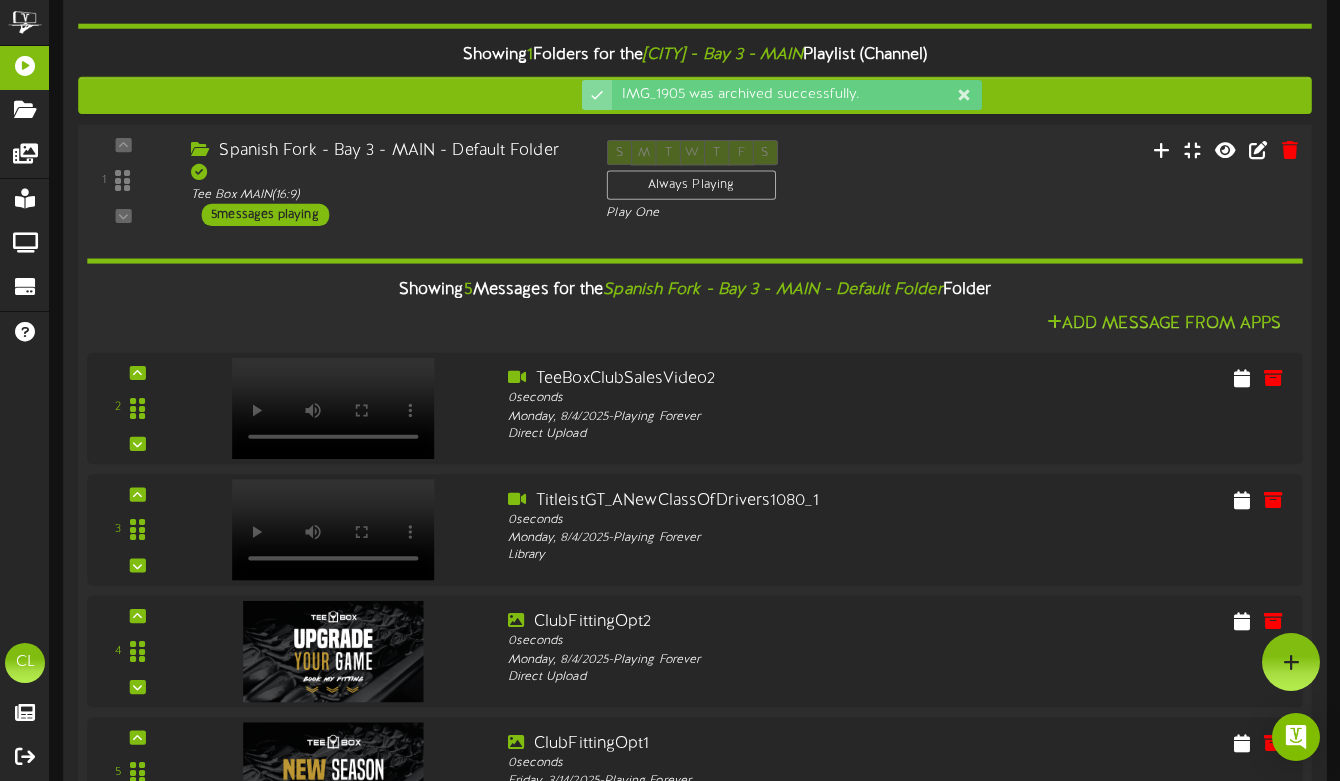 click on "[CITY] - Bay 3 - MAIN - Default Folder
Tee Box MAIN  ( 16:9 )
5  messages playing" at bounding box center (383, 182) 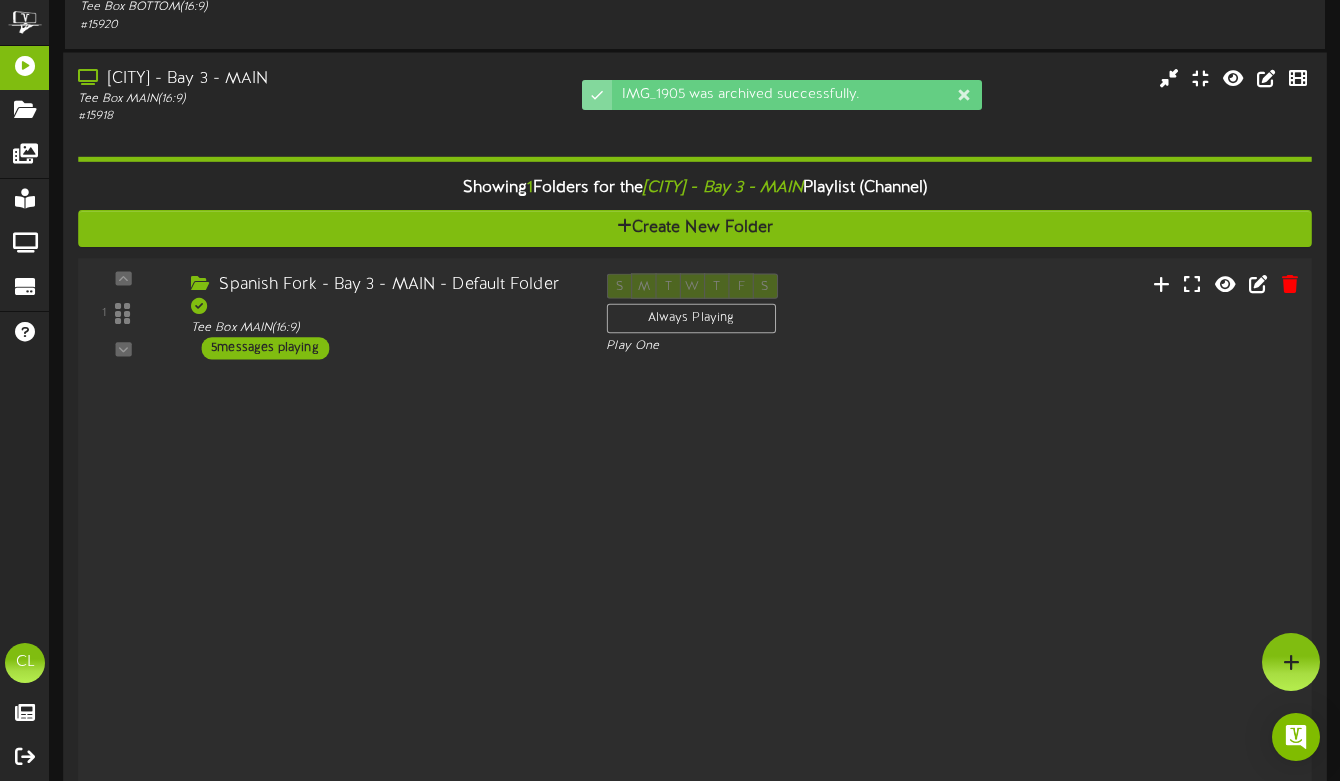 scroll, scrollTop: 1081, scrollLeft: 0, axis: vertical 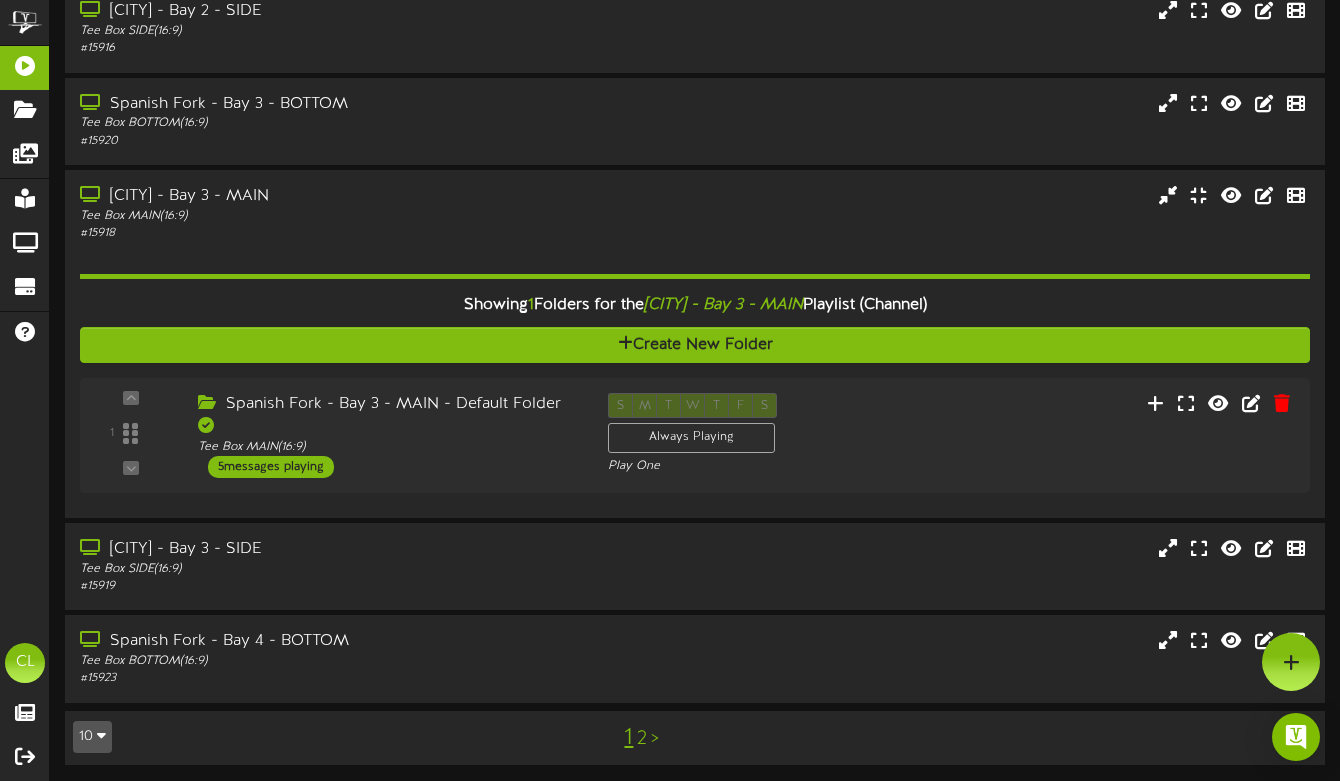 click on "2" at bounding box center (642, 739) 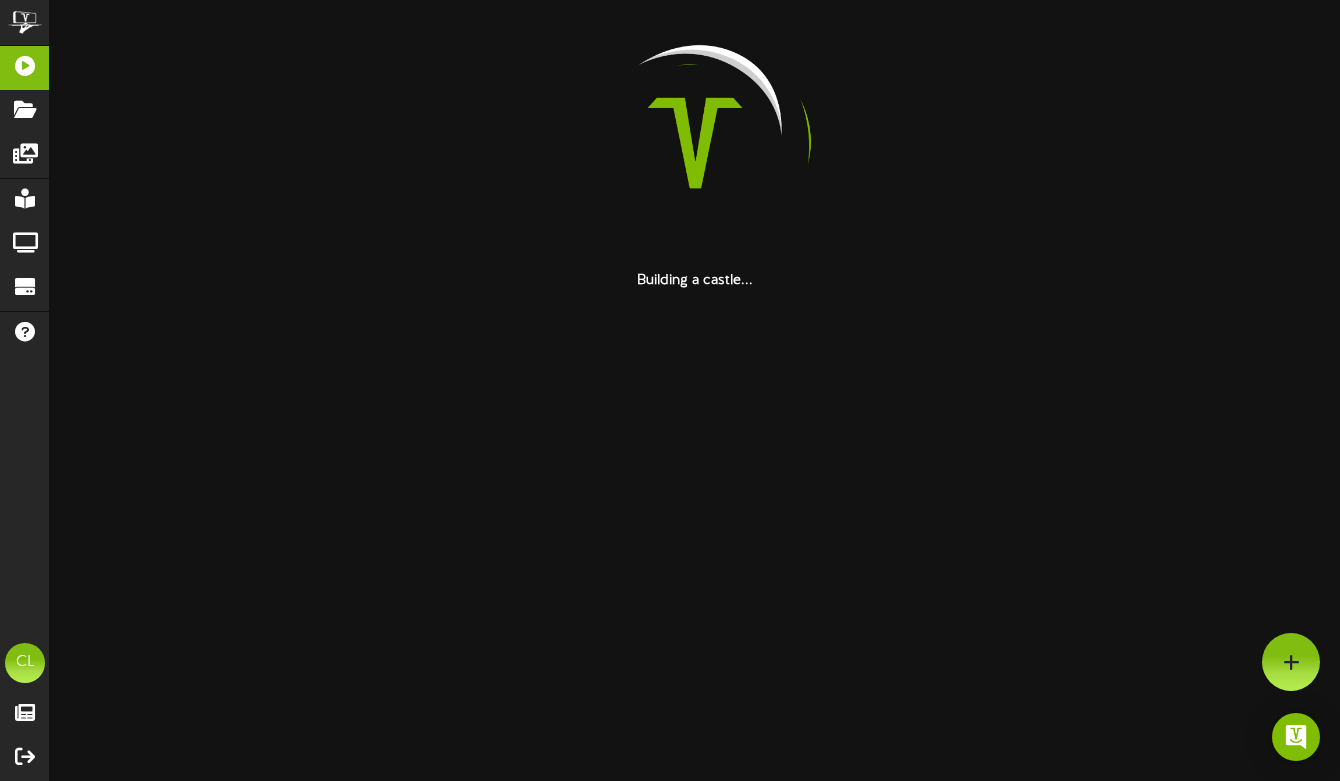 scroll, scrollTop: 0, scrollLeft: 0, axis: both 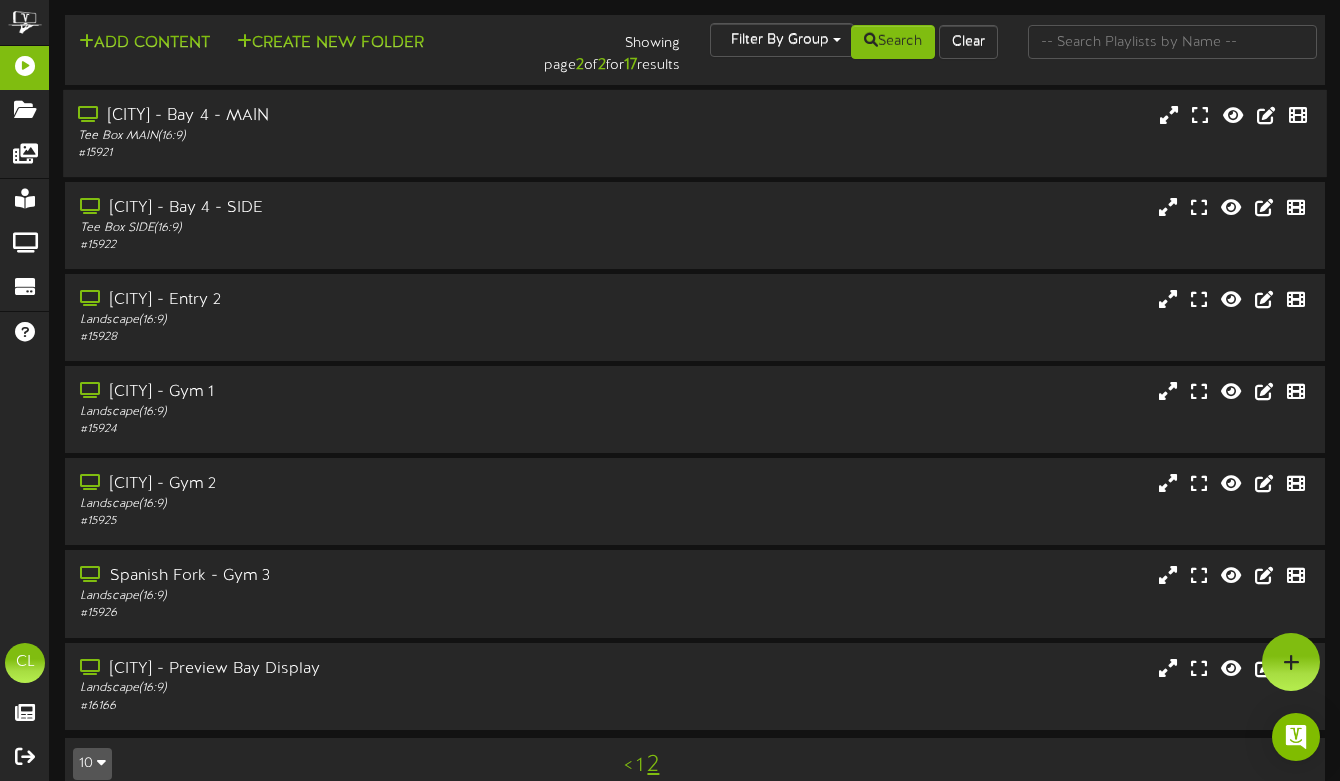 click on "Tee Box MAIN  ( 16:9 )" at bounding box center (326, 136) 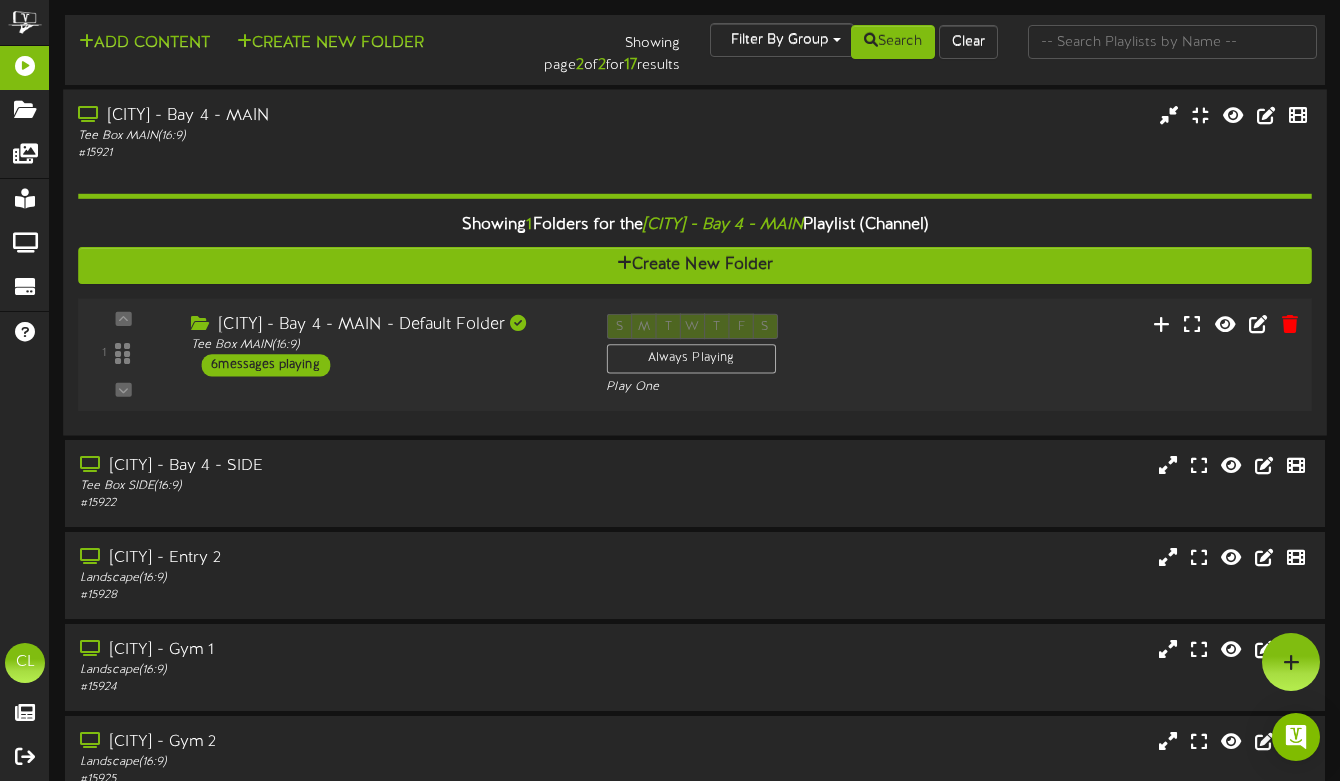 click on "[CITY] - Bay 4 - MAIN - Default Folder" at bounding box center [383, 324] 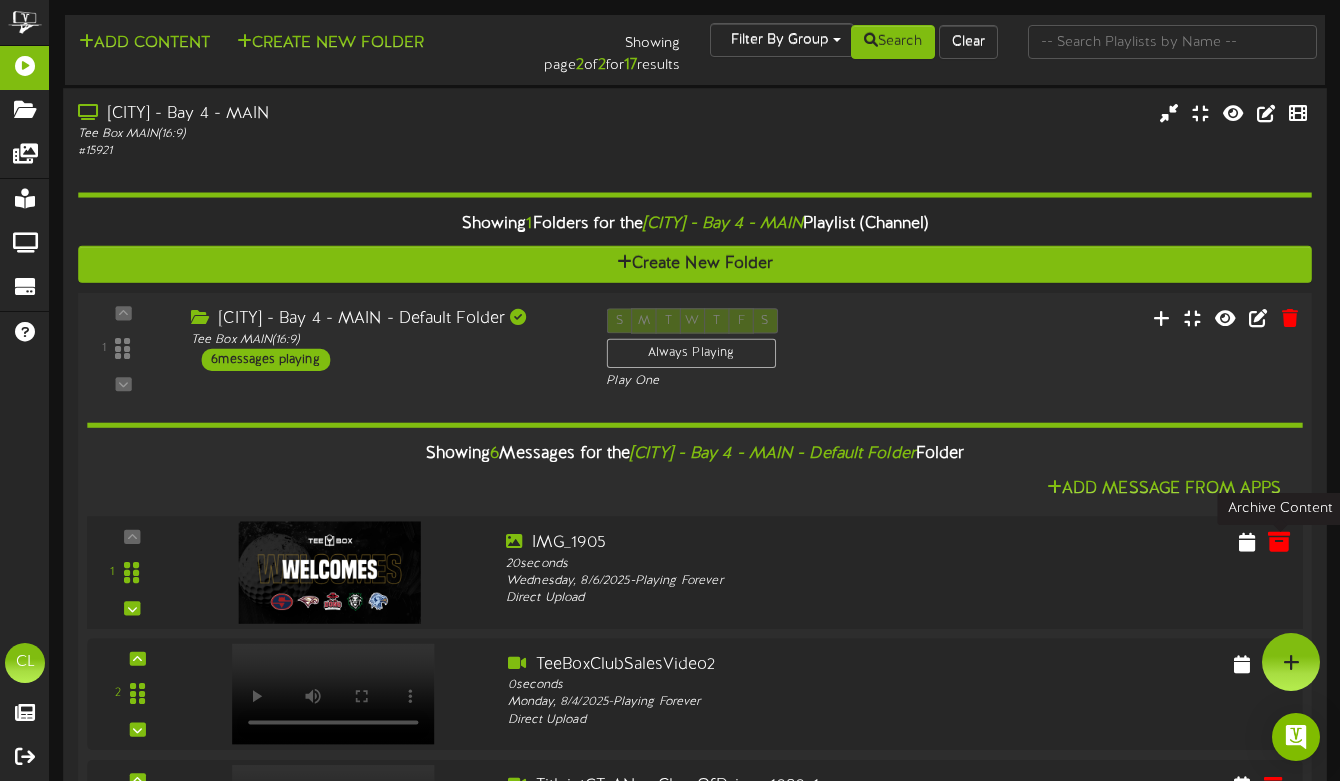 click at bounding box center (1279, 541) 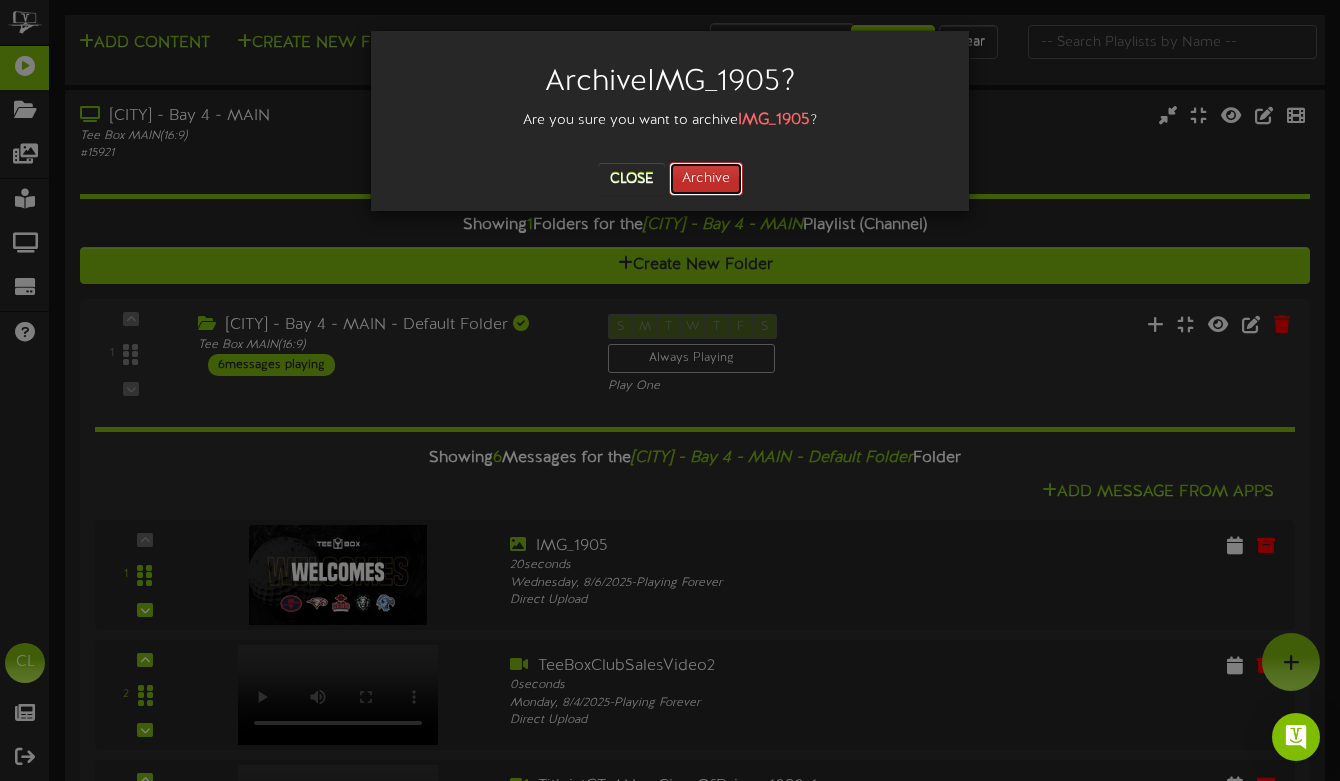 click on "Archive" at bounding box center [706, 179] 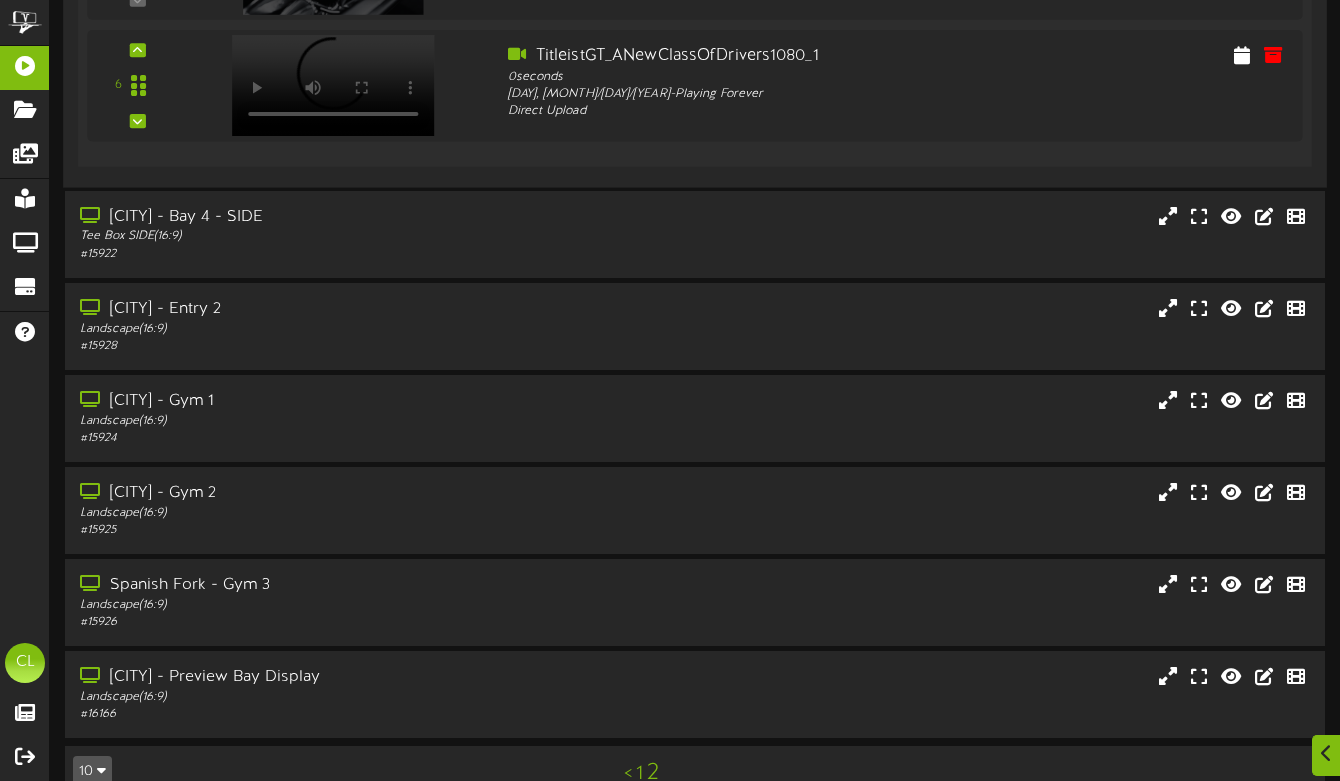 scroll, scrollTop: 1017, scrollLeft: 0, axis: vertical 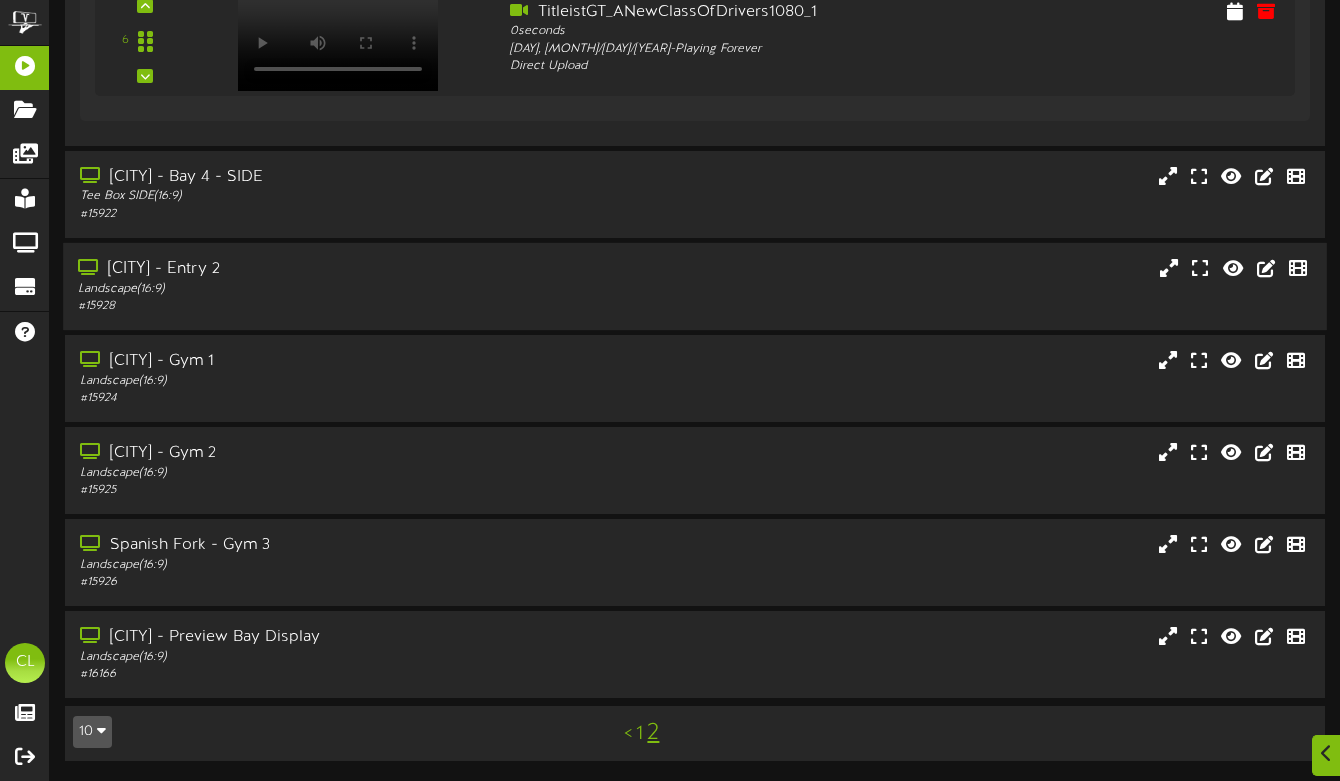 click on "[CITY] - Entry 2" at bounding box center [326, 269] 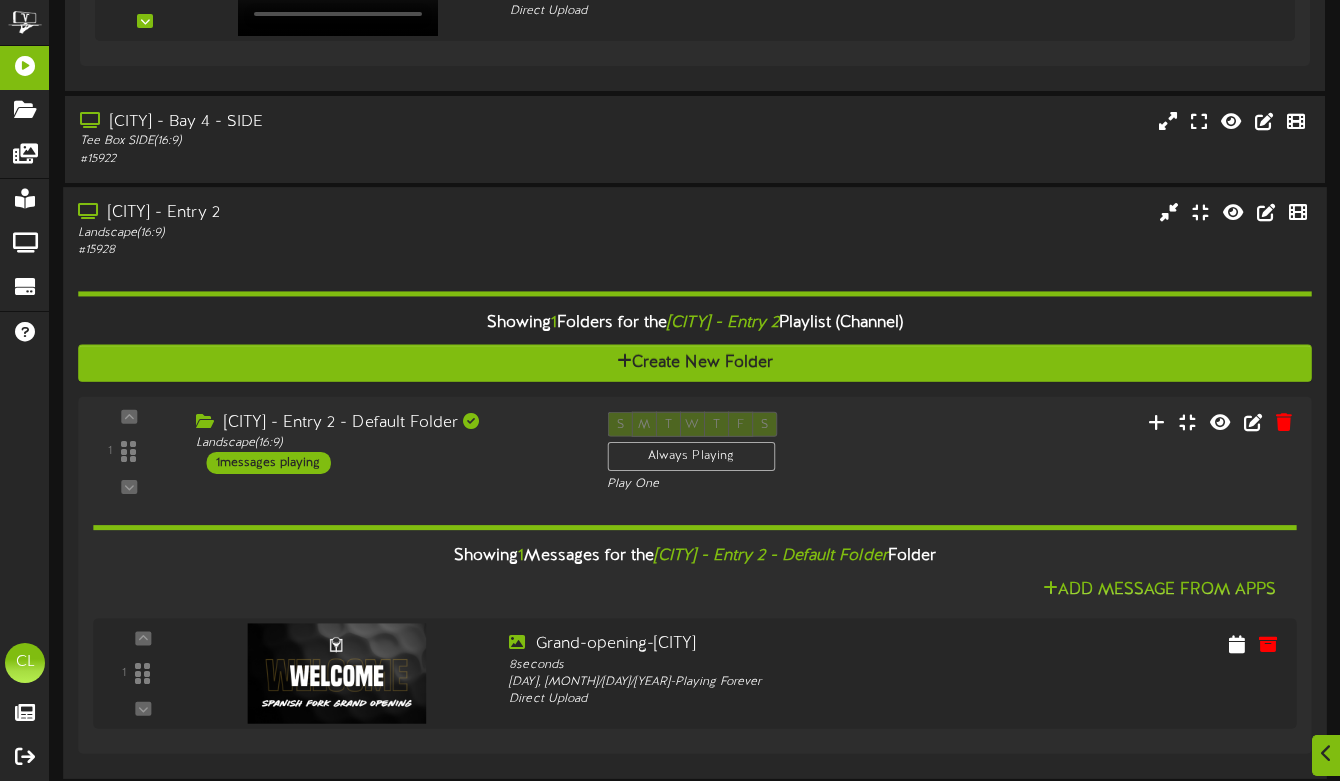 scroll, scrollTop: 1071, scrollLeft: 0, axis: vertical 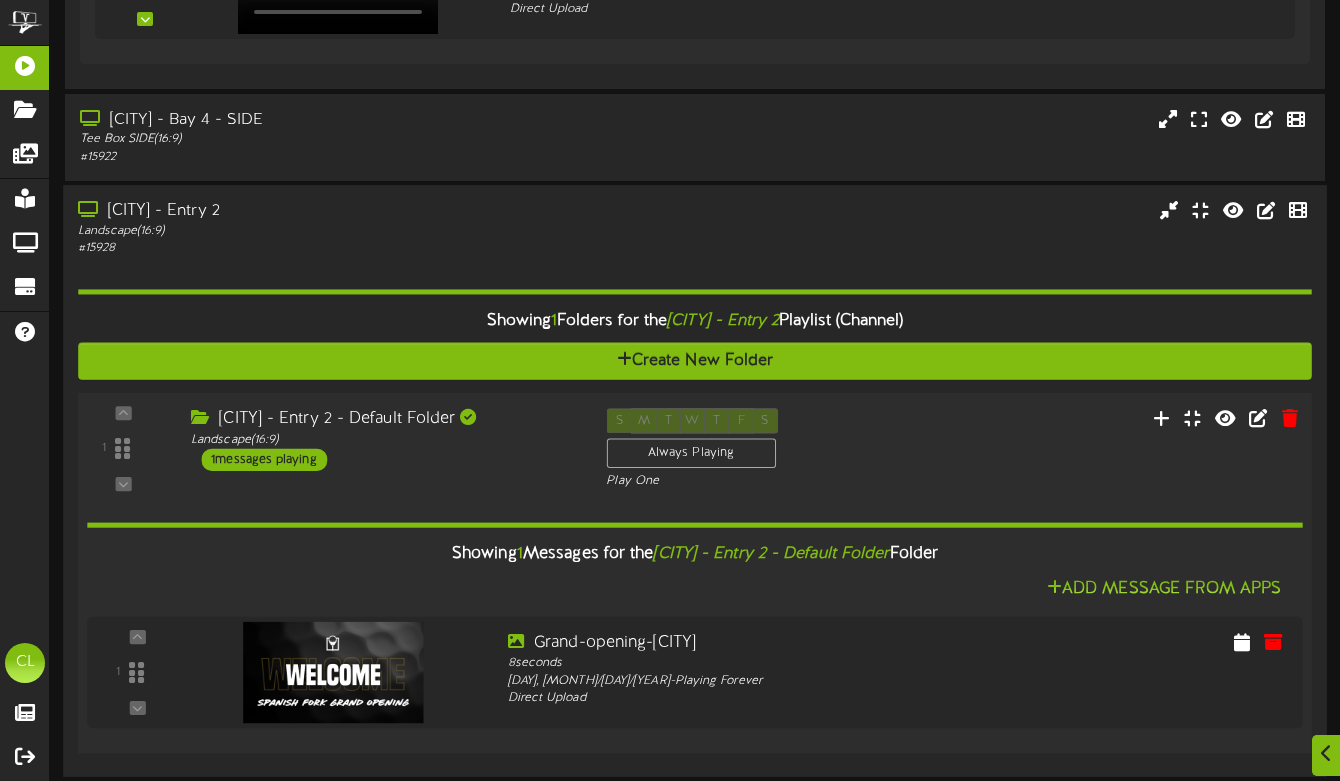 click on "[CITY] - Entry 2 - Default Folder
Landscape  ( 16:9 )
1  messages playing" at bounding box center (383, 439) 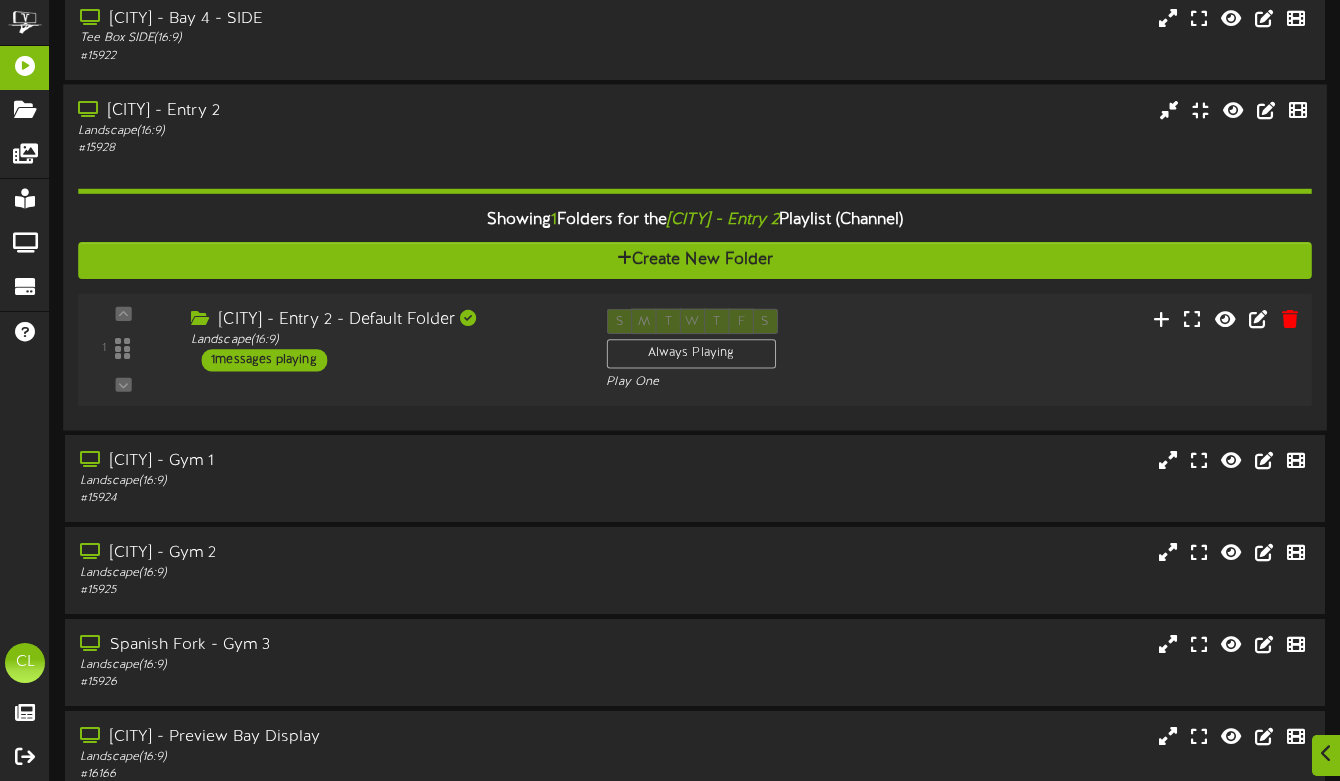 scroll, scrollTop: 1184, scrollLeft: 0, axis: vertical 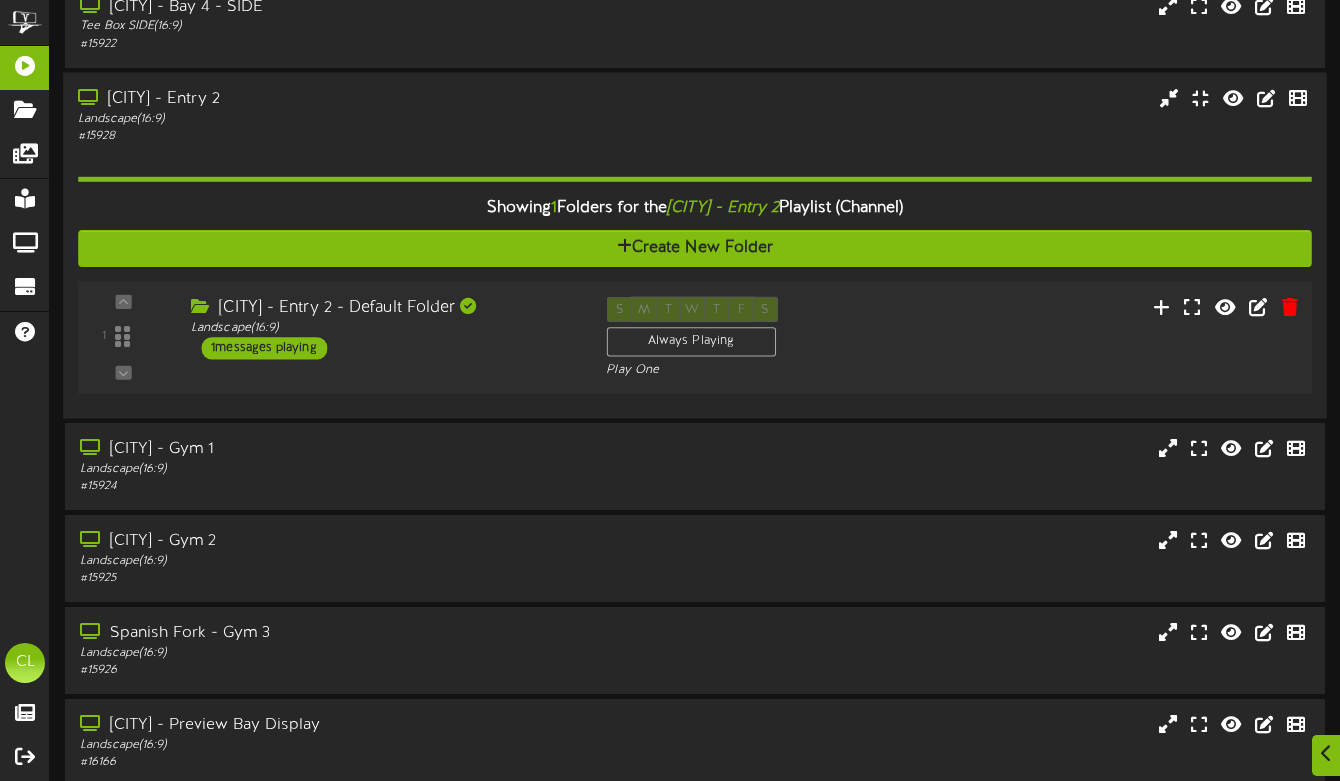 click on "Landscape  ( 16:9 )" at bounding box center (327, 469) 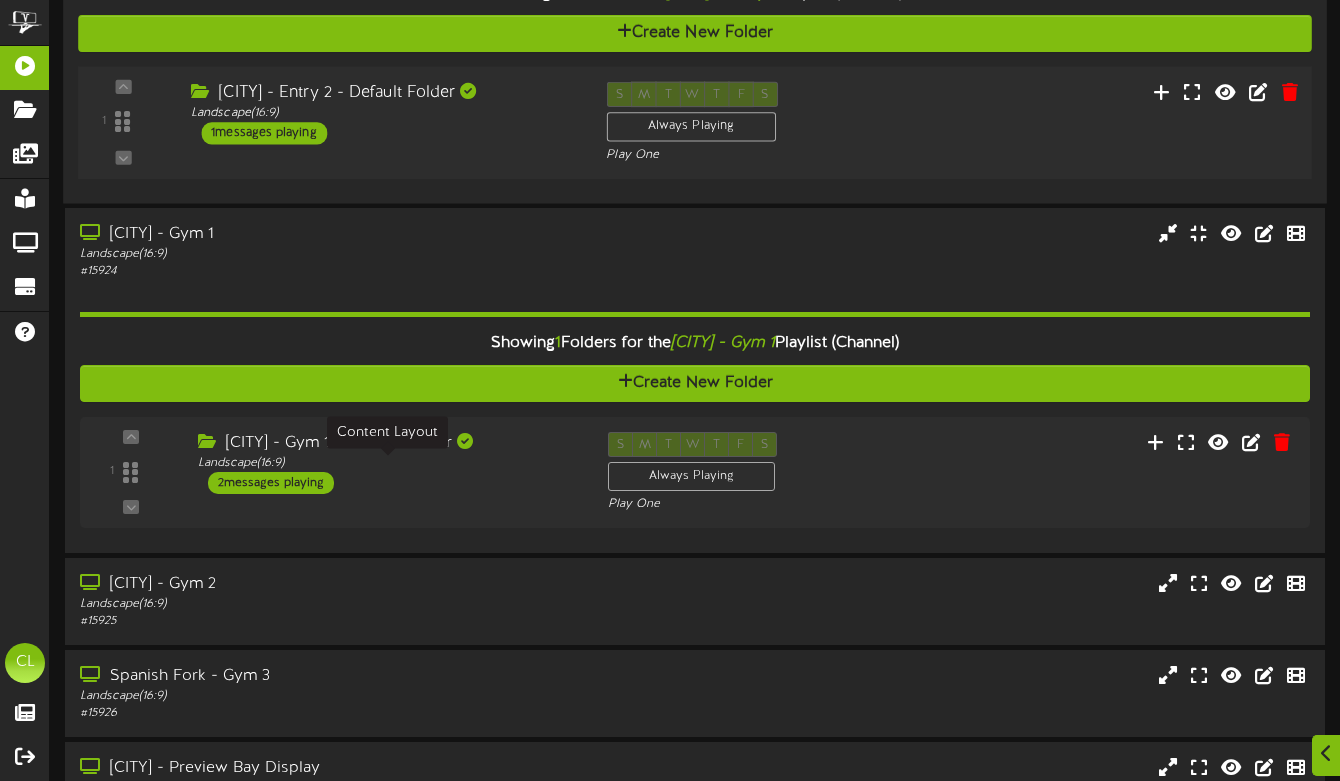 scroll, scrollTop: 1410, scrollLeft: 0, axis: vertical 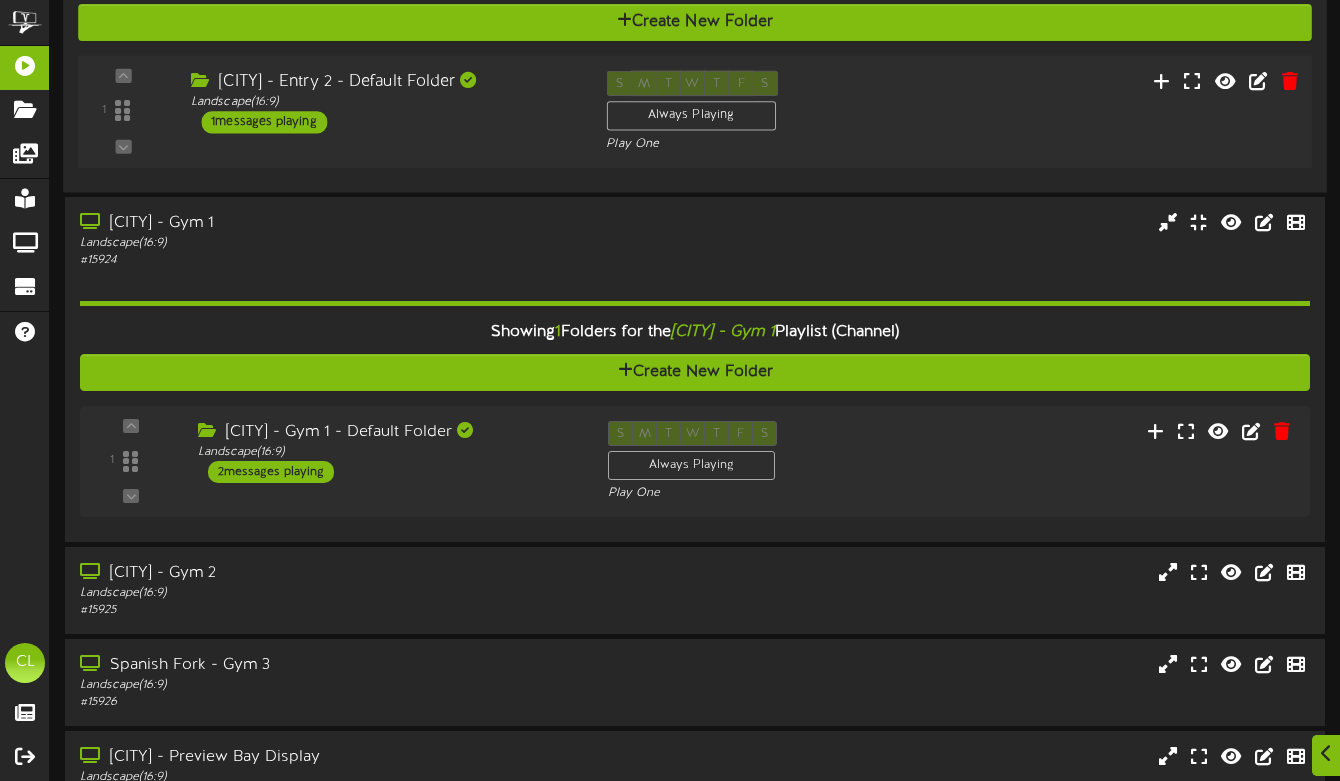 click on "[CITY] - Gym 1 - Default Folder
Landscape  ( 16:9 )
2  messages playing" at bounding box center (388, 452) 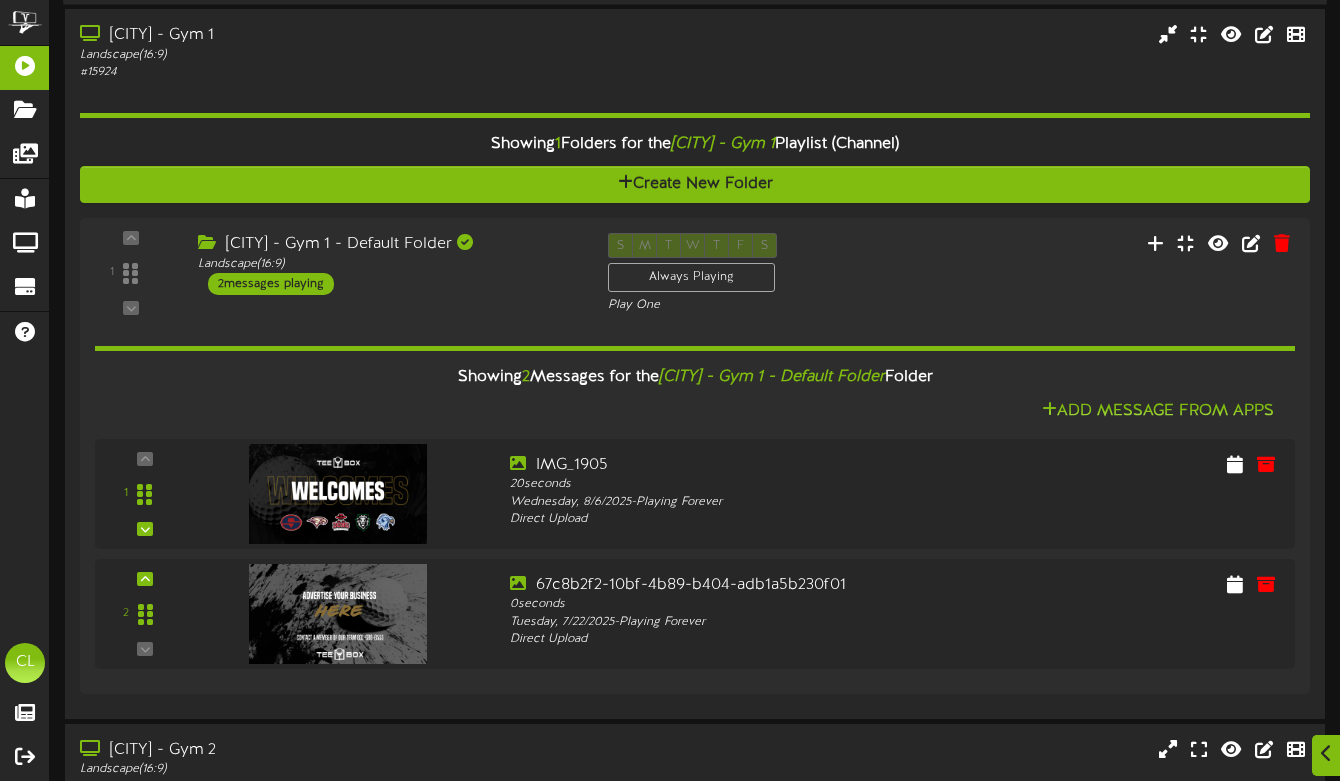 scroll, scrollTop: 1601, scrollLeft: 0, axis: vertical 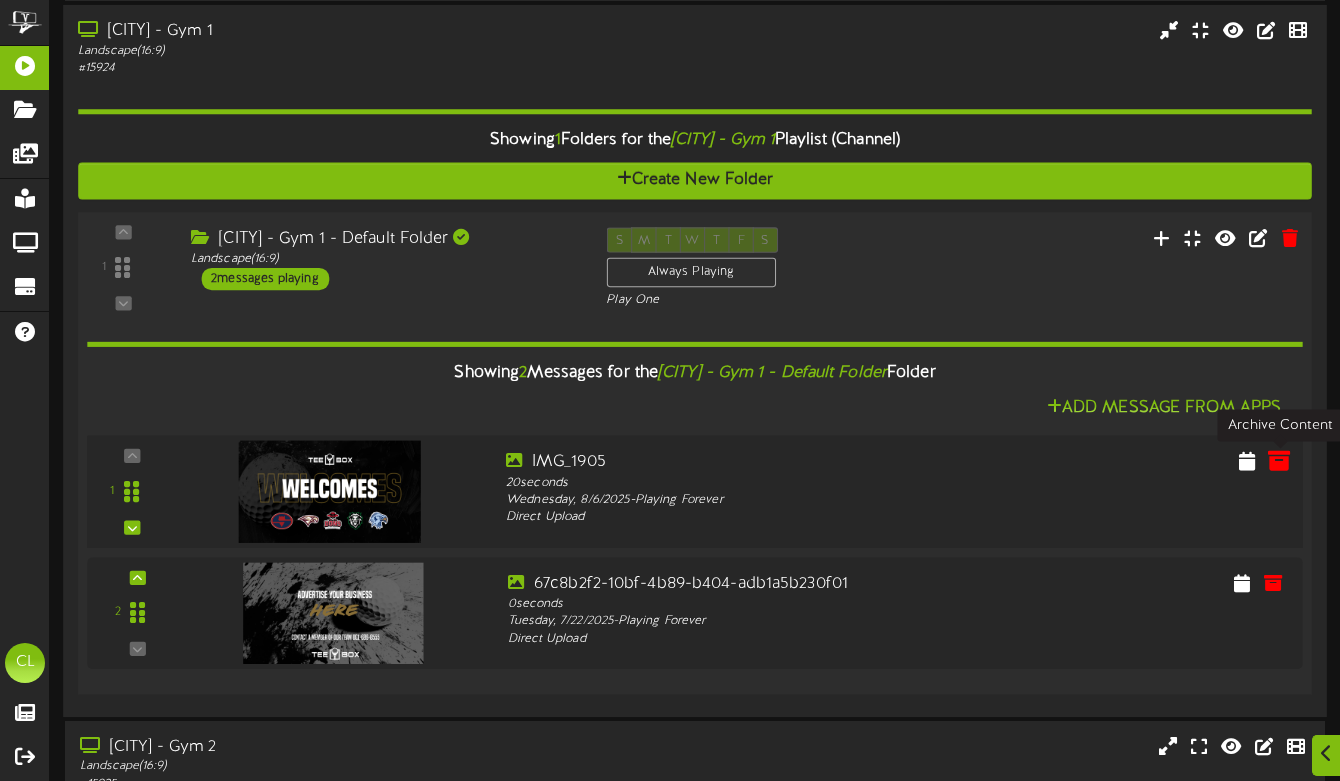 click at bounding box center (1279, 460) 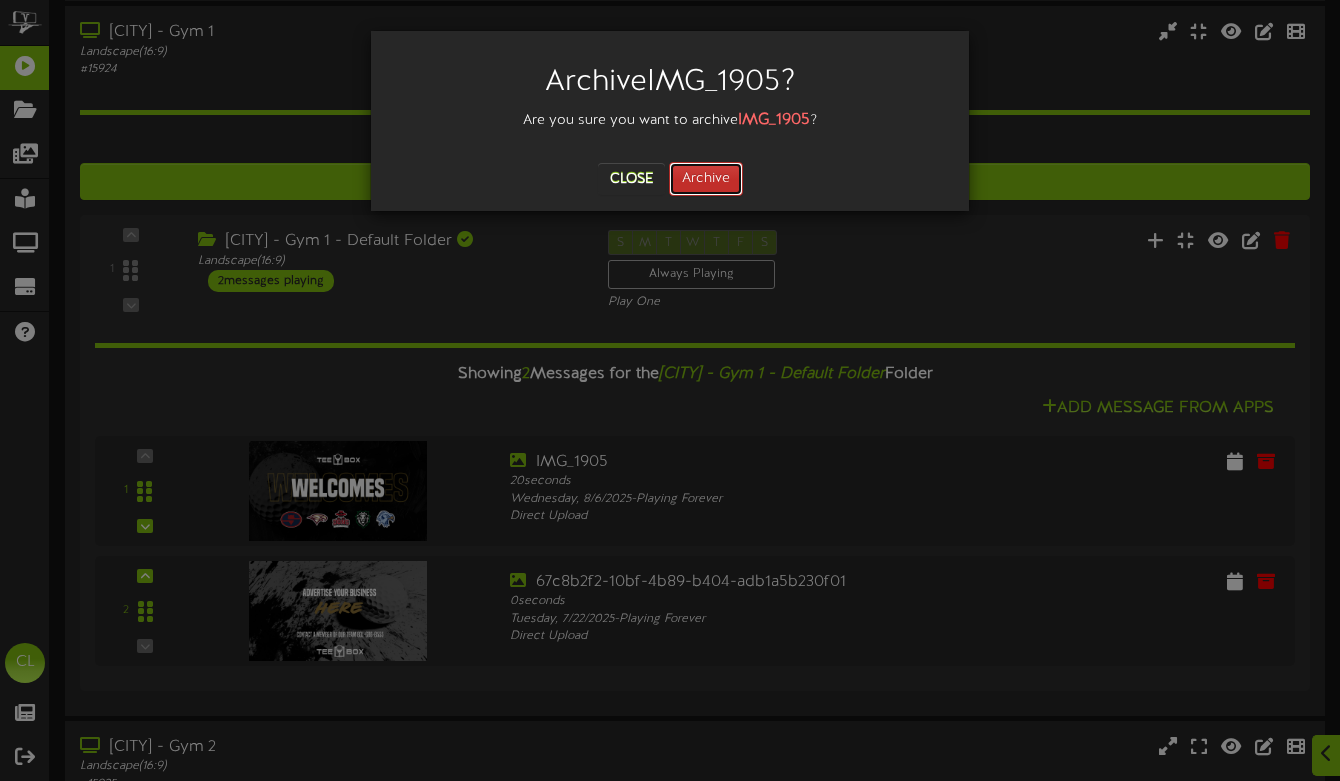 click on "Archive" at bounding box center (706, 179) 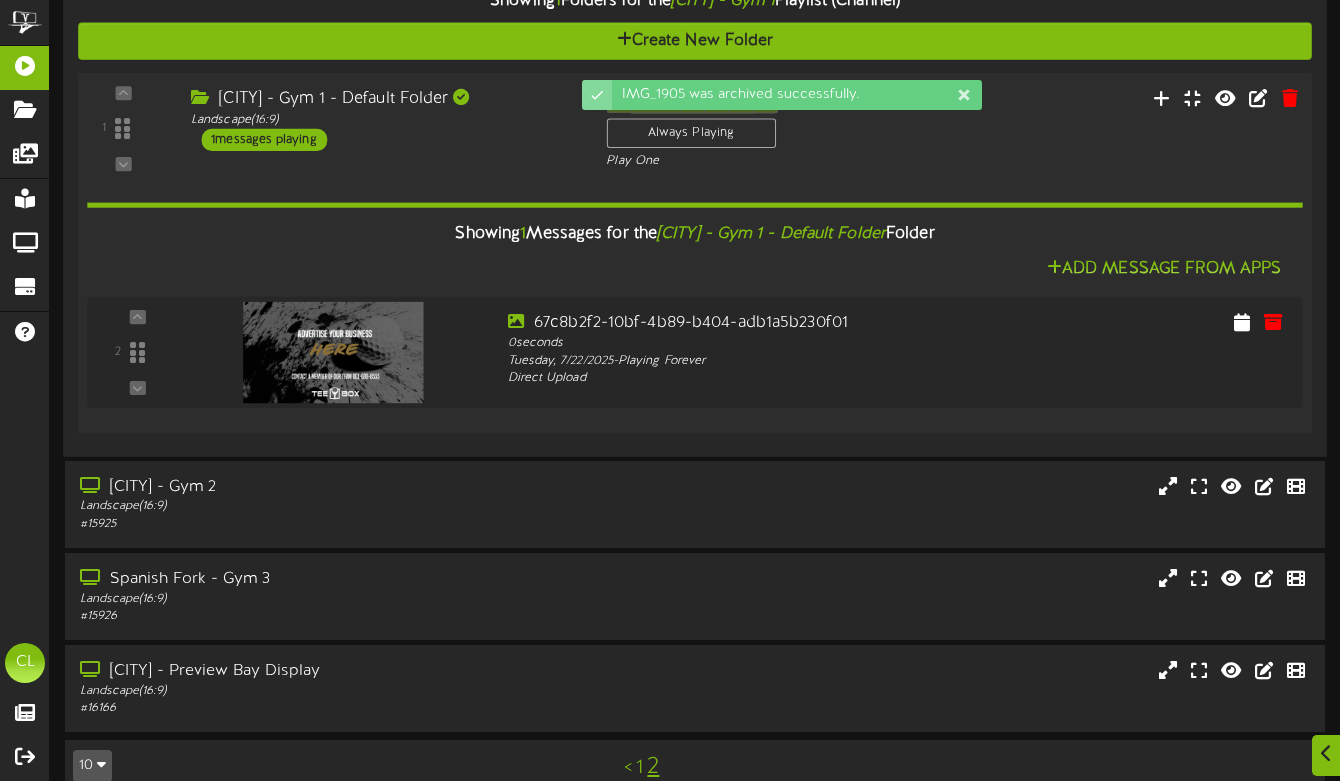scroll, scrollTop: 1754, scrollLeft: 0, axis: vertical 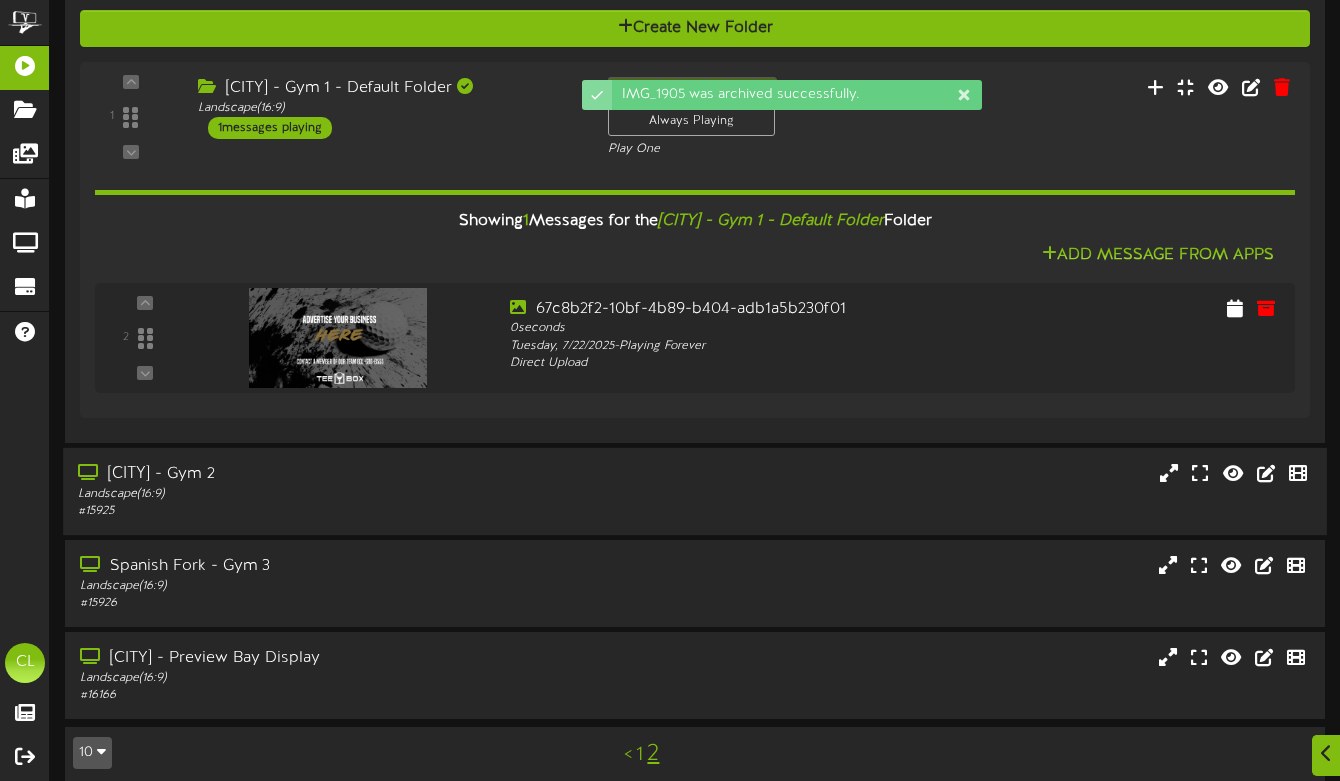 click on "Landscape  ( 16:9 )" at bounding box center [326, 493] 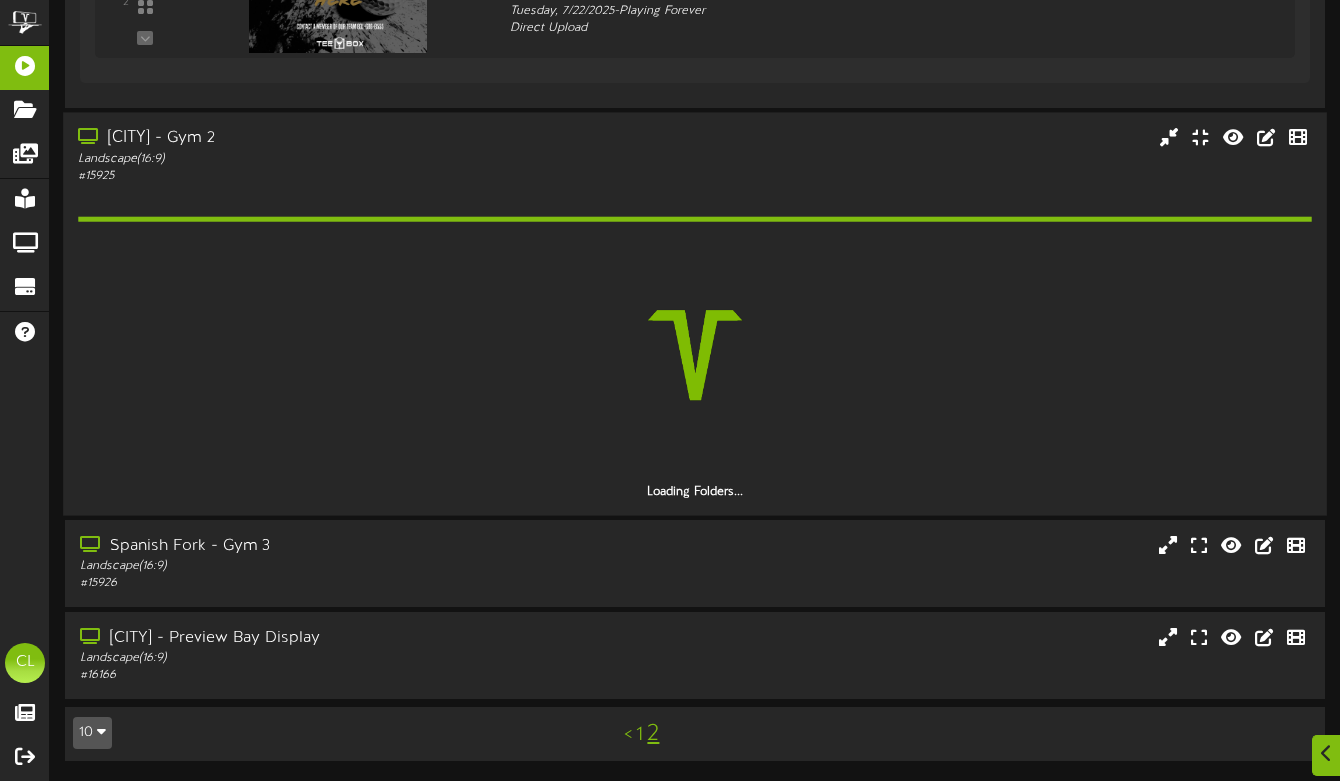 scroll, scrollTop: 2036, scrollLeft: 0, axis: vertical 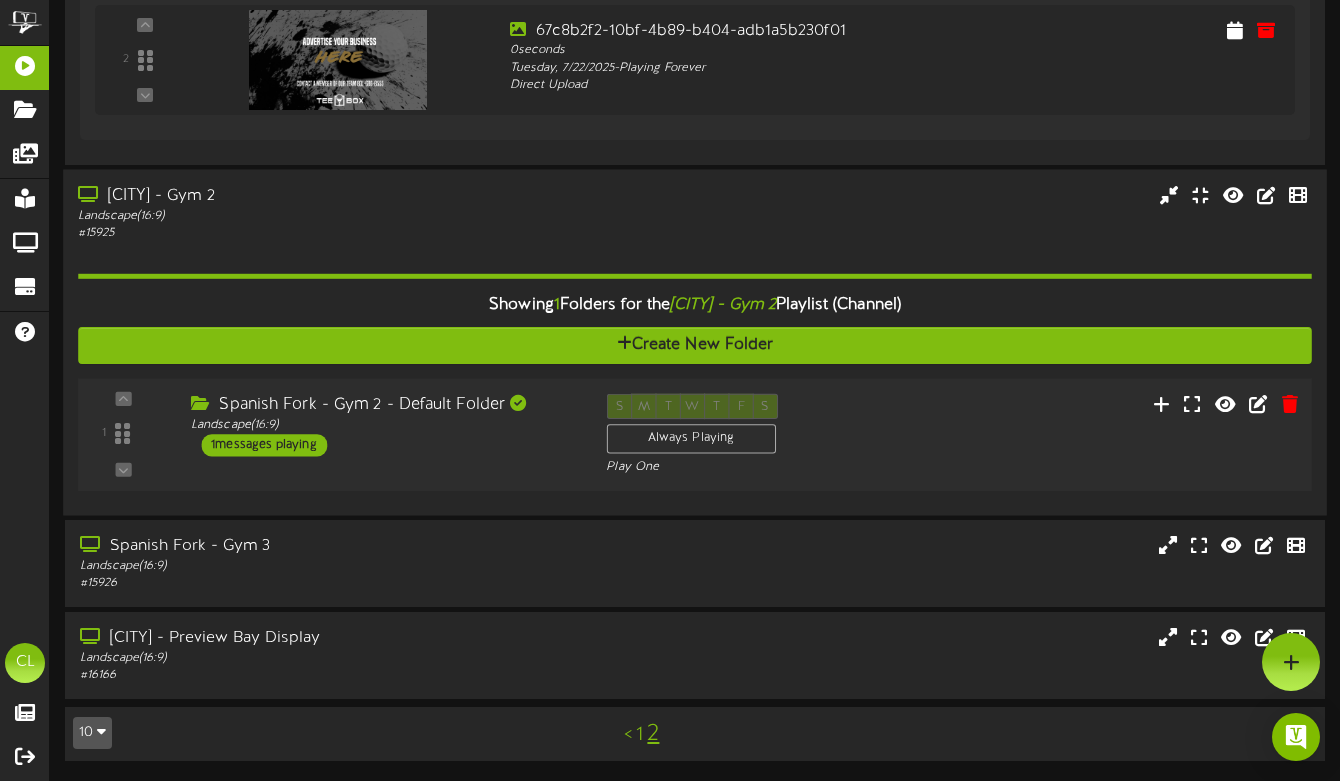 click on "1
( 16:9" at bounding box center [695, 434] 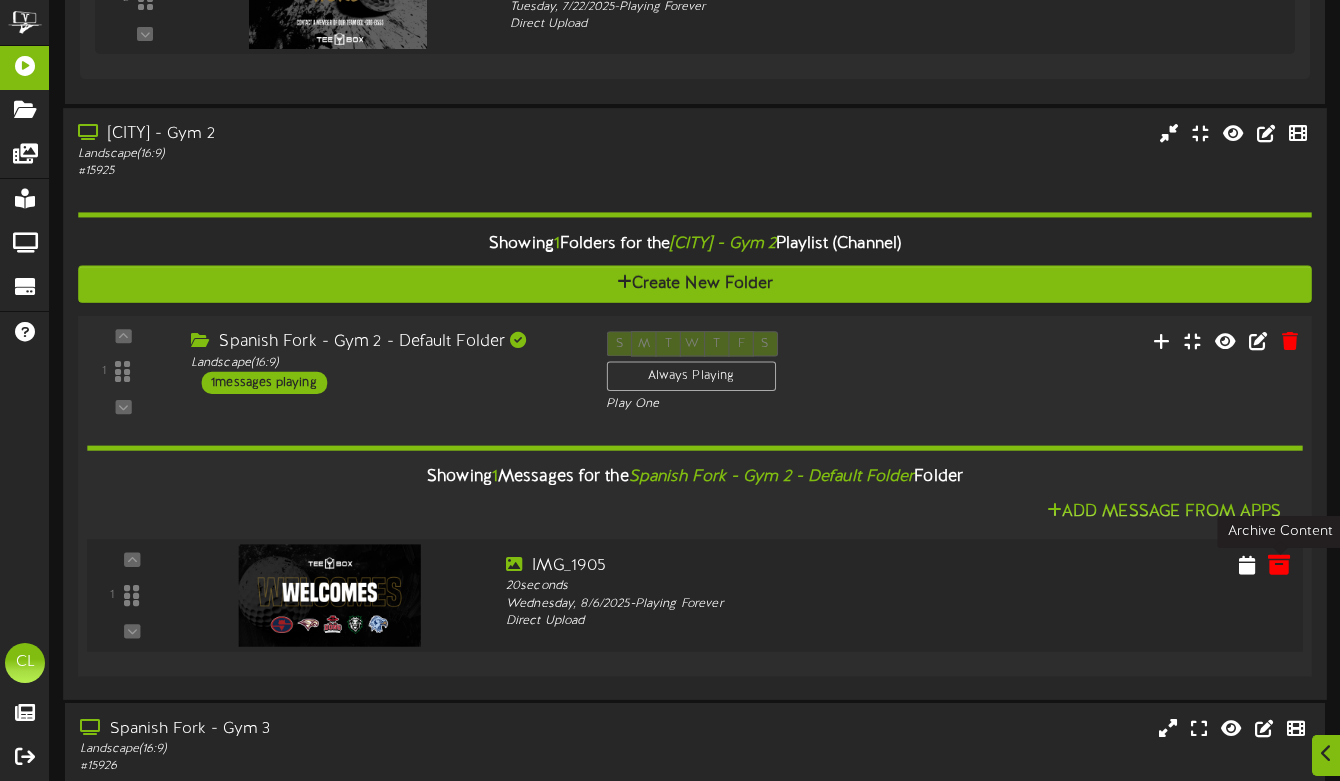 click at bounding box center (1279, 564) 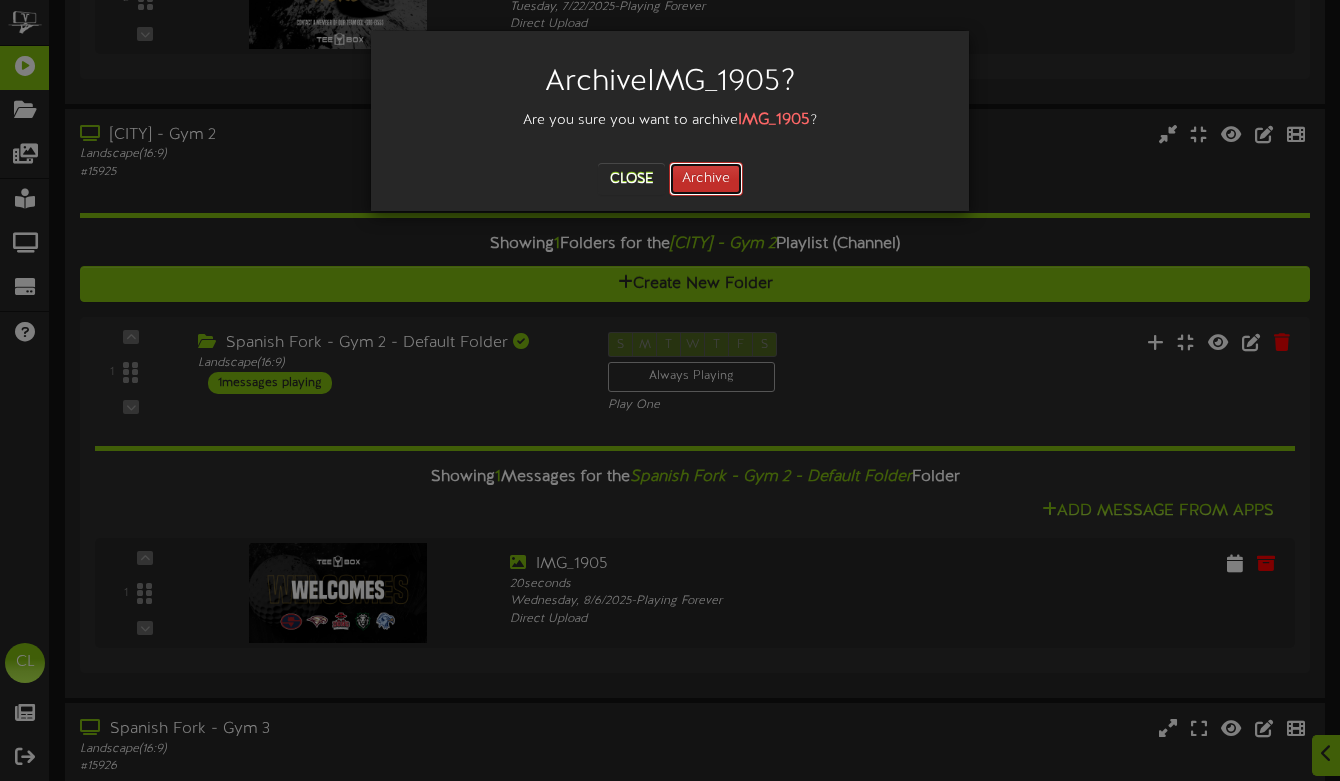 click on "Archive" at bounding box center [706, 179] 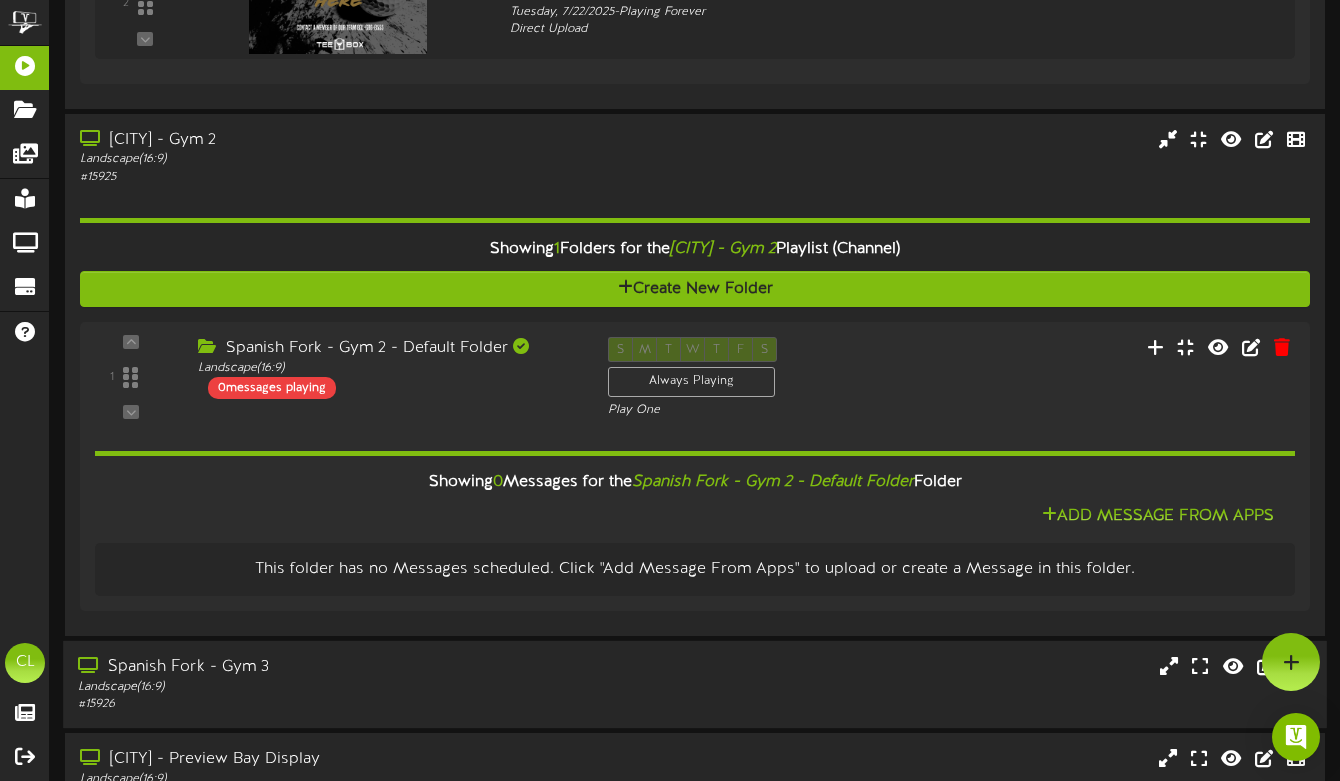 scroll, scrollTop: 2087, scrollLeft: 0, axis: vertical 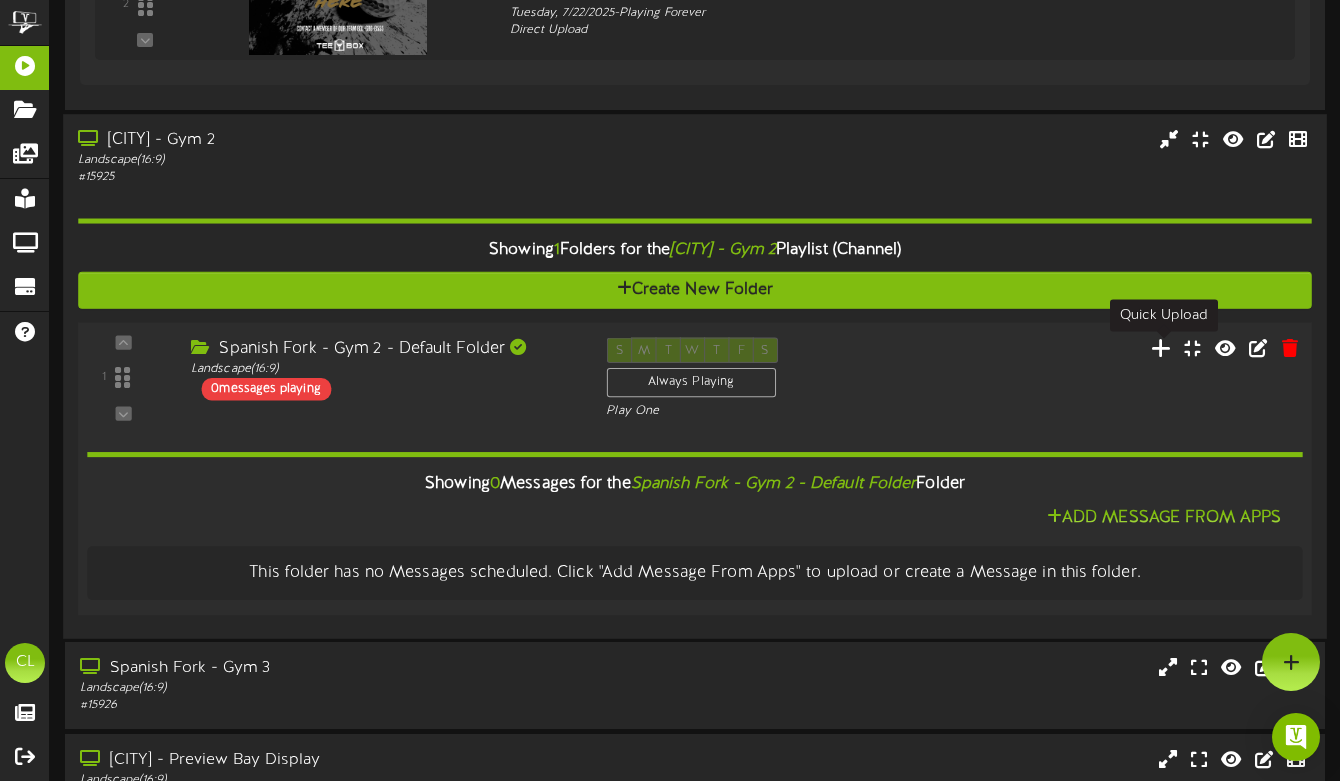 click at bounding box center [1161, 347] 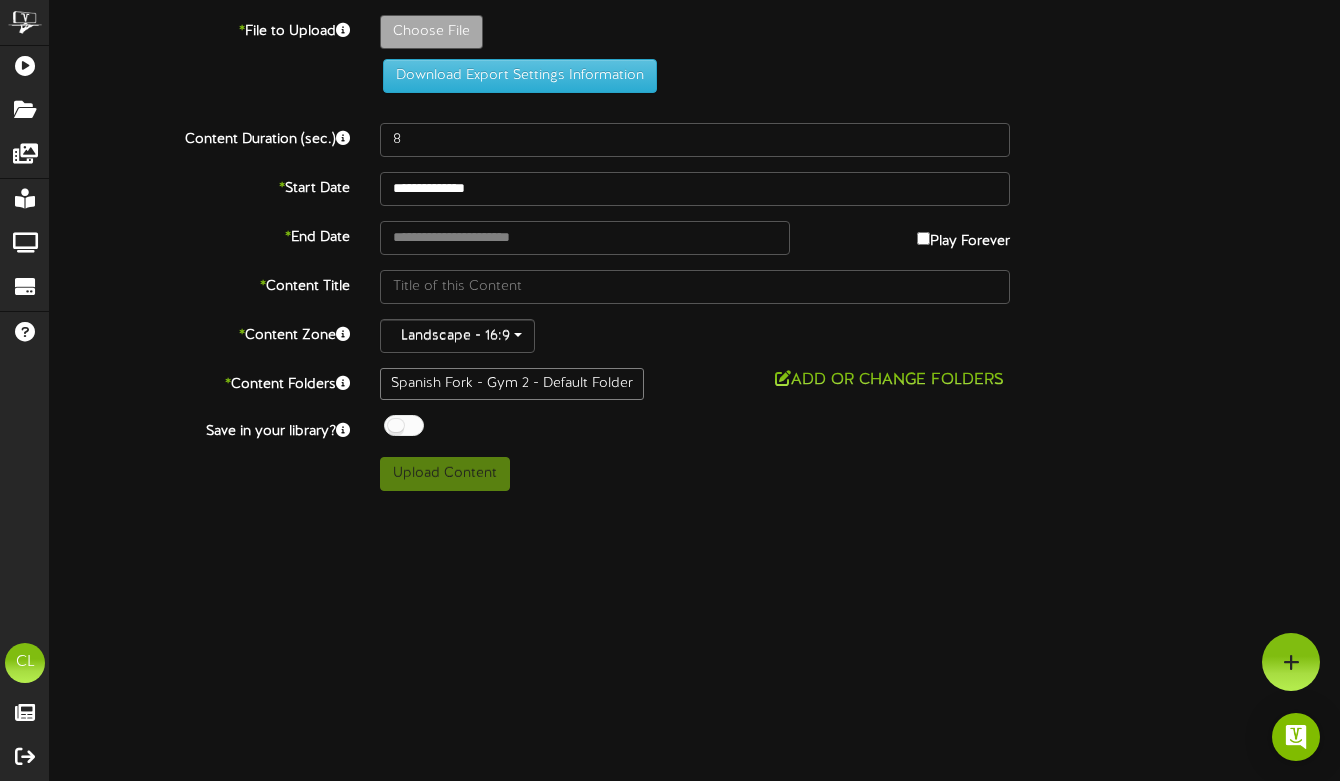 type on "**********" 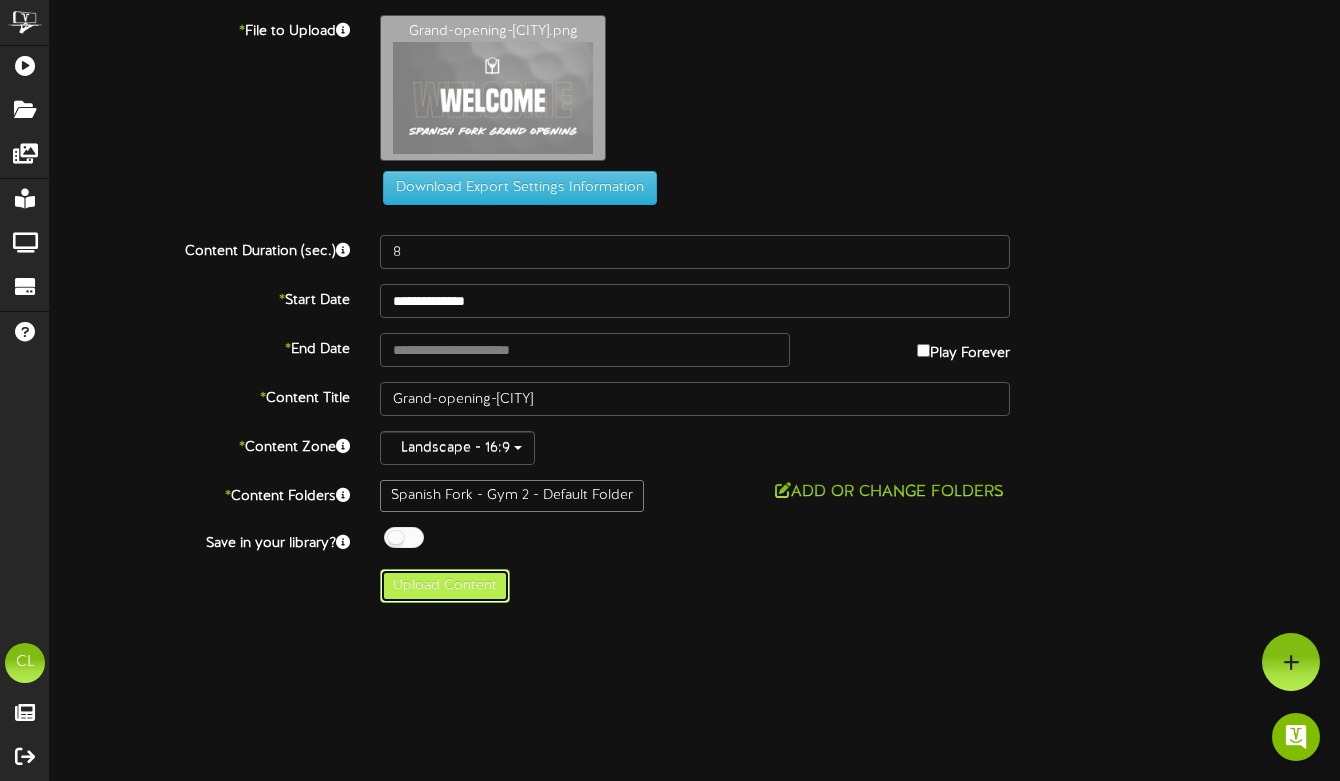 click on "Upload Content" at bounding box center [445, 586] 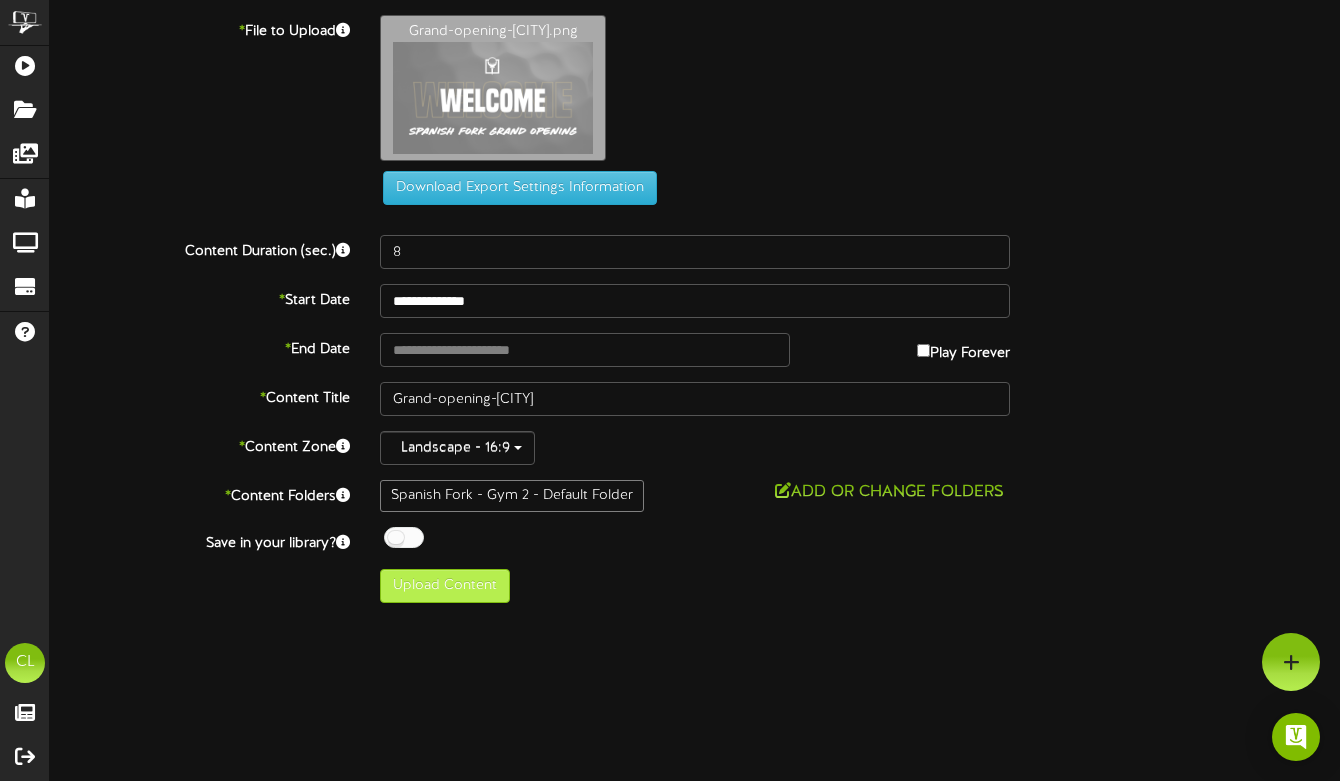 type on "**********" 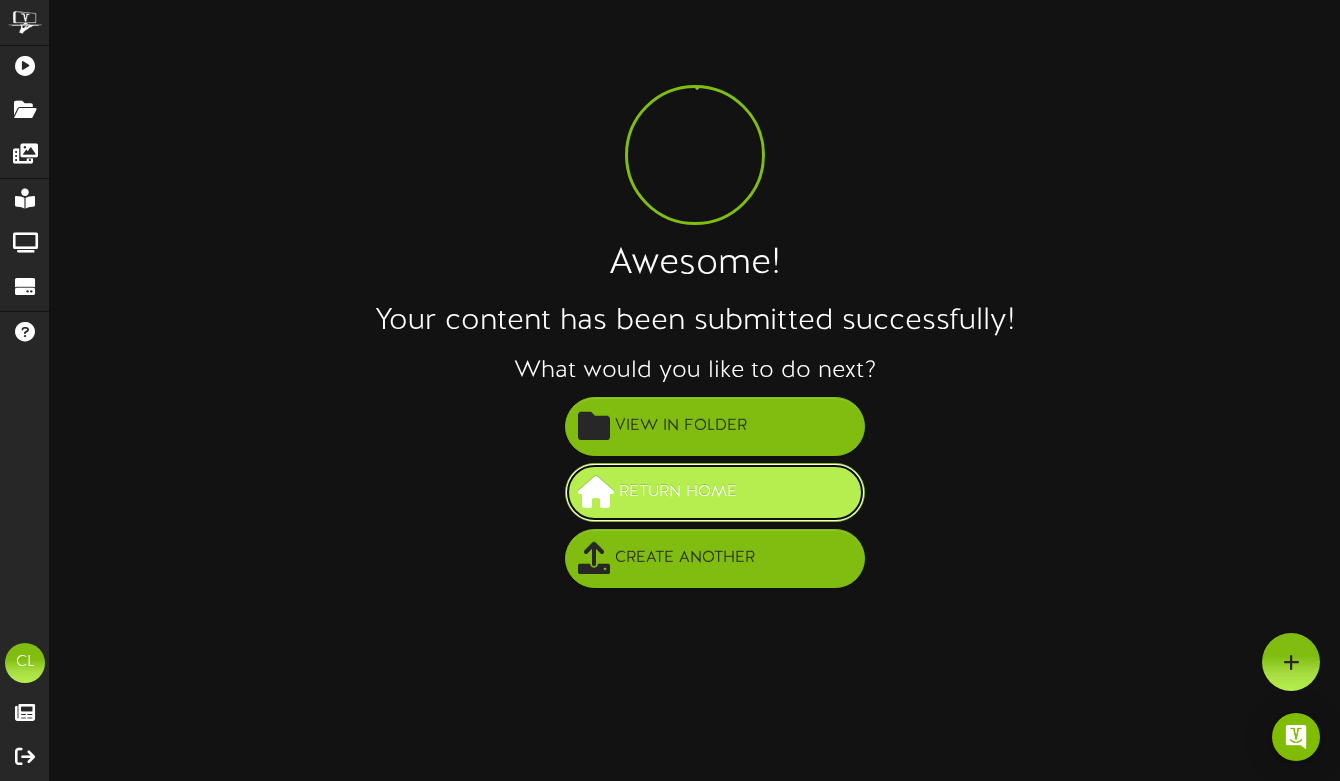 click on "Return Home" at bounding box center (678, 492) 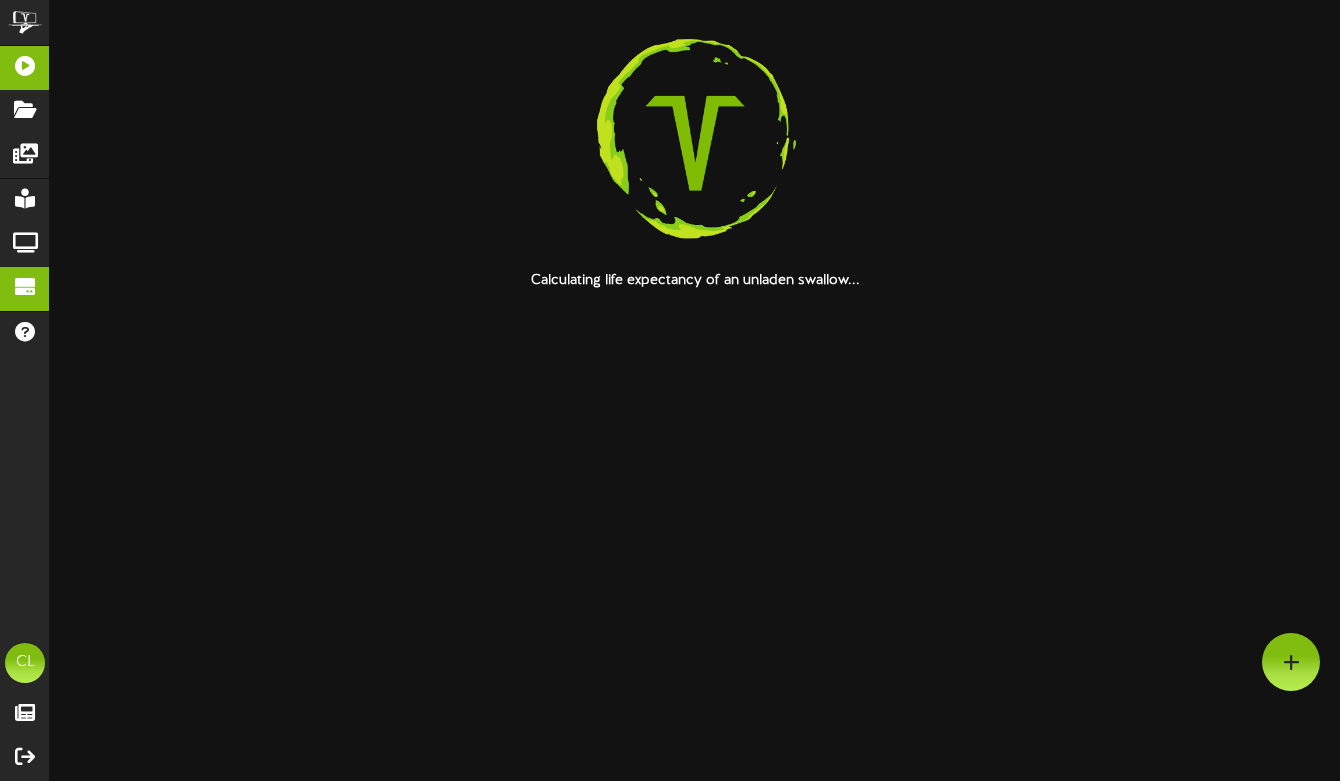 scroll, scrollTop: 0, scrollLeft: 0, axis: both 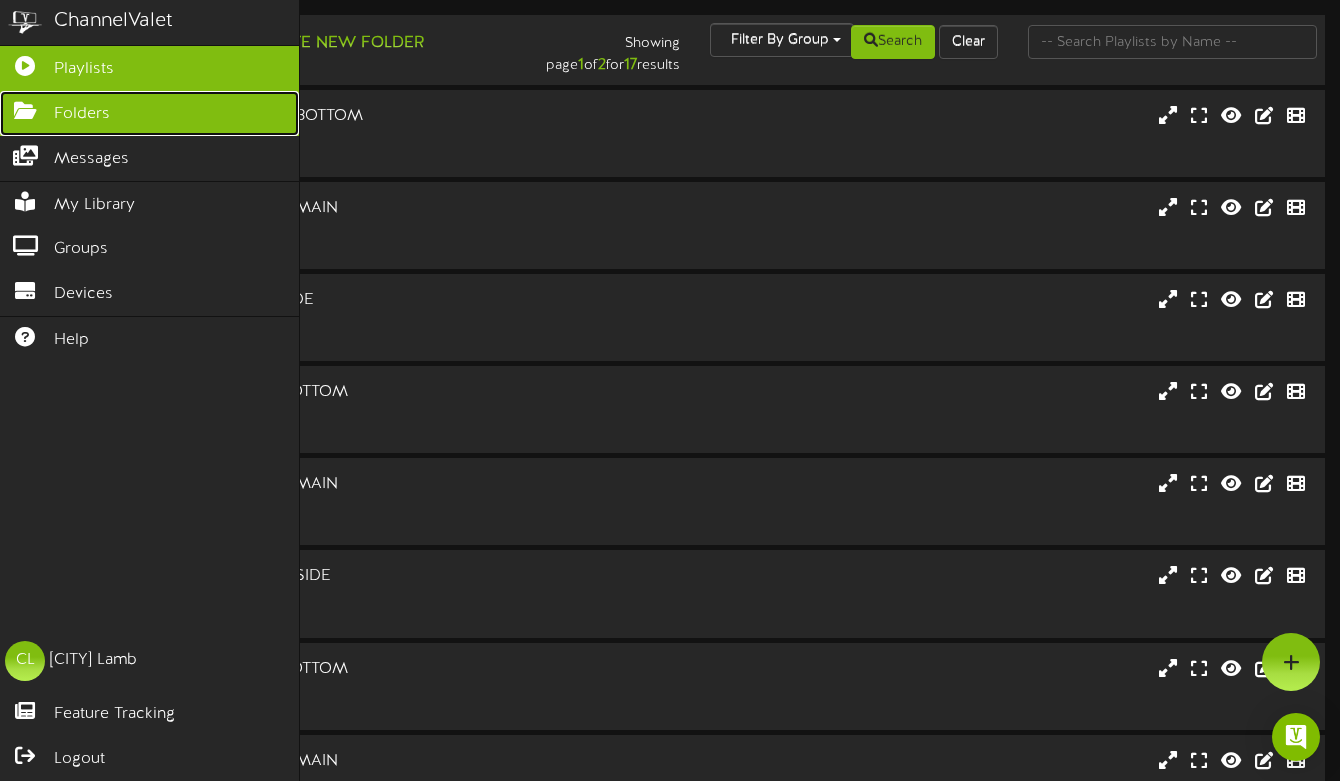 click on "Folders" at bounding box center (149, 113) 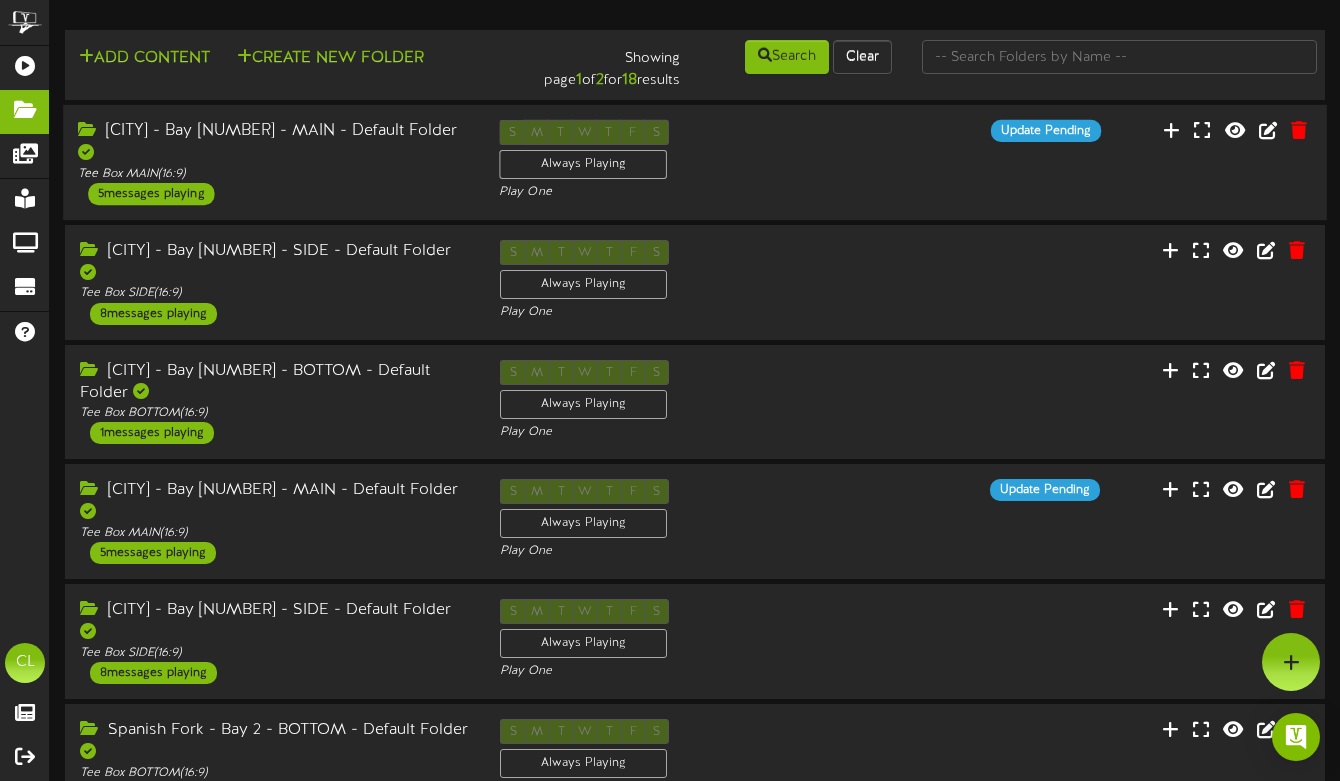 click on "[CITY] - Bay [NUMBER] - MAIN - Default Folder
Tee Box MAIN  ( 16:9 )
5  messages playing
S
M
T
W
T
F
S
Always Playing
Play One" at bounding box center [695, 162] 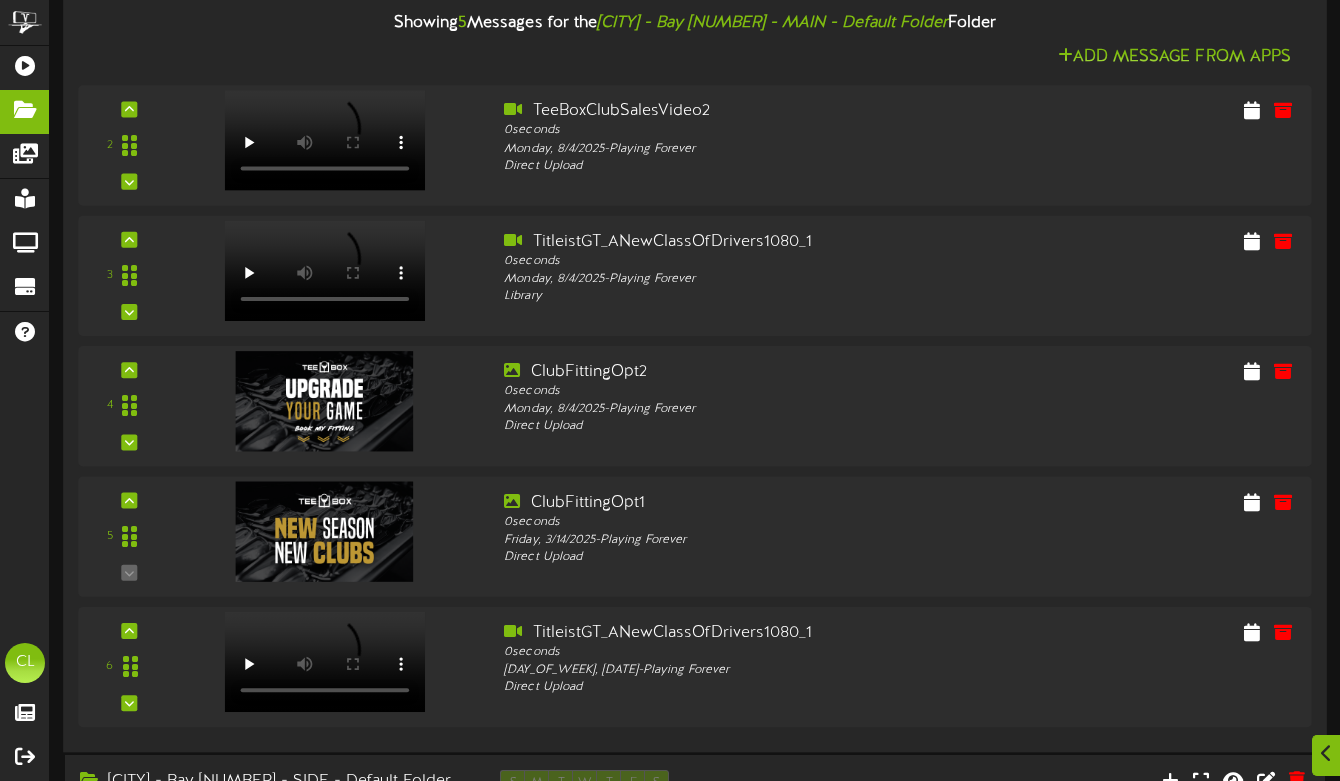 scroll, scrollTop: 282, scrollLeft: 0, axis: vertical 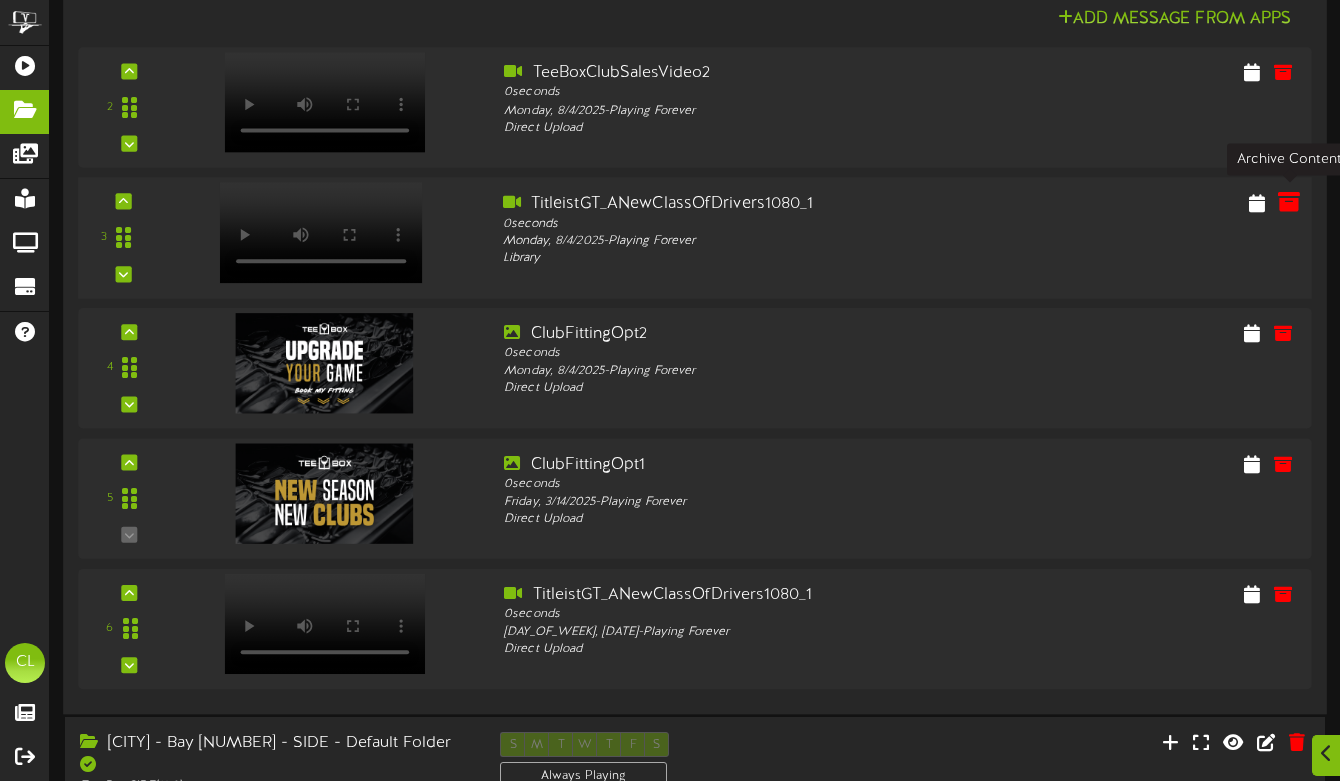 click at bounding box center (1289, 201) 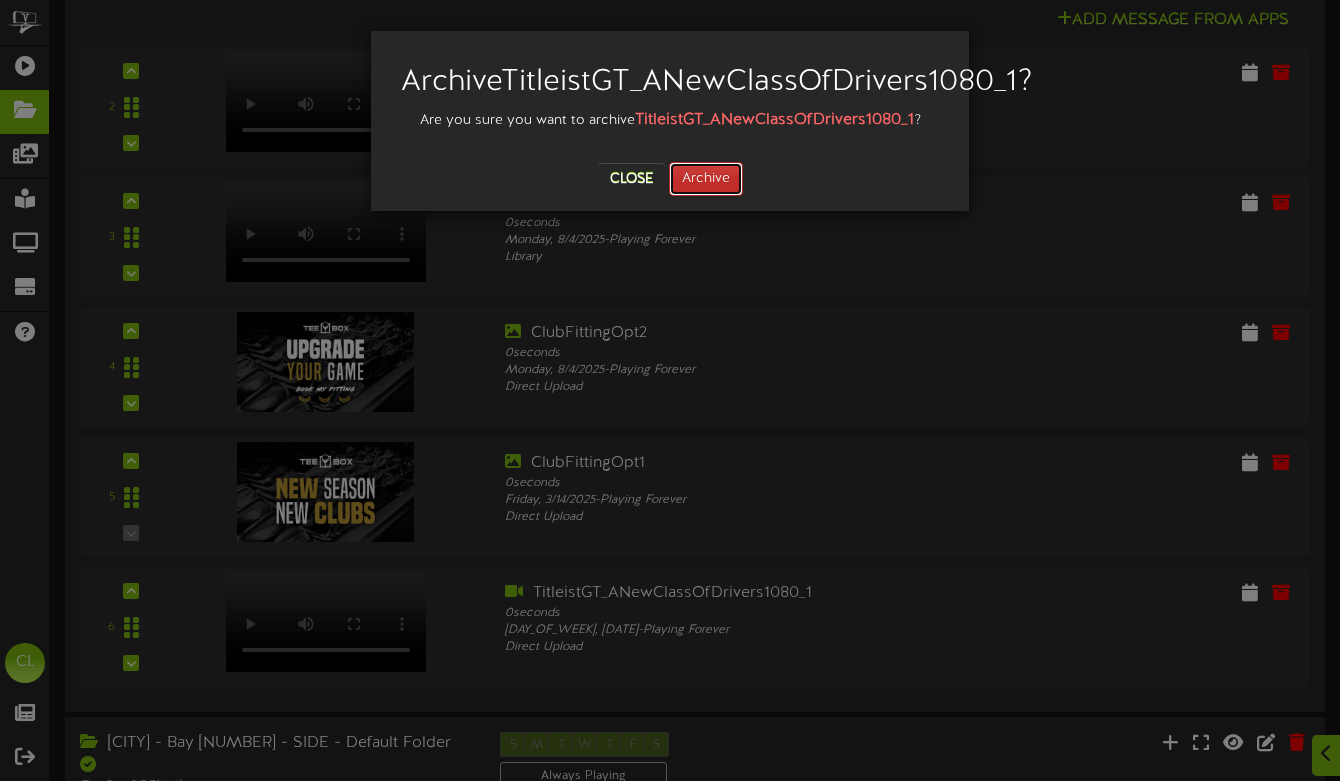 click on "Archive" at bounding box center (706, 179) 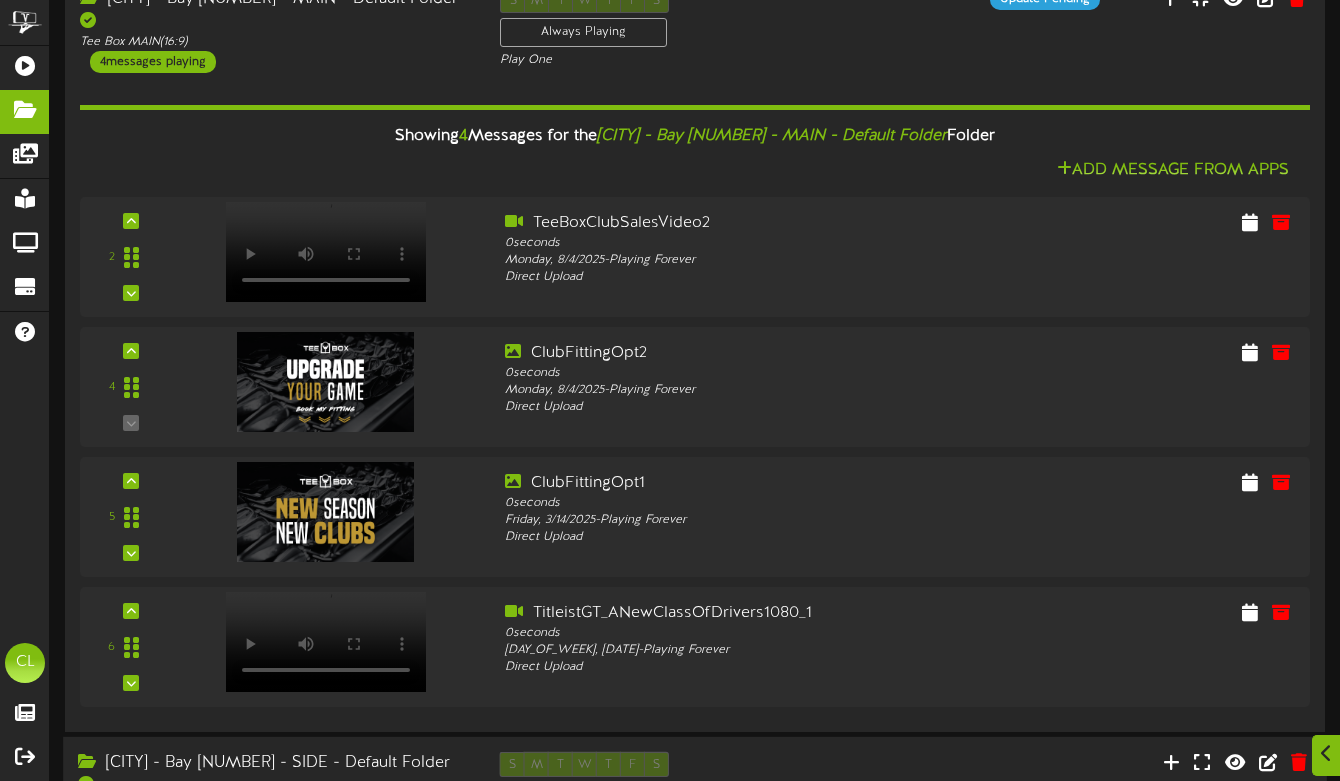 scroll, scrollTop: 140, scrollLeft: 0, axis: vertical 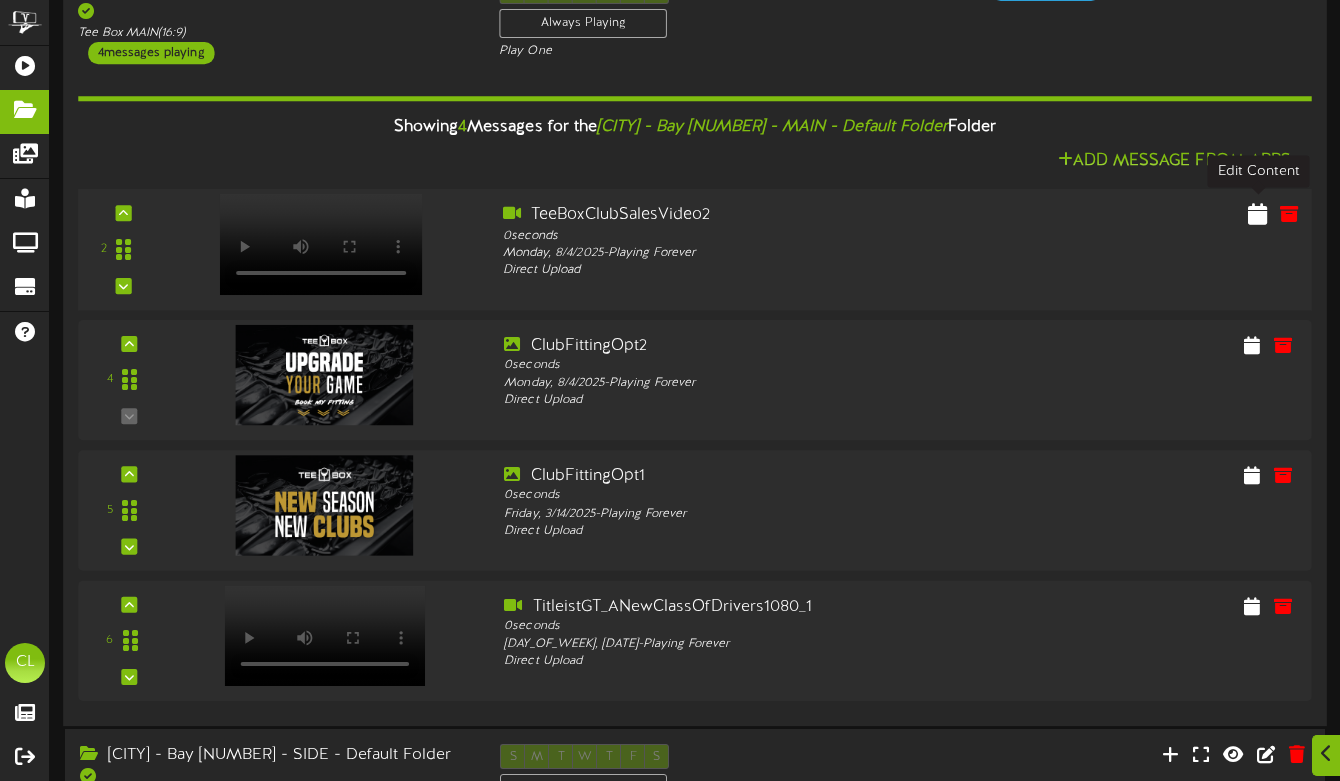 click at bounding box center [1257, 213] 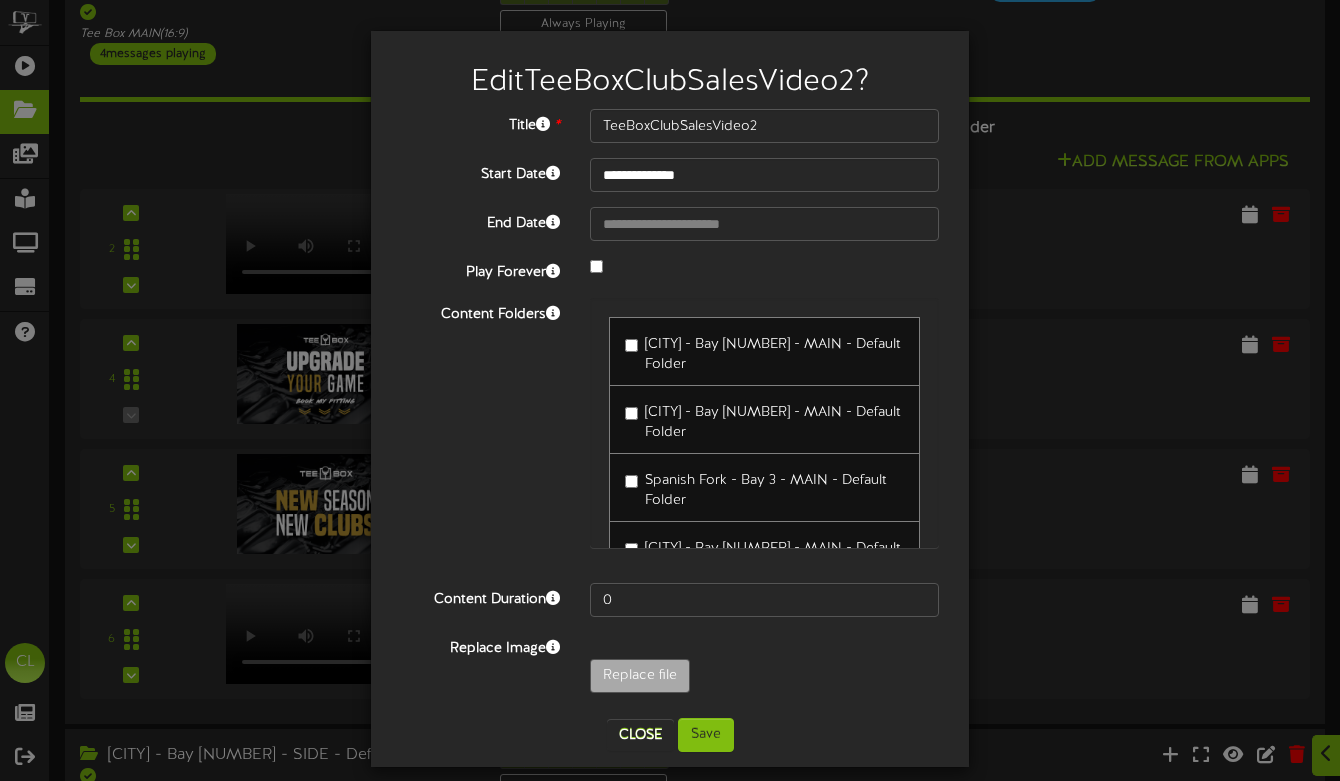 scroll, scrollTop: 17, scrollLeft: 0, axis: vertical 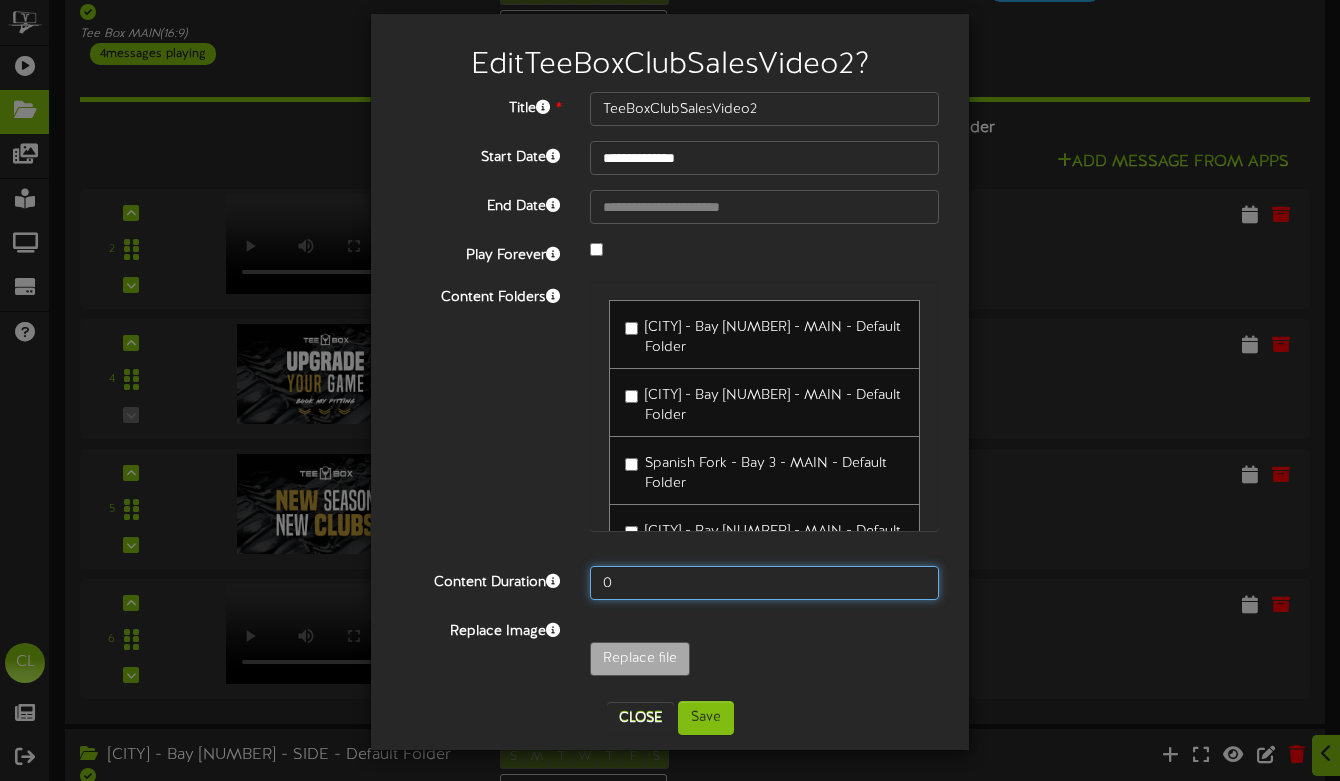 drag, startPoint x: 639, startPoint y: 590, endPoint x: 585, endPoint y: 581, distance: 54.74486 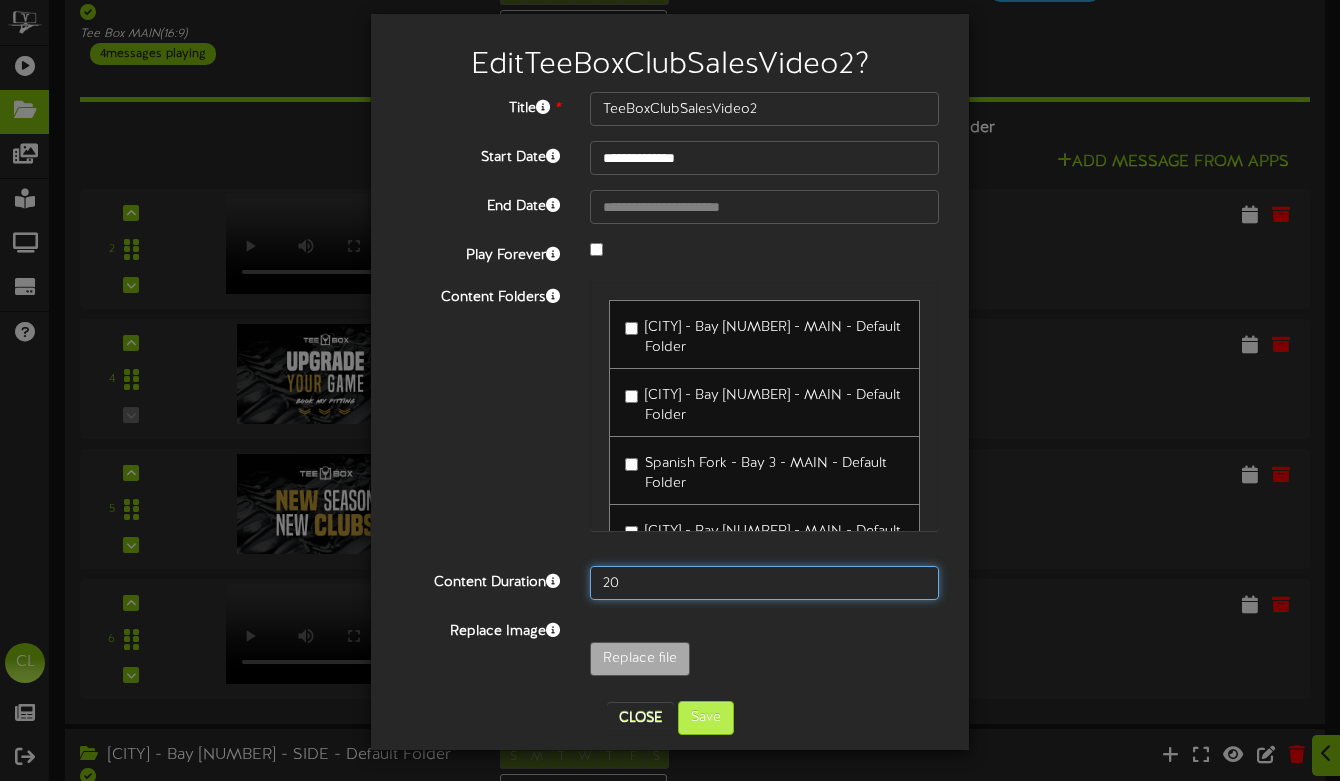type on "20" 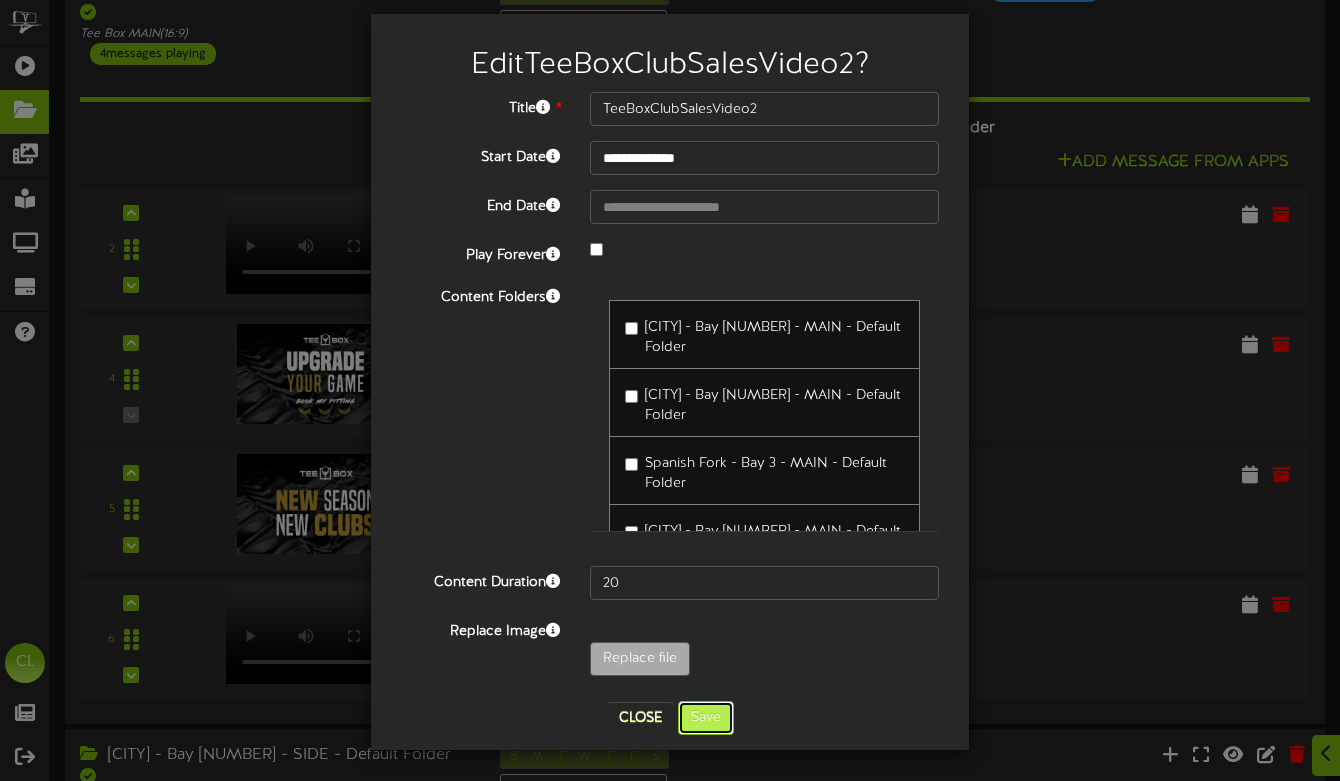 click on "Save" at bounding box center [706, 718] 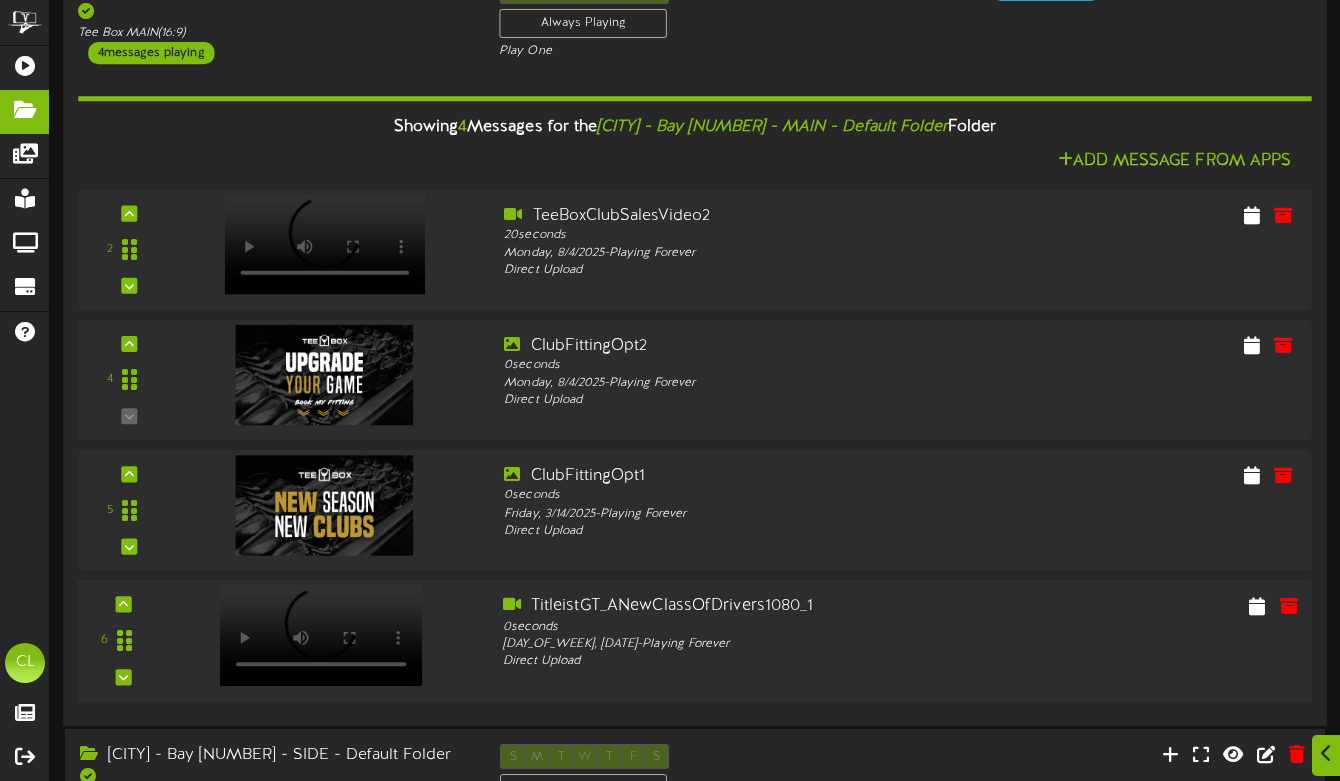 type 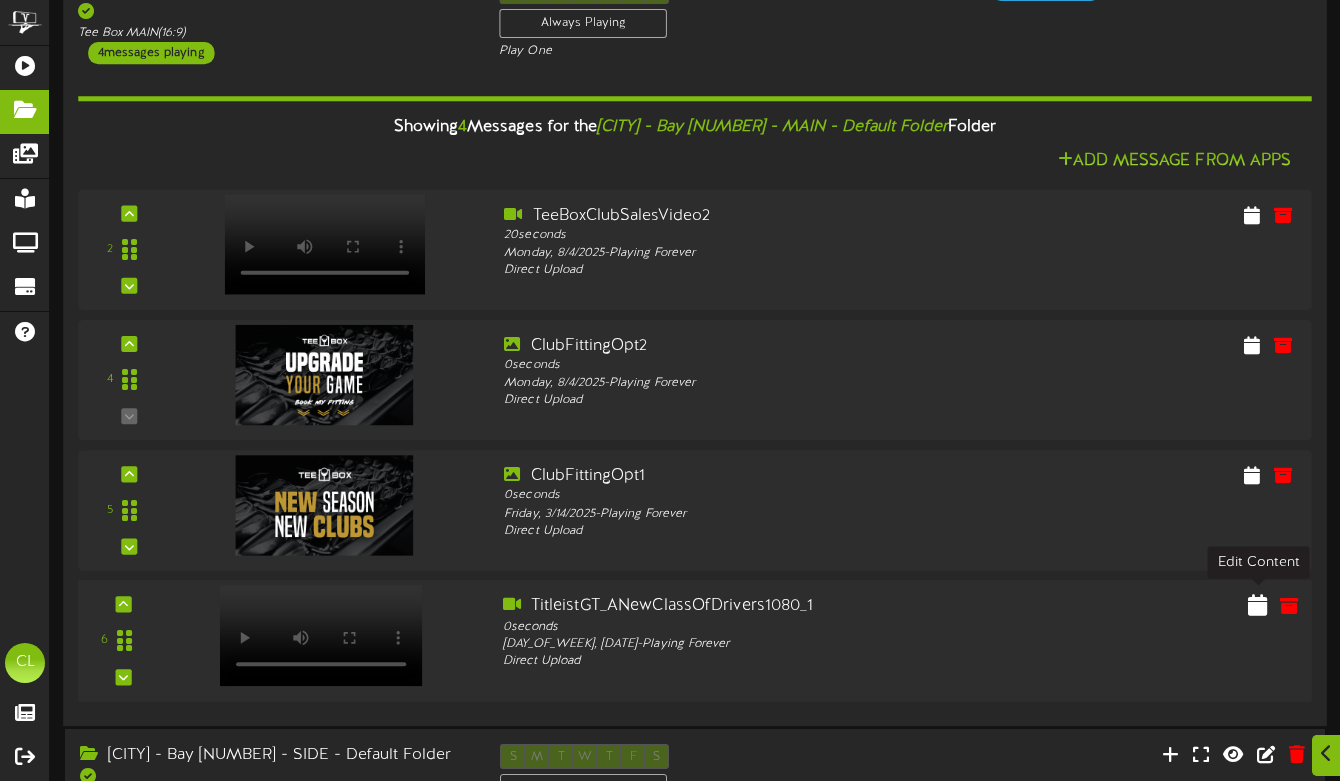 click at bounding box center (1257, 604) 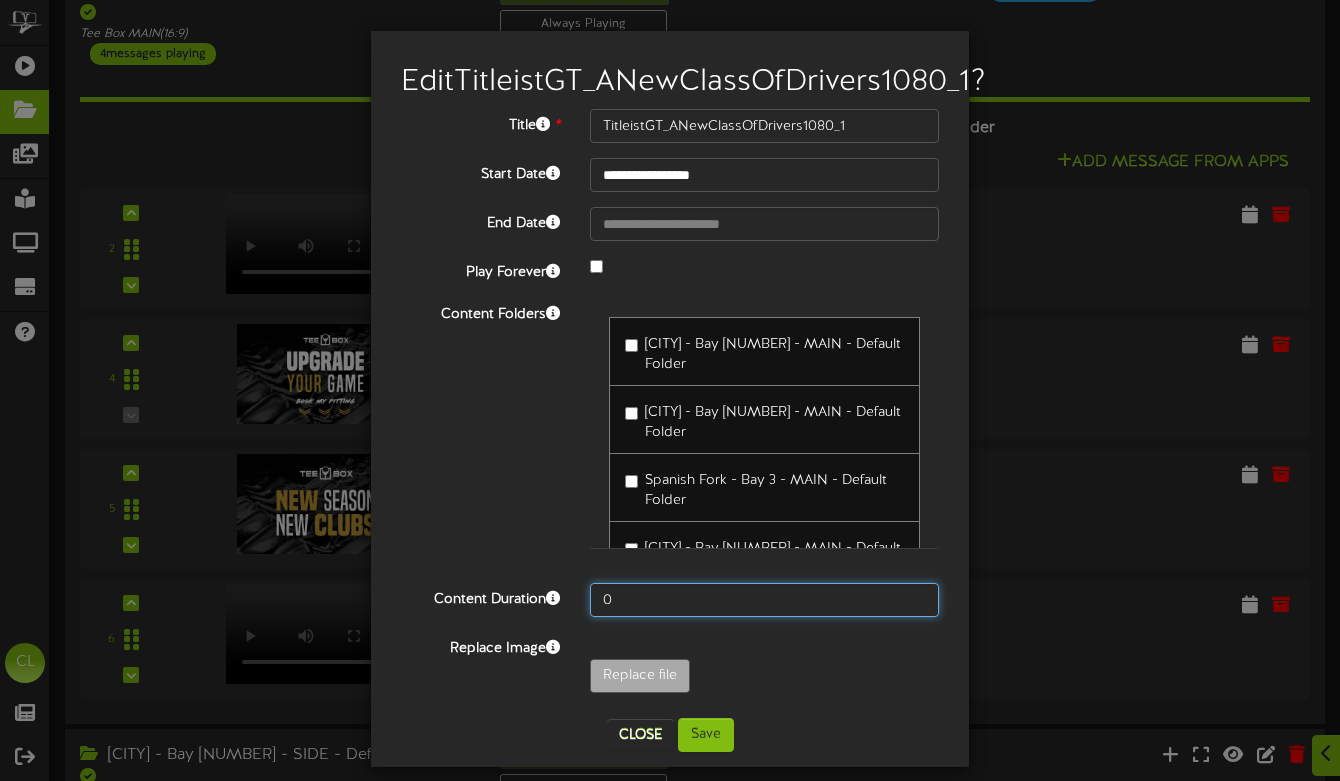 click on "0" at bounding box center (764, 600) 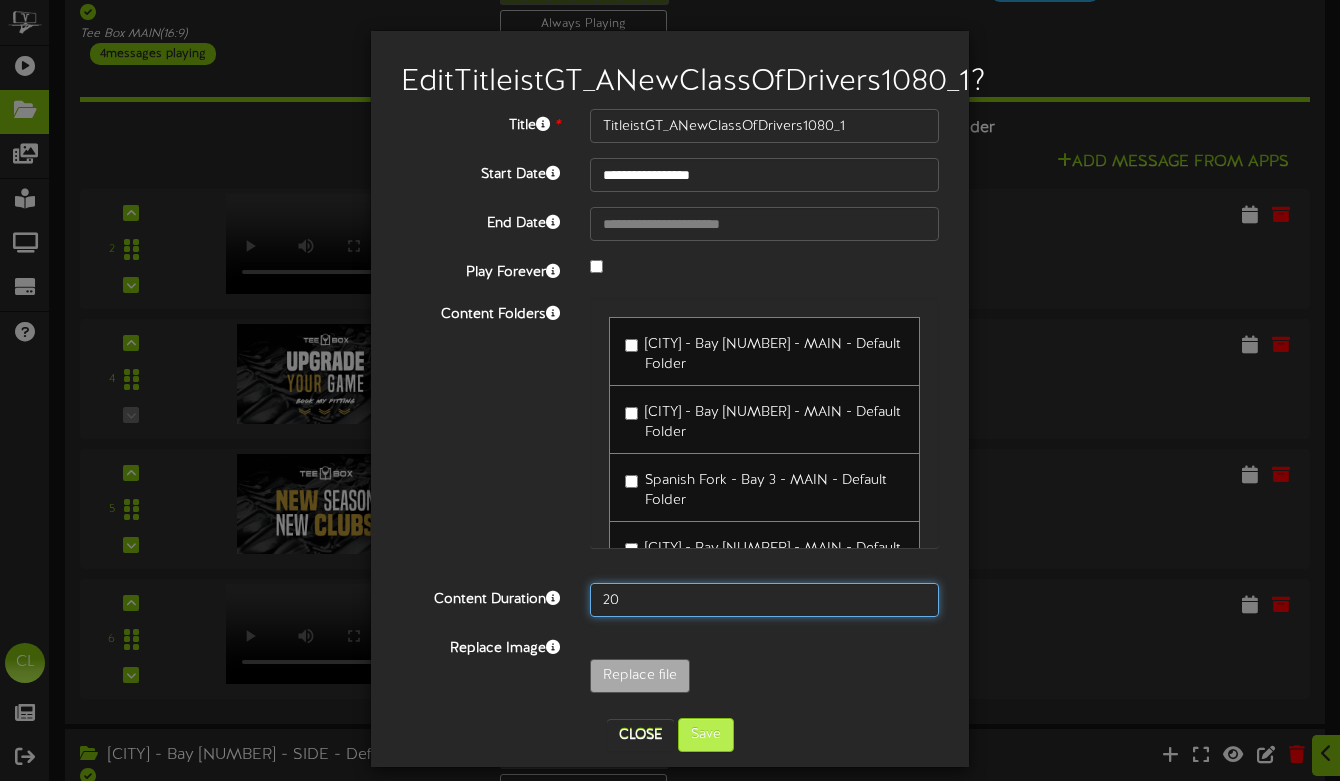 type on "20" 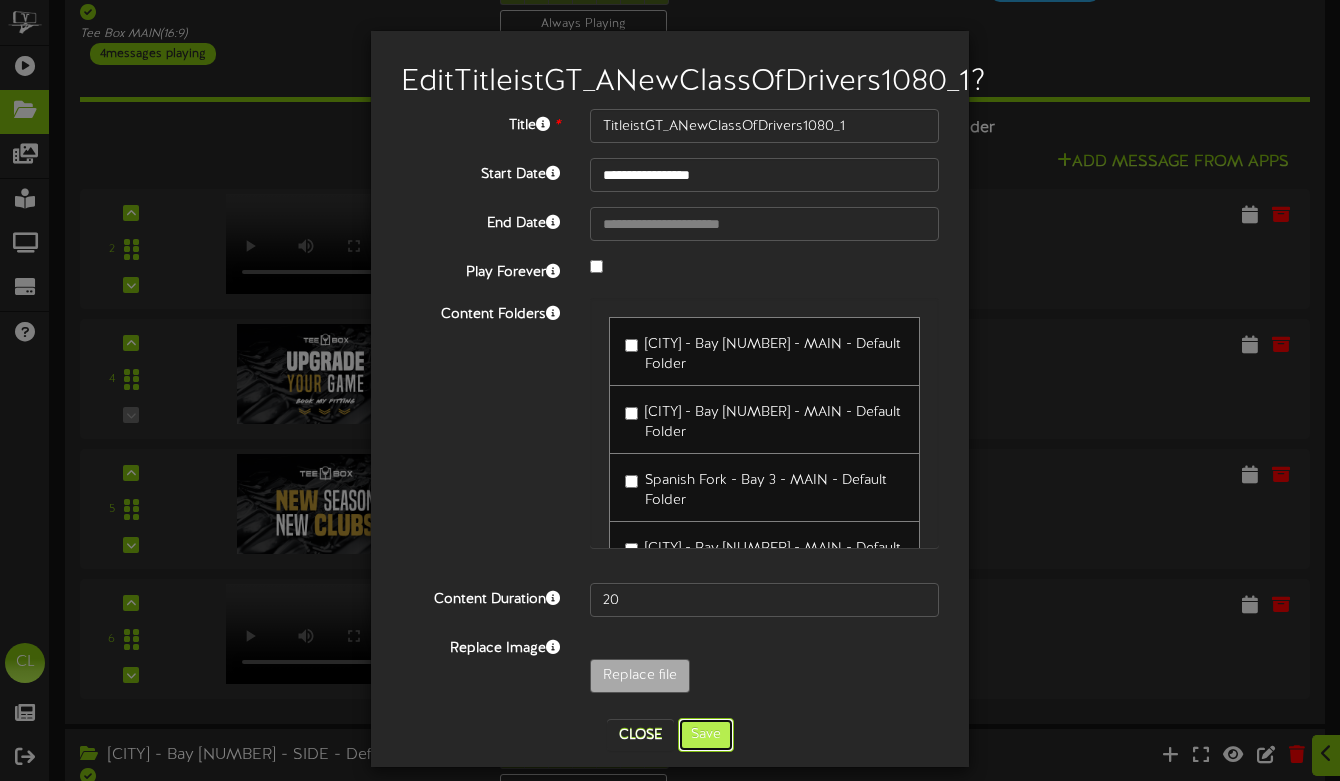 click on "Save" at bounding box center (706, 735) 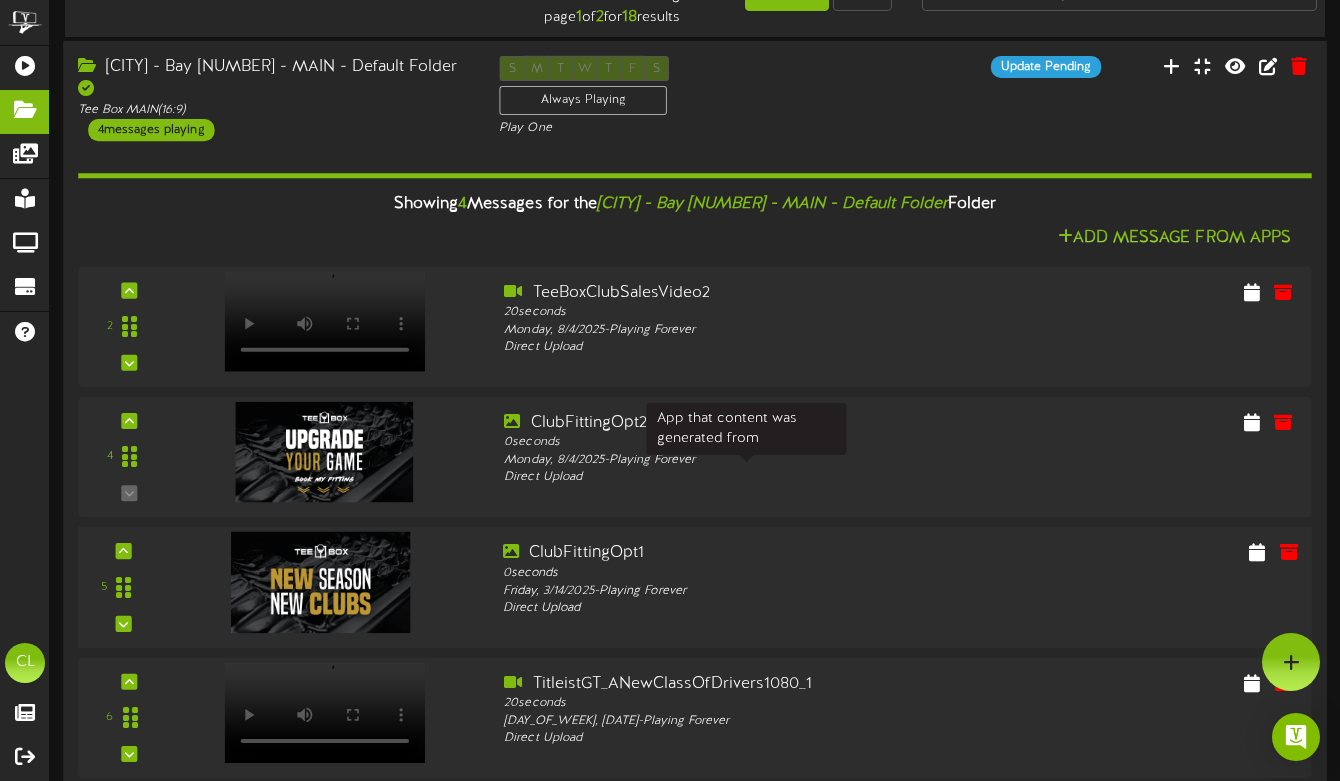 scroll, scrollTop: 41, scrollLeft: 0, axis: vertical 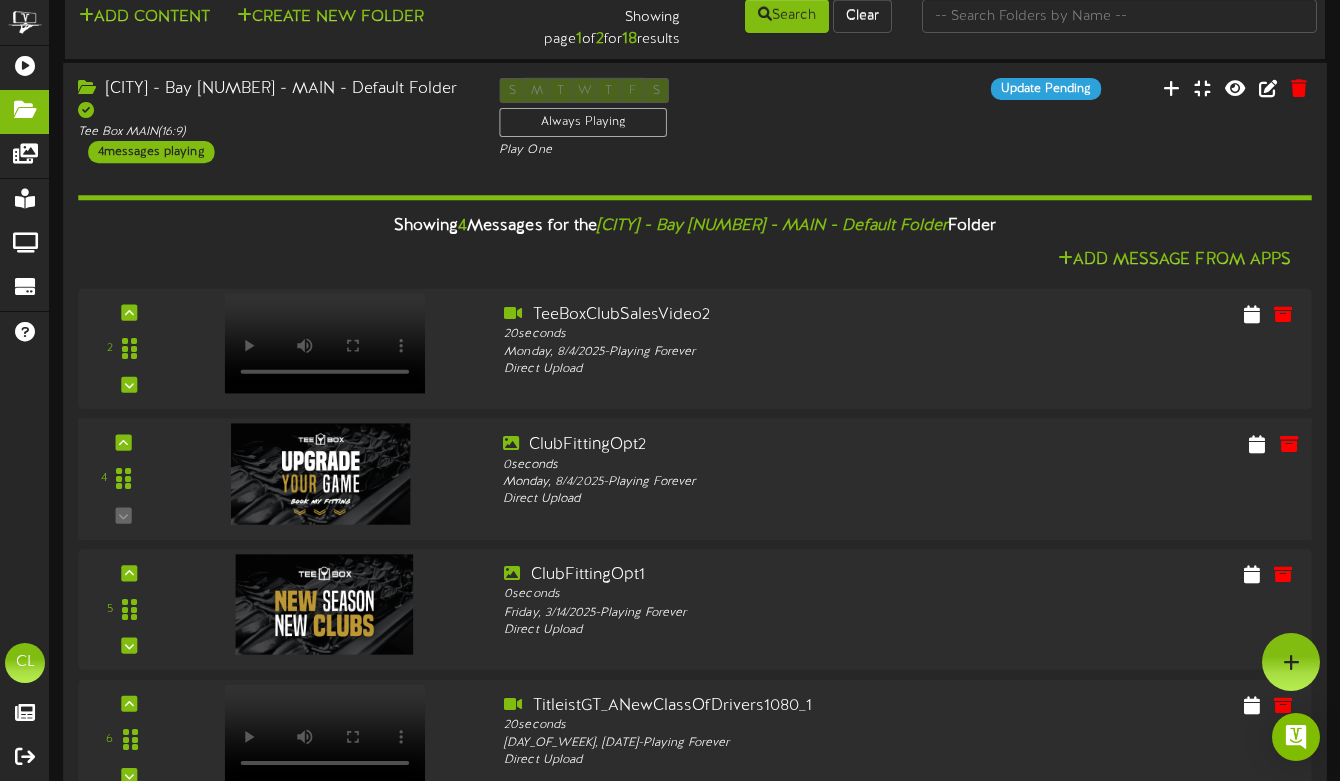 click on "ClubFittingOpt2
0  seconds
Monday, 8/4/2025  -
Playing Forever
Direct Upload" at bounding box center [746, 470] 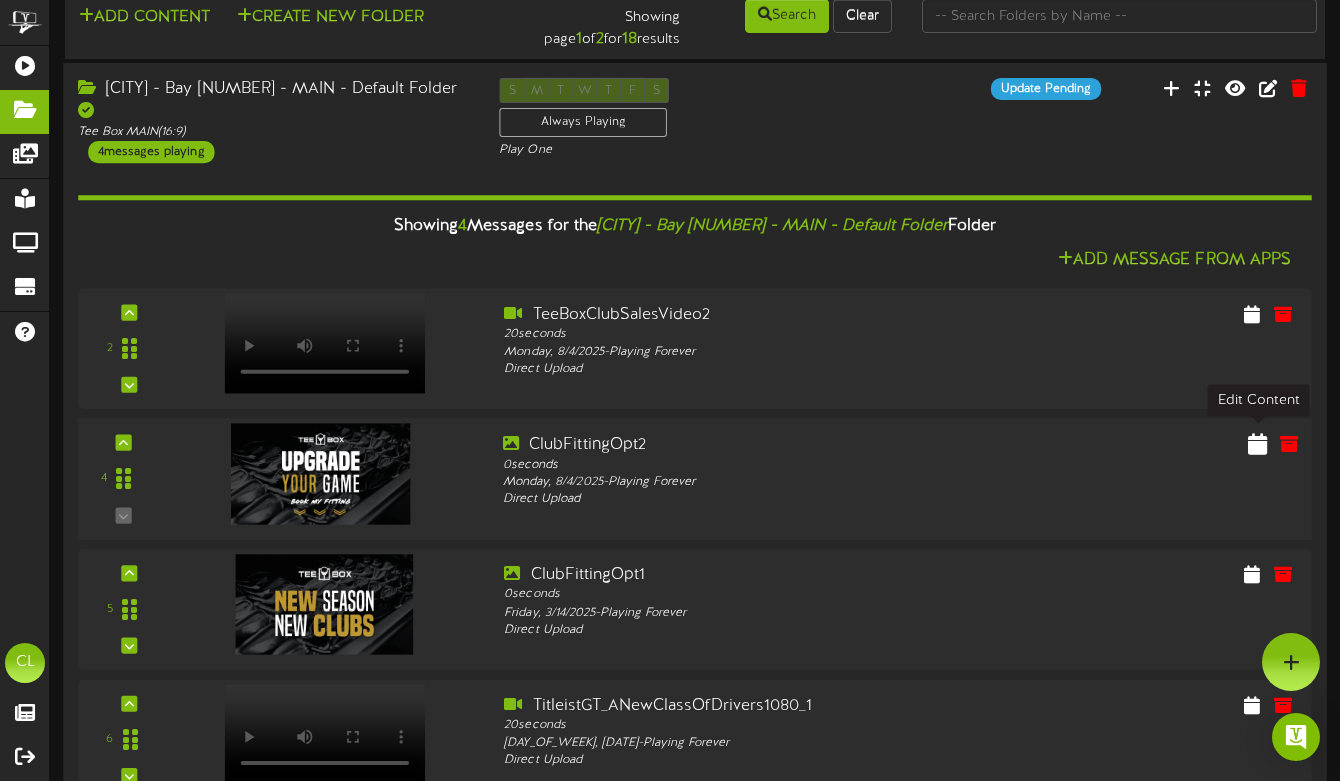 click at bounding box center [1257, 442] 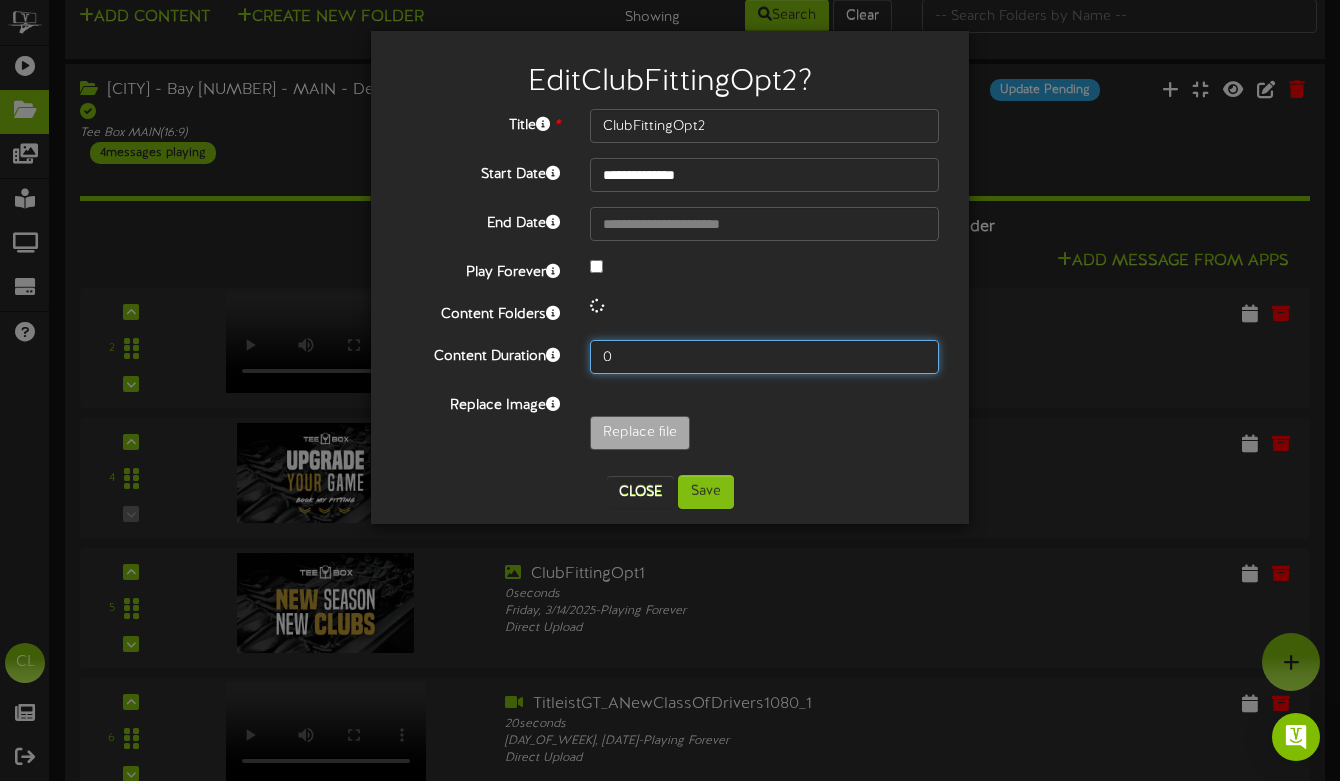 drag, startPoint x: 641, startPoint y: 360, endPoint x: 535, endPoint y: 354, distance: 106.16968 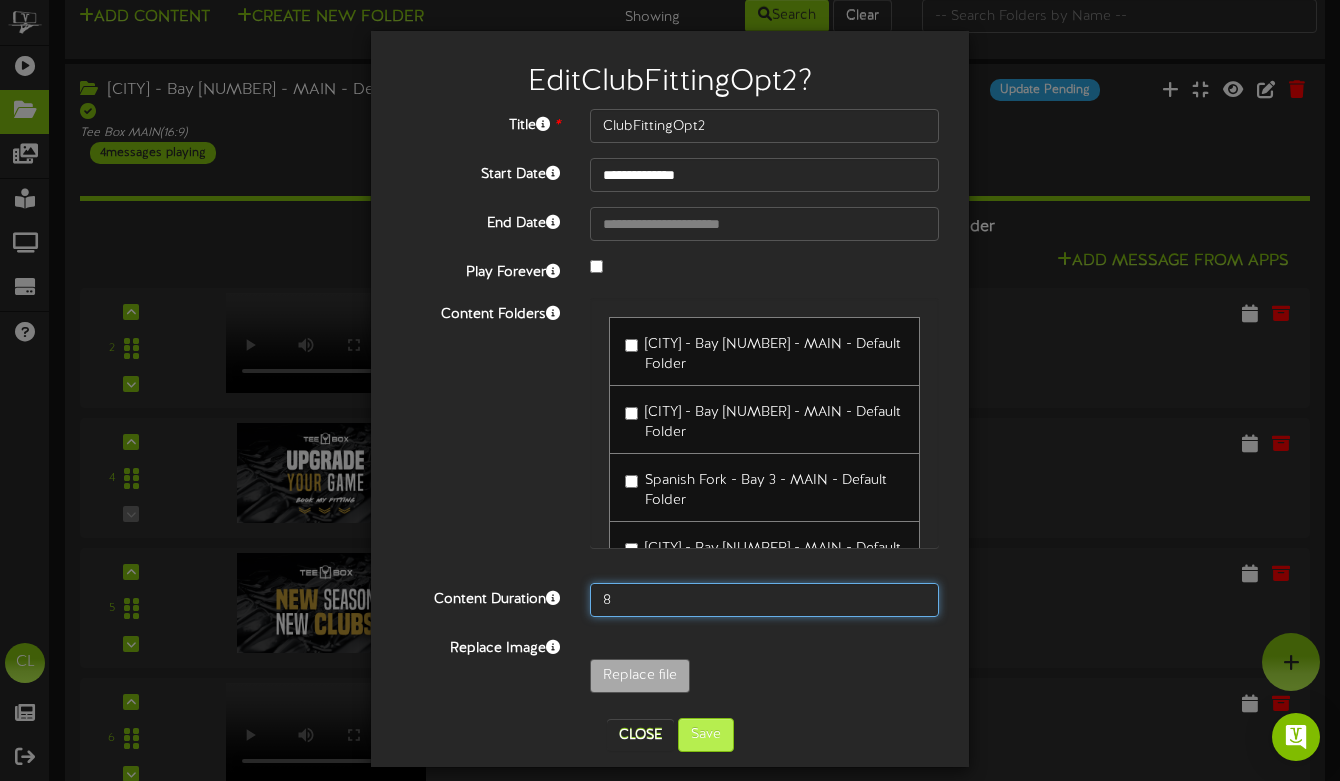 type on "8" 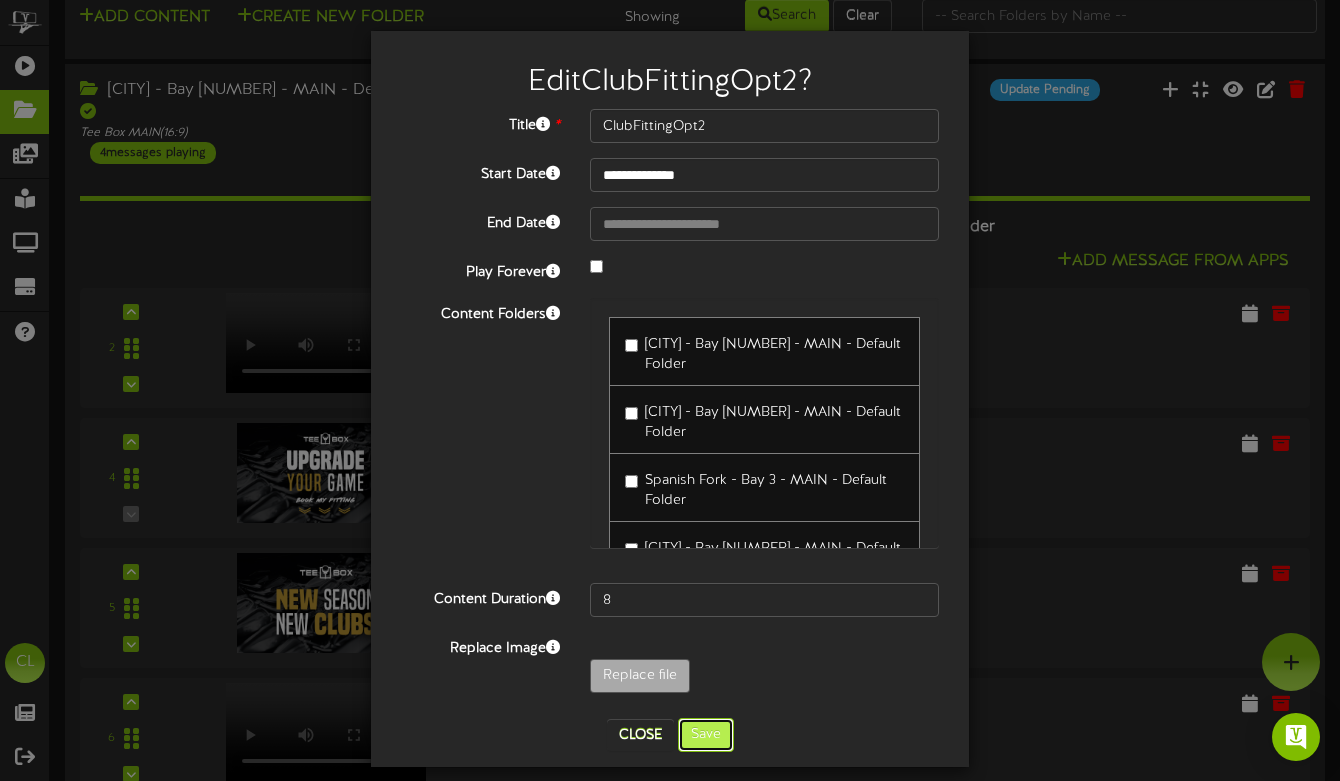 click on "Save" at bounding box center [706, 735] 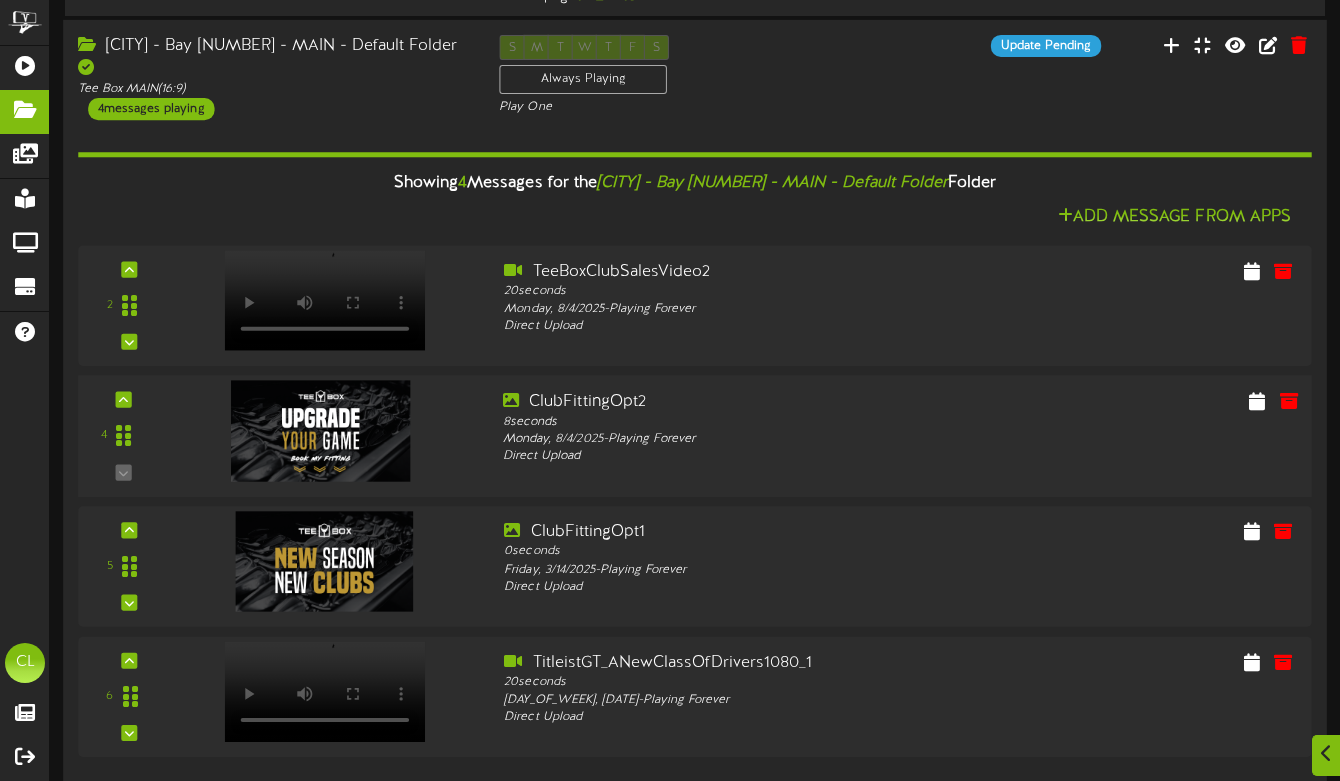 scroll, scrollTop: 93, scrollLeft: 0, axis: vertical 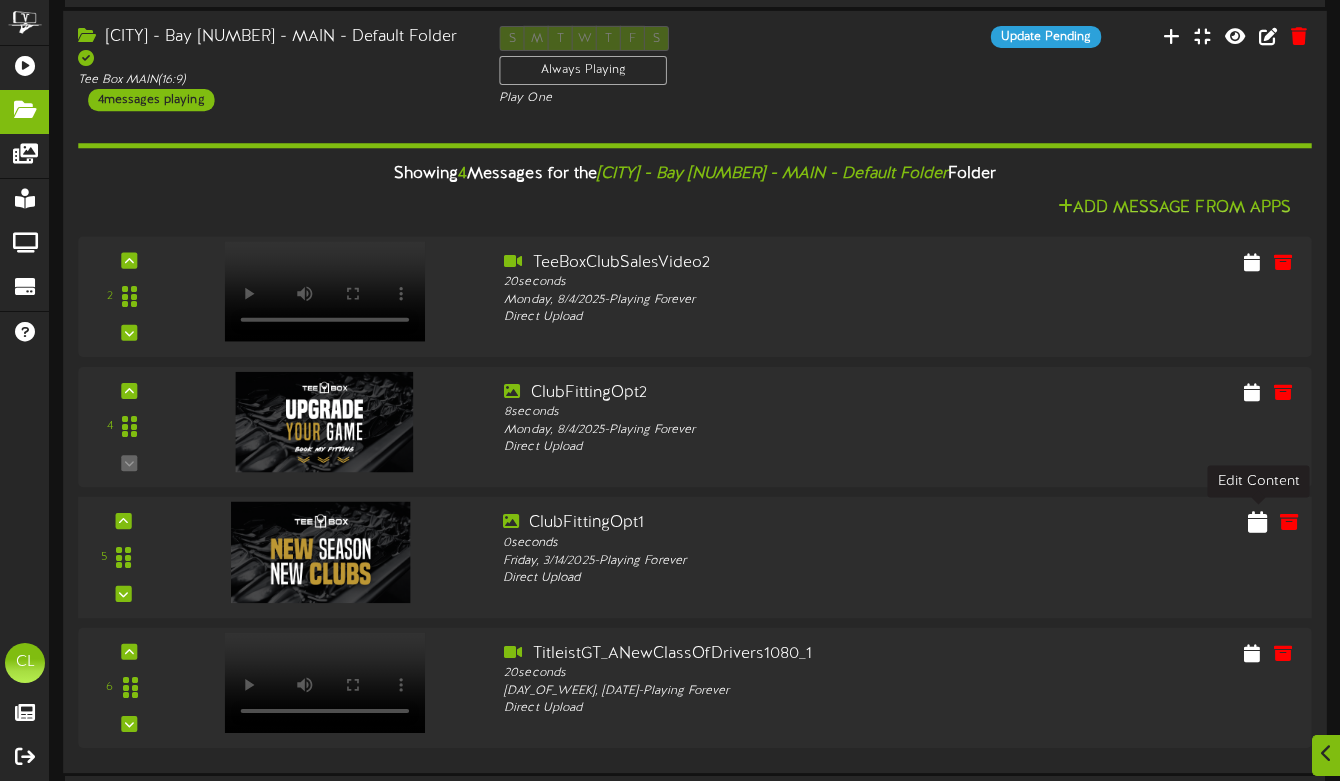 click at bounding box center [1257, 521] 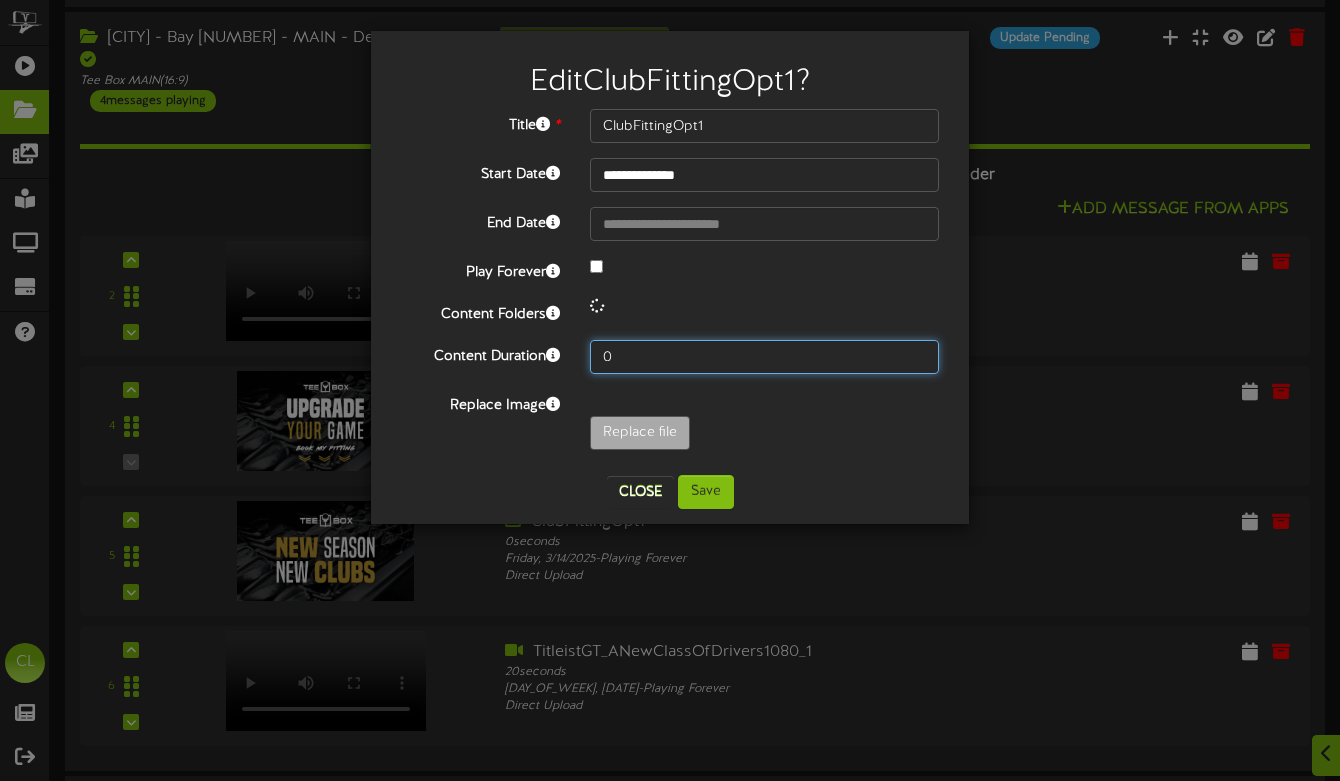 drag, startPoint x: 640, startPoint y: 366, endPoint x: 507, endPoint y: 352, distance: 133.73482 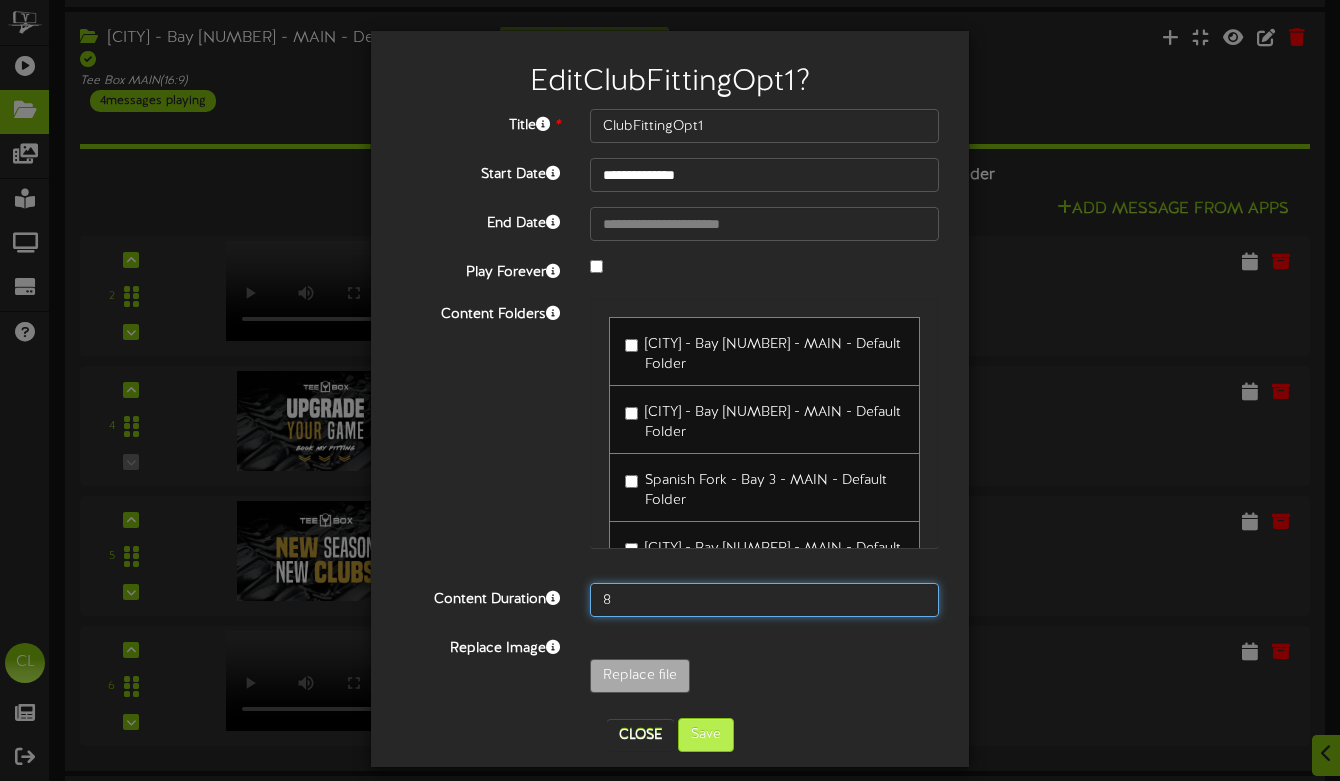 type on "8" 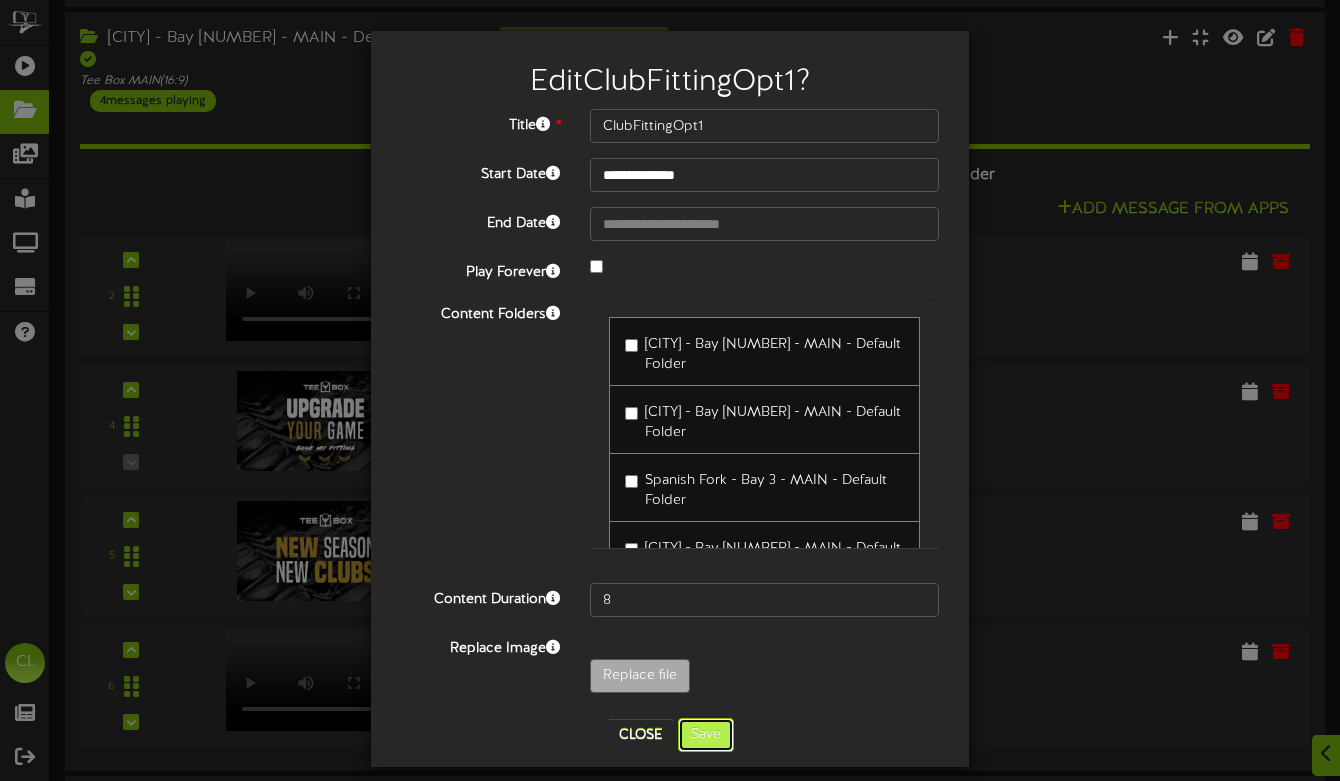 click on "Save" at bounding box center [706, 735] 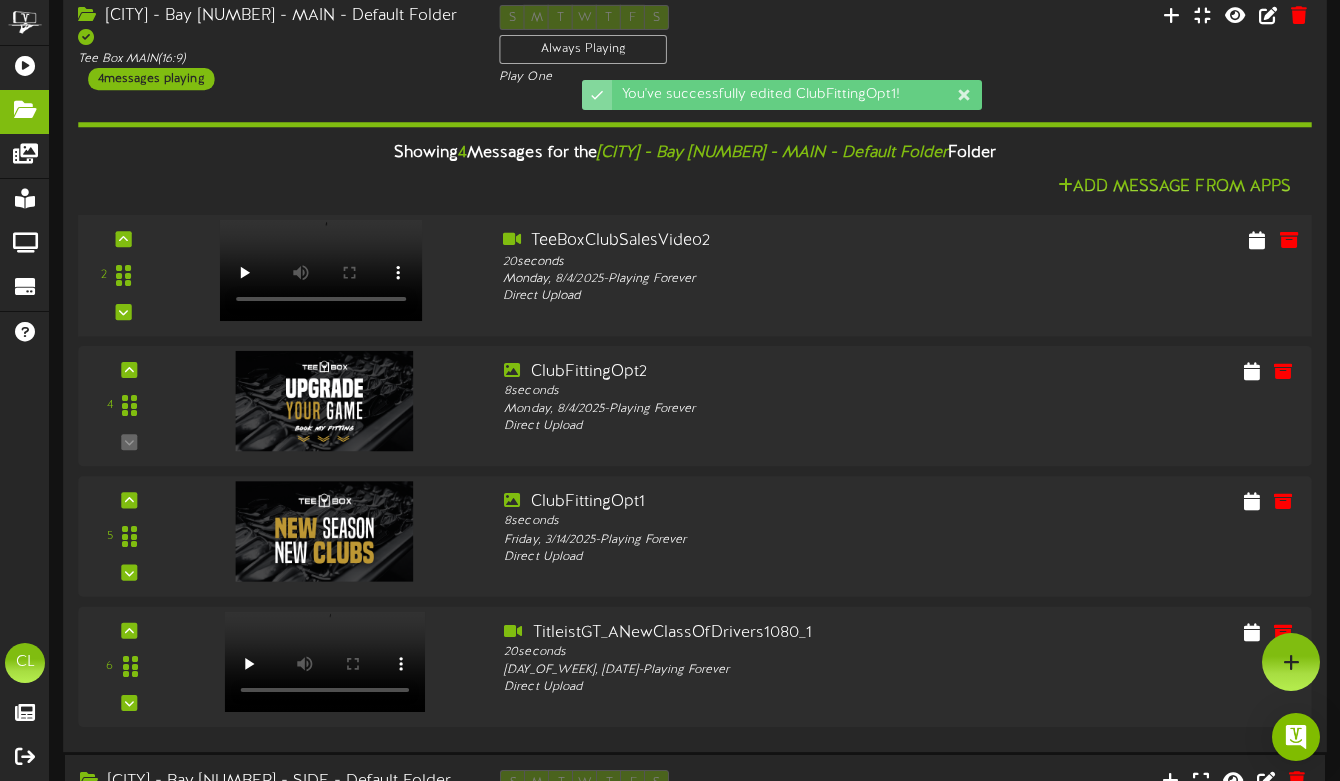 scroll, scrollTop: 79, scrollLeft: 0, axis: vertical 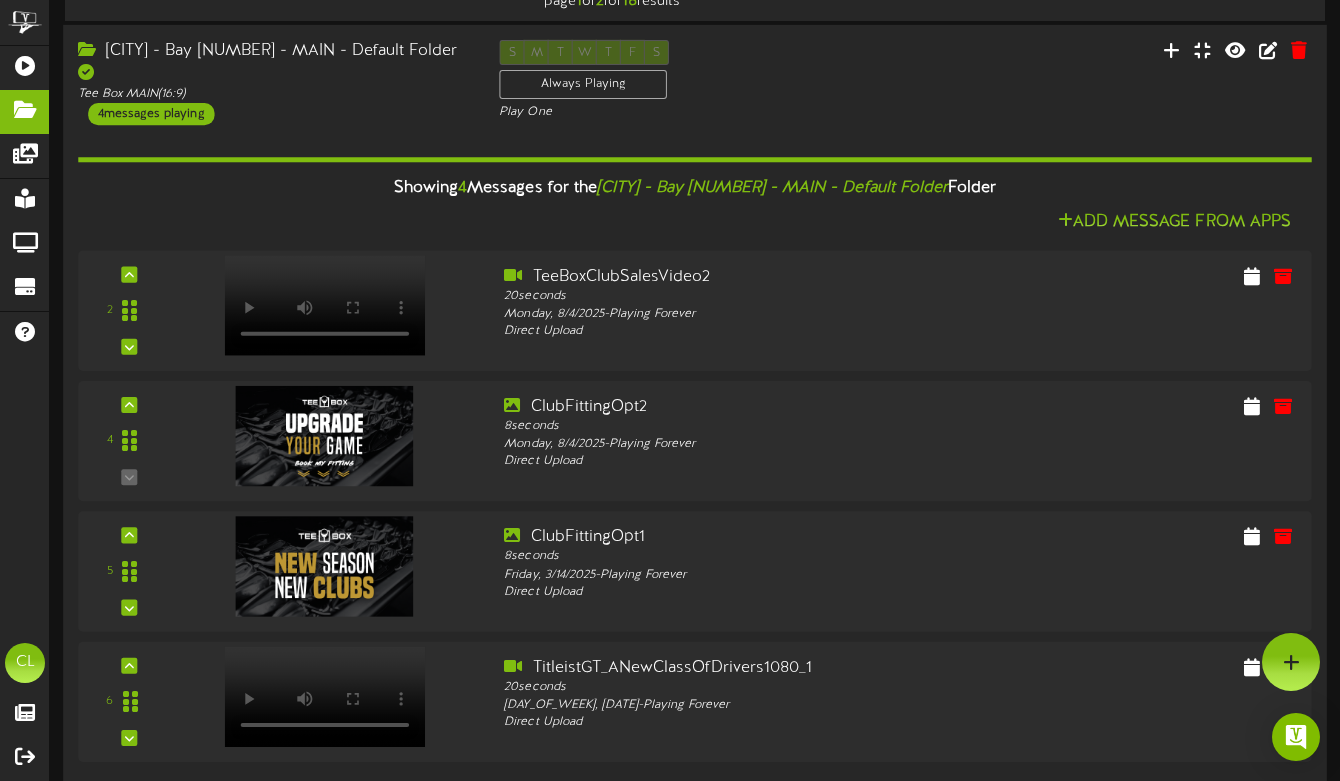 click on "Showing  4  Messages for the  Spanish Fork - Bay 1 - MAIN - Default Folder  Folder" at bounding box center (695, 188) 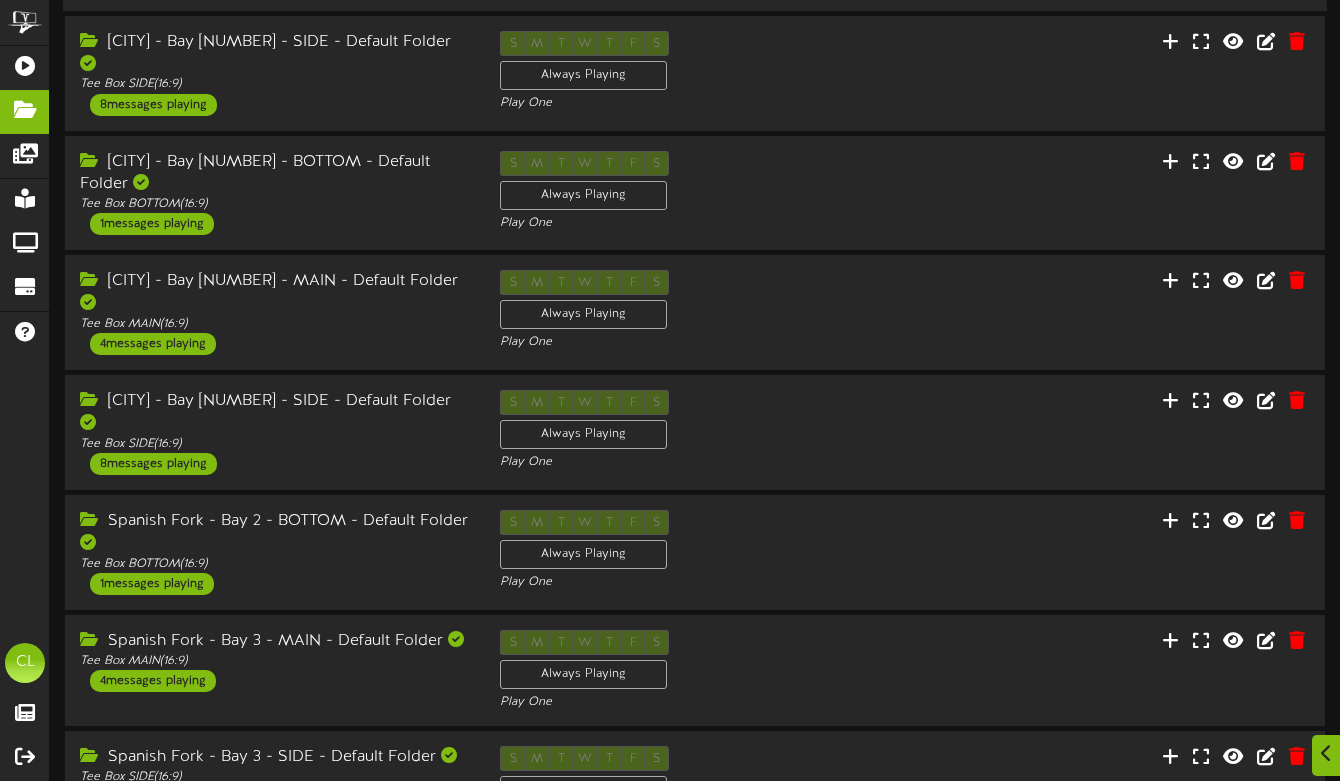 scroll, scrollTop: 250, scrollLeft: 0, axis: vertical 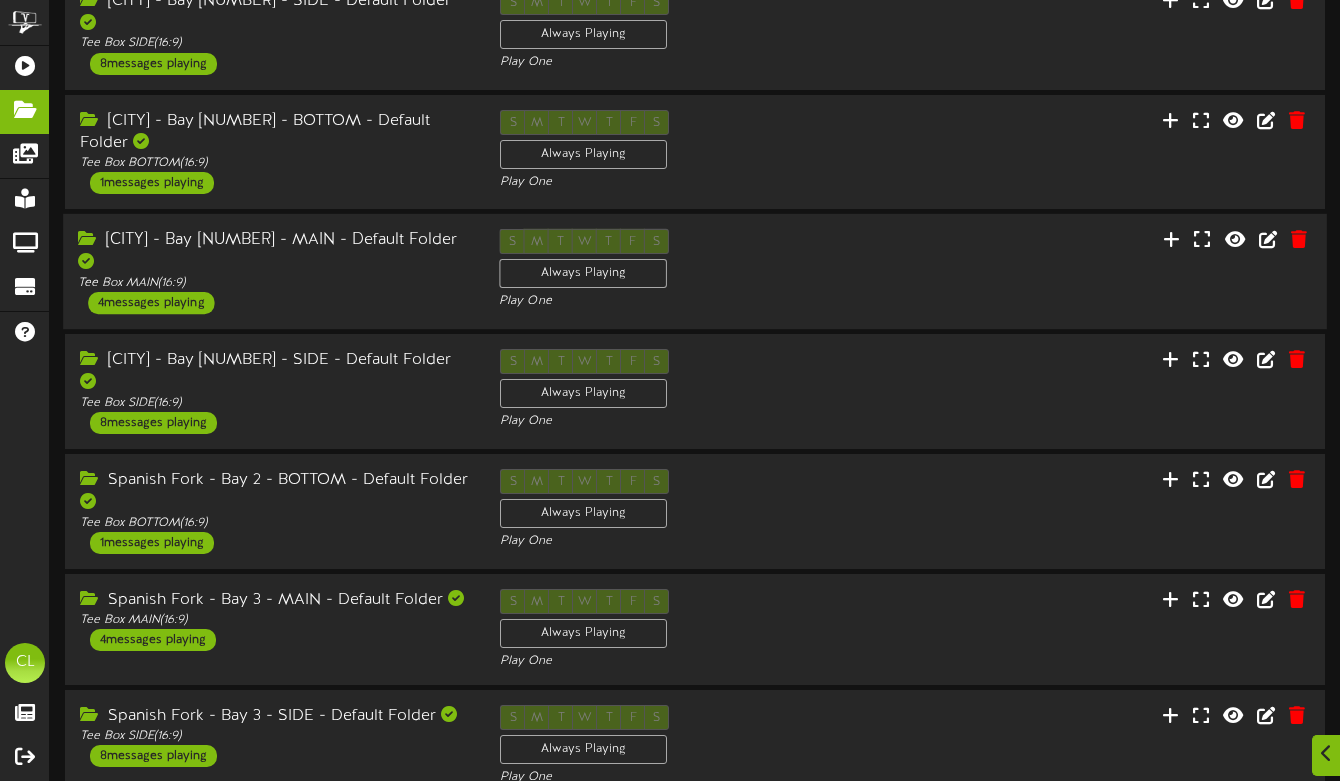click on "Spanish Fork - Bay 2 - MAIN - Default Folder
Tee Box MAIN  ( 16:9 )
4  messages playing" at bounding box center [273, 271] 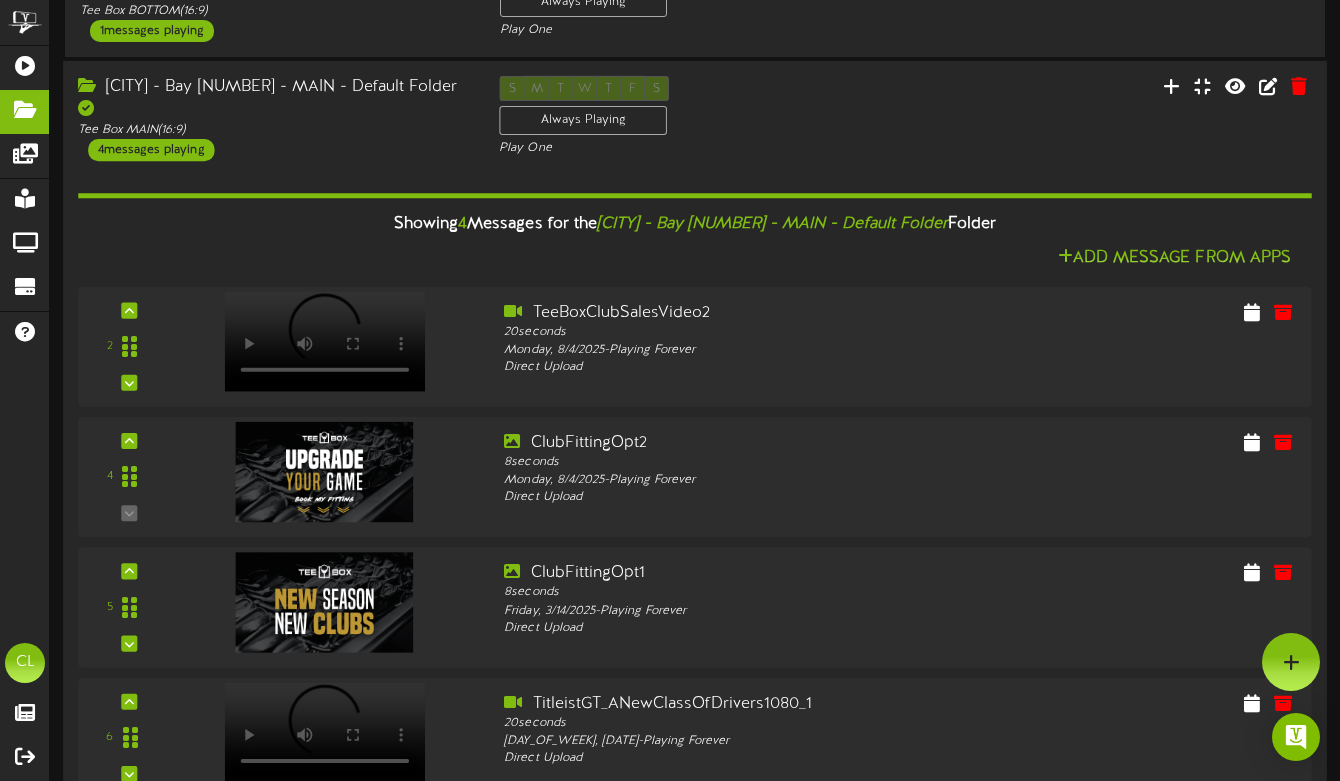 click on "Showing  4  Messages for the  Spanish Fork - Bay 2 - MAIN - Default Folder  Folder
Add Message From Apps
2" at bounding box center [695, 484] 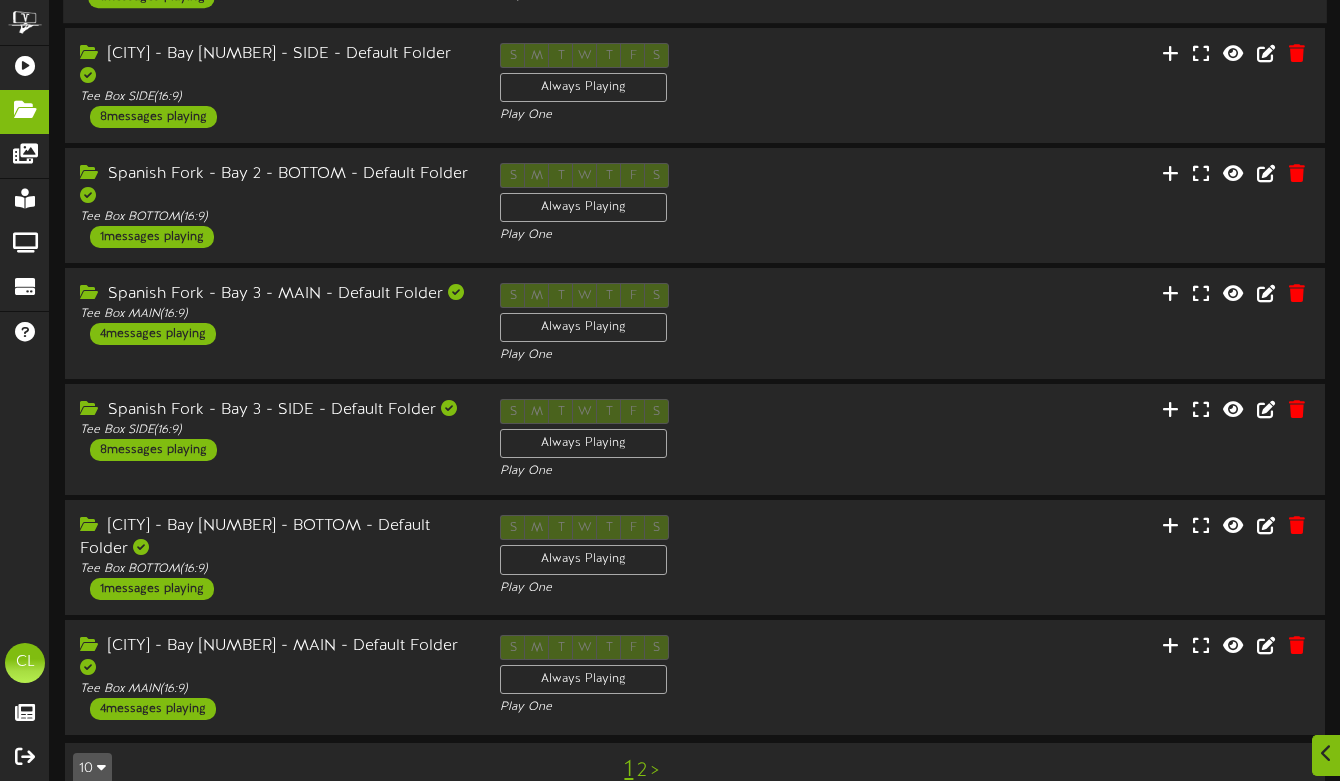 scroll, scrollTop: 557, scrollLeft: 0, axis: vertical 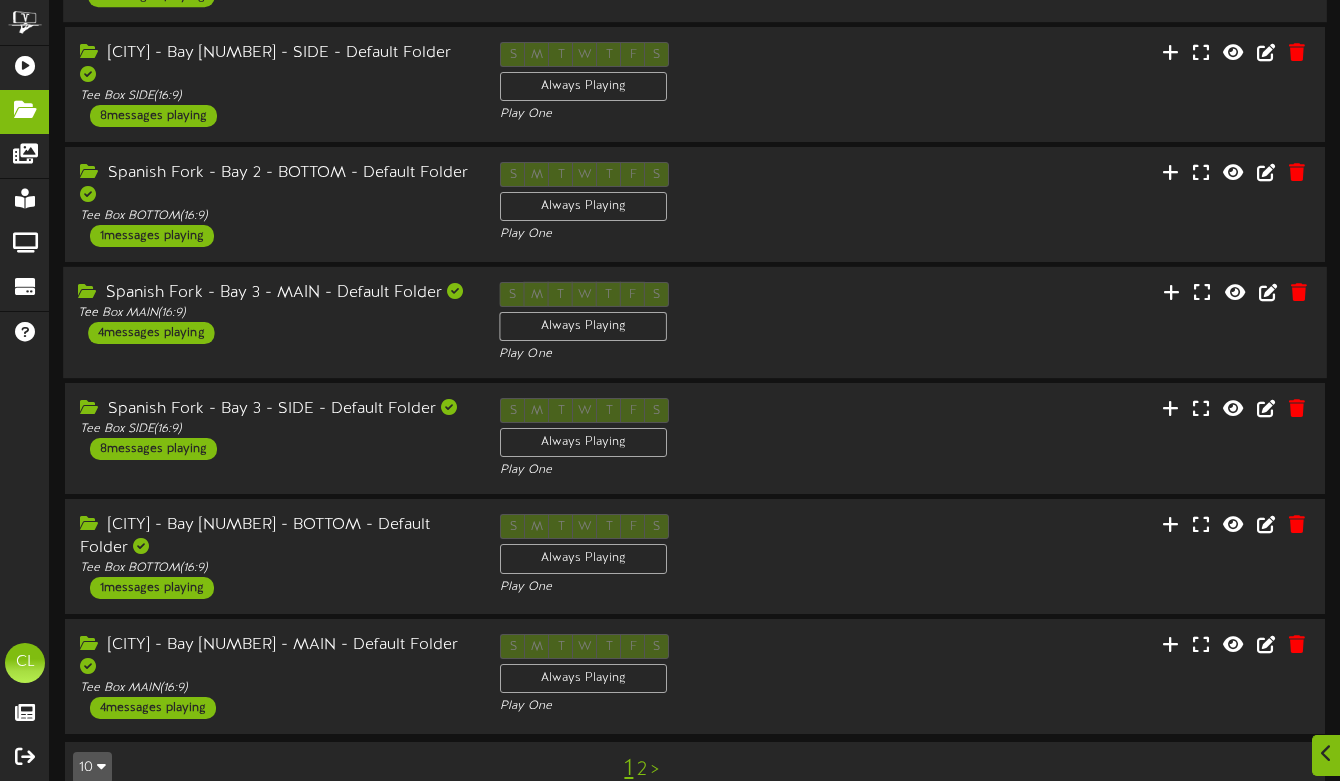 click on "Spanish Fork - Bay 3 - MAIN - Default Folder
Tee Box MAIN  ( 16:9 )
4  messages playing
S
M
T
W
T
F
S
Always Playing
Play One" at bounding box center [695, 323] 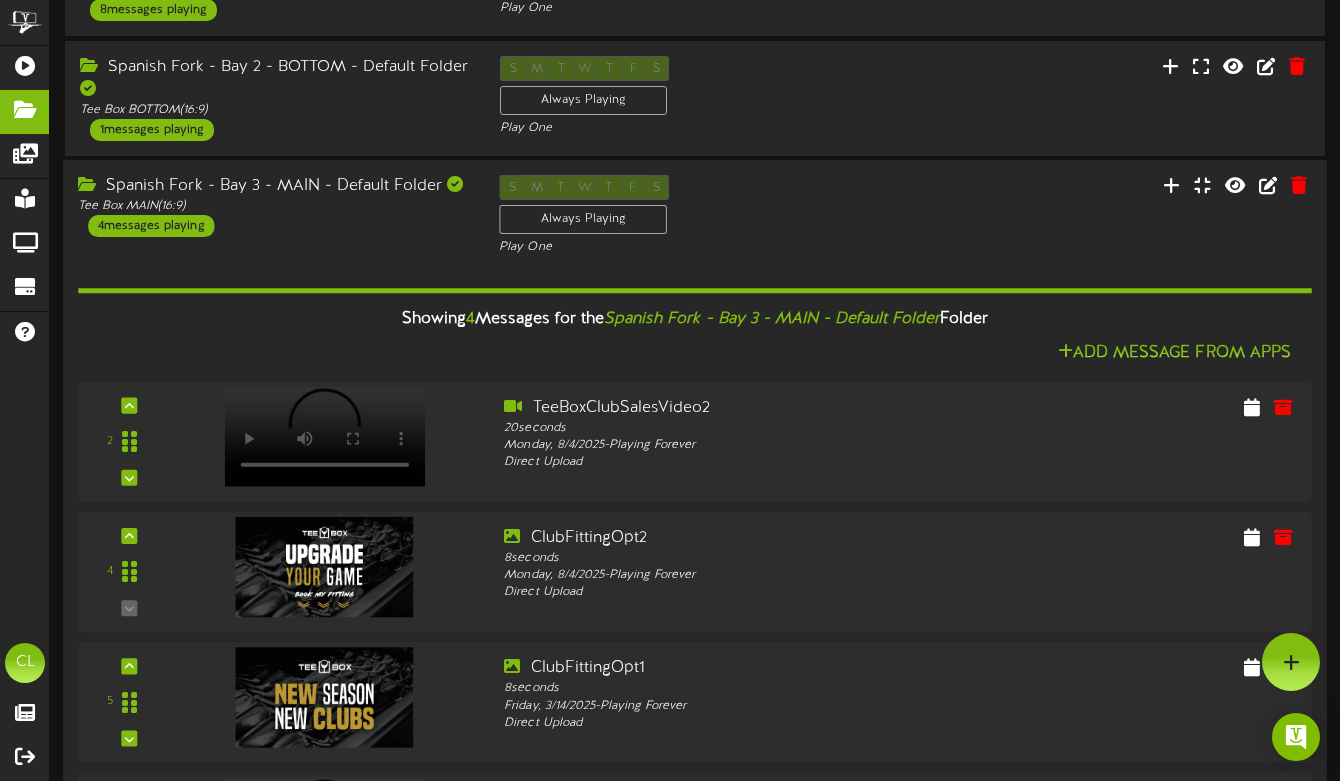 click on "Spanish Fork - Bay 3 - MAIN - Default Folder
Tee Box MAIN  ( 16:9 )
4  messages playing
S
M
T
W
T
F
S
Always Playing
Play One" at bounding box center [695, 216] 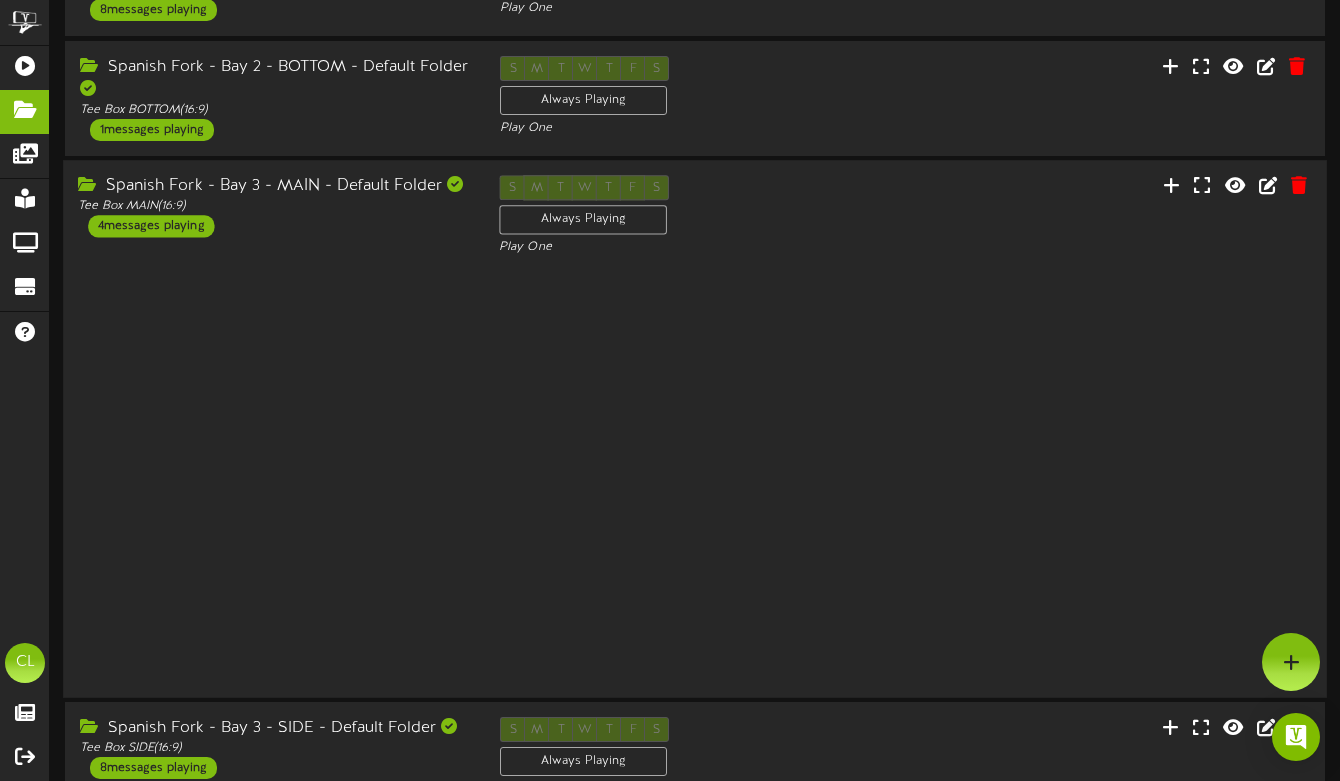 scroll, scrollTop: 574, scrollLeft: 0, axis: vertical 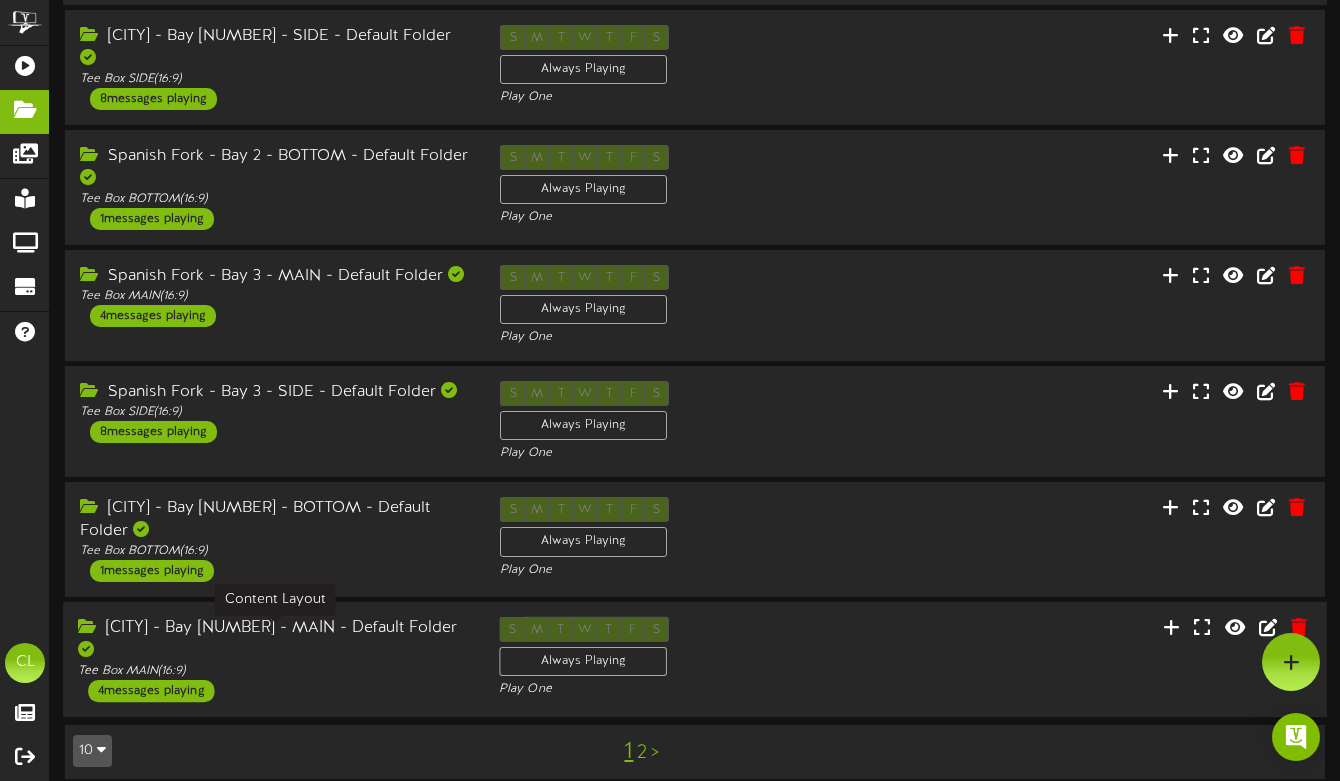 click on "Tee Box MAIN  ( 16:9 )" at bounding box center [273, 671] 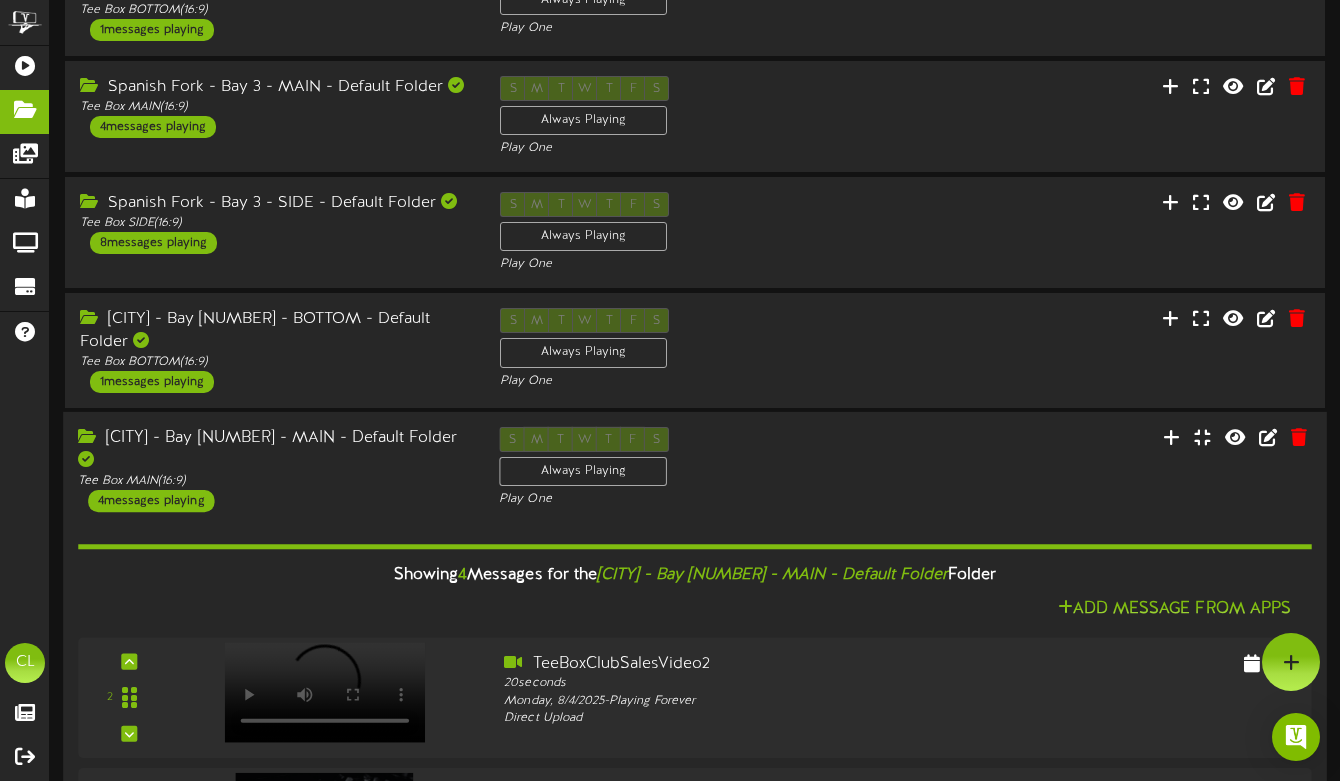 click on "Showing  4  Messages for the  Spanish Fork - Bay 4 - MAIN - Default Folder  Folder
Add Message From Apps
2" at bounding box center (695, 835) 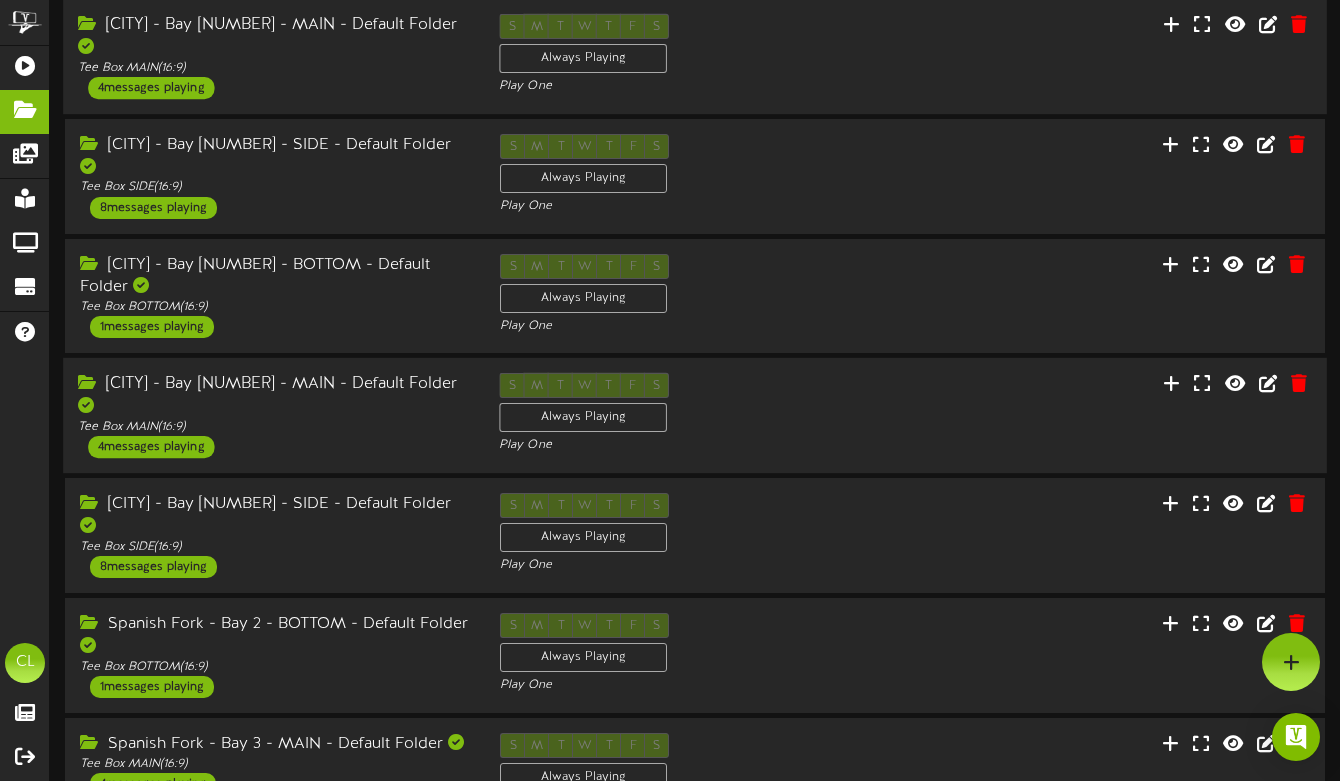 scroll, scrollTop: 0, scrollLeft: 0, axis: both 